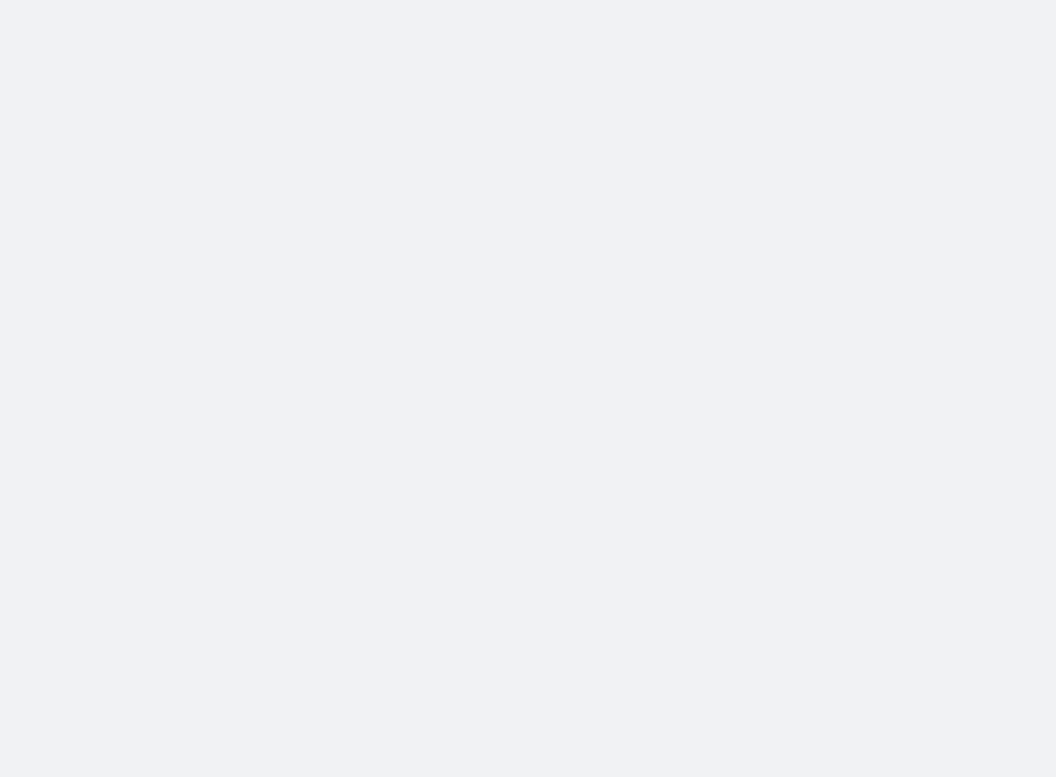 scroll, scrollTop: 0, scrollLeft: 0, axis: both 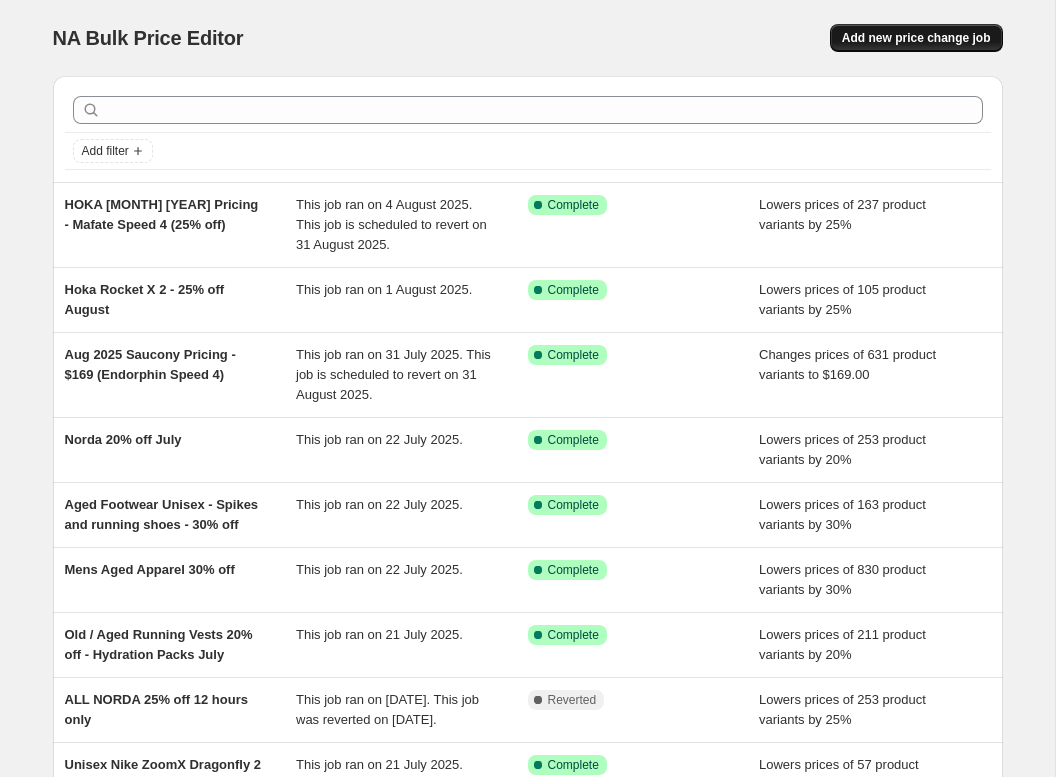 click on "Add new price change job" at bounding box center [916, 38] 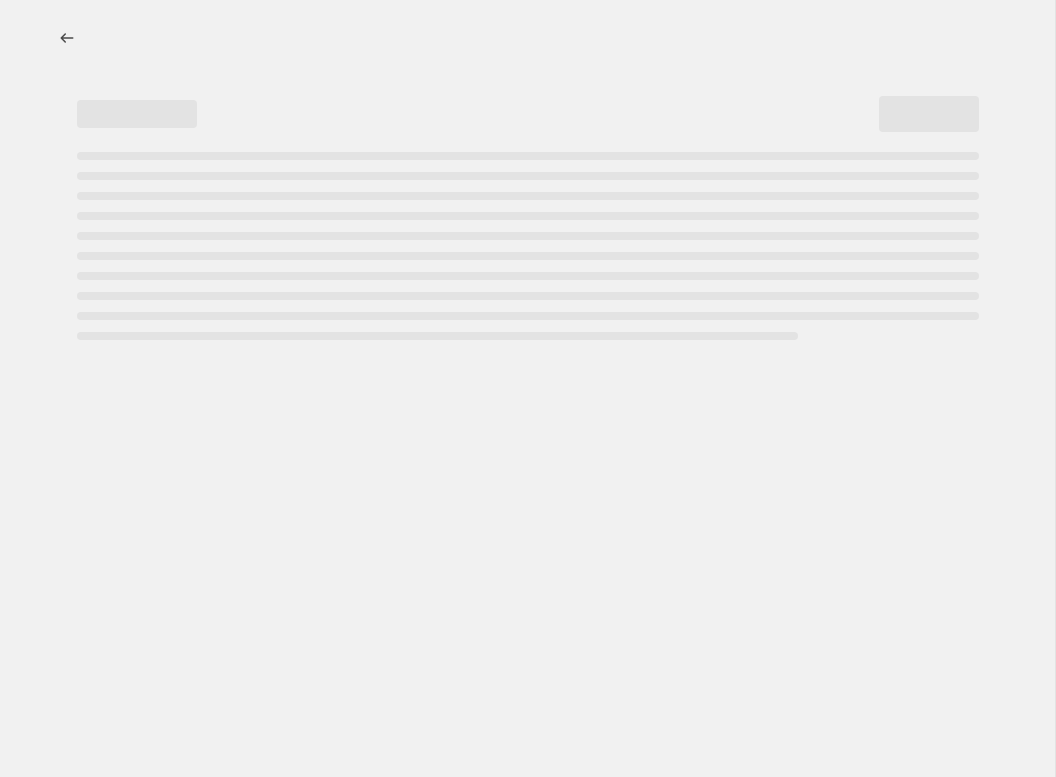 select on "percentage" 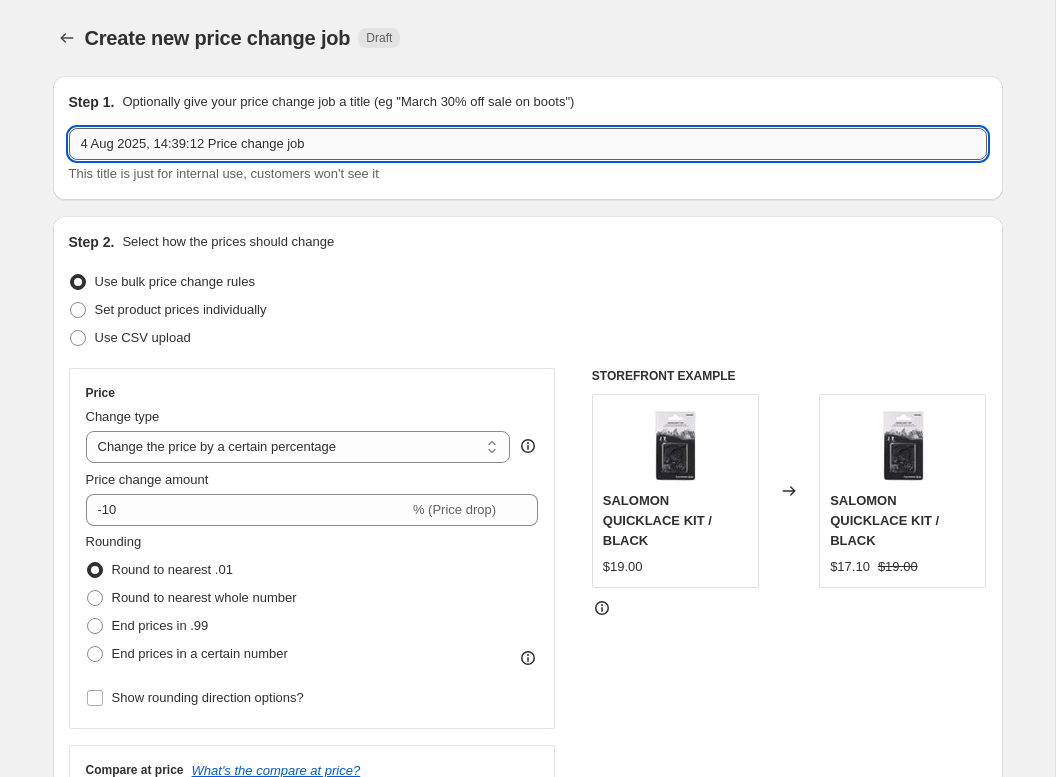 click on "4 Aug 2025, 14:39:12 Price change job" at bounding box center (528, 144) 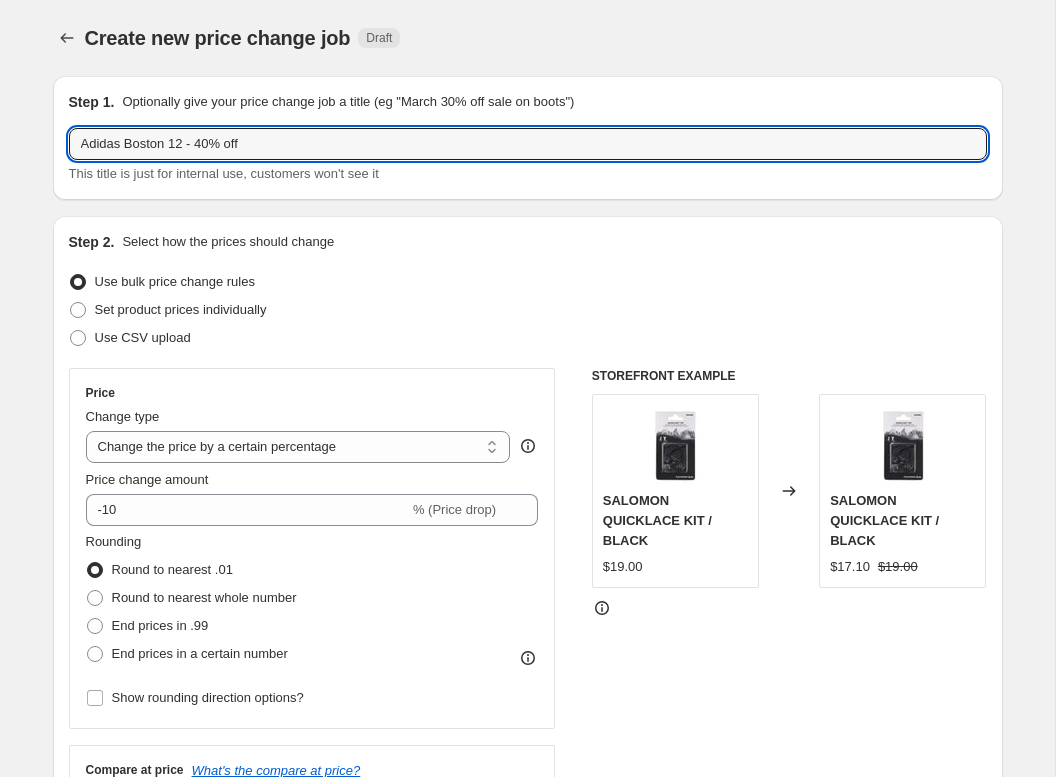 type on "Adidas Boston 12 - 40% off" 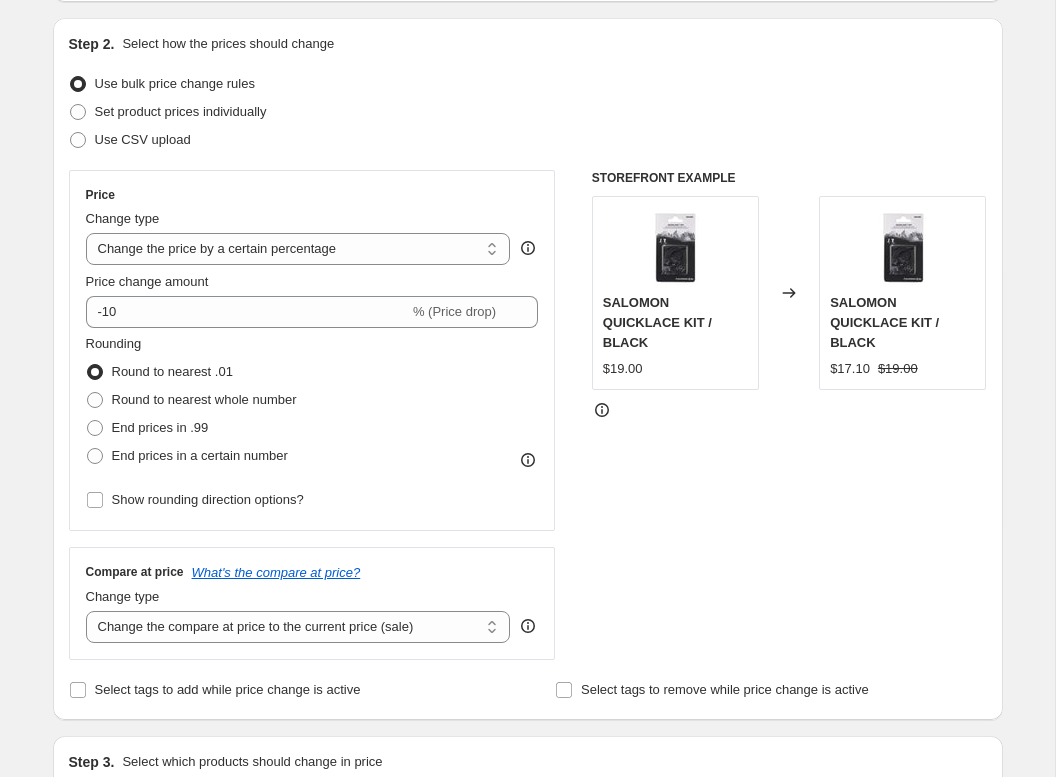 scroll, scrollTop: 226, scrollLeft: 0, axis: vertical 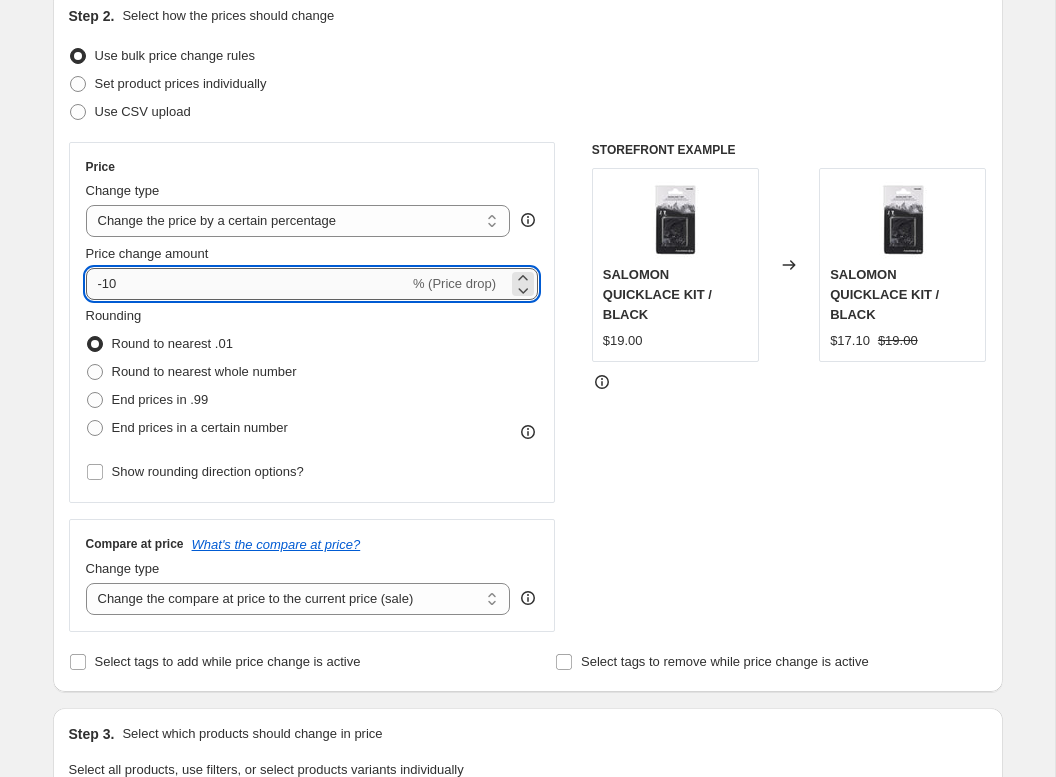 drag, startPoint x: 95, startPoint y: 282, endPoint x: 129, endPoint y: 284, distance: 34.058773 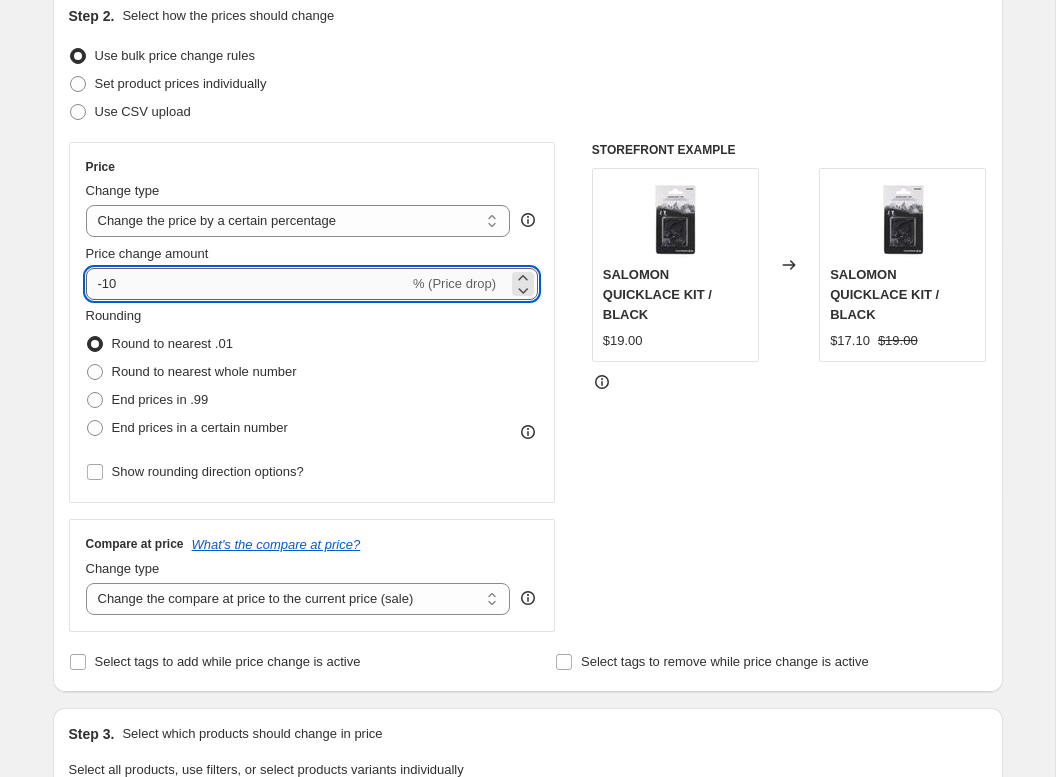 click on "-10" at bounding box center (247, 284) 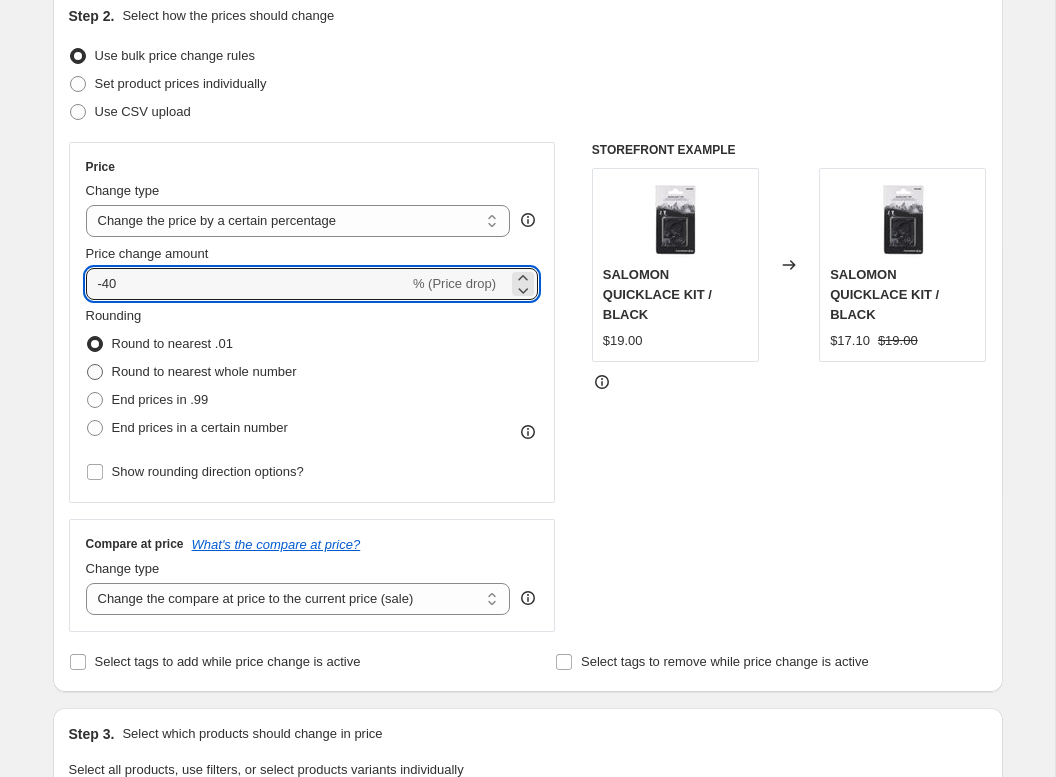 type on "-40" 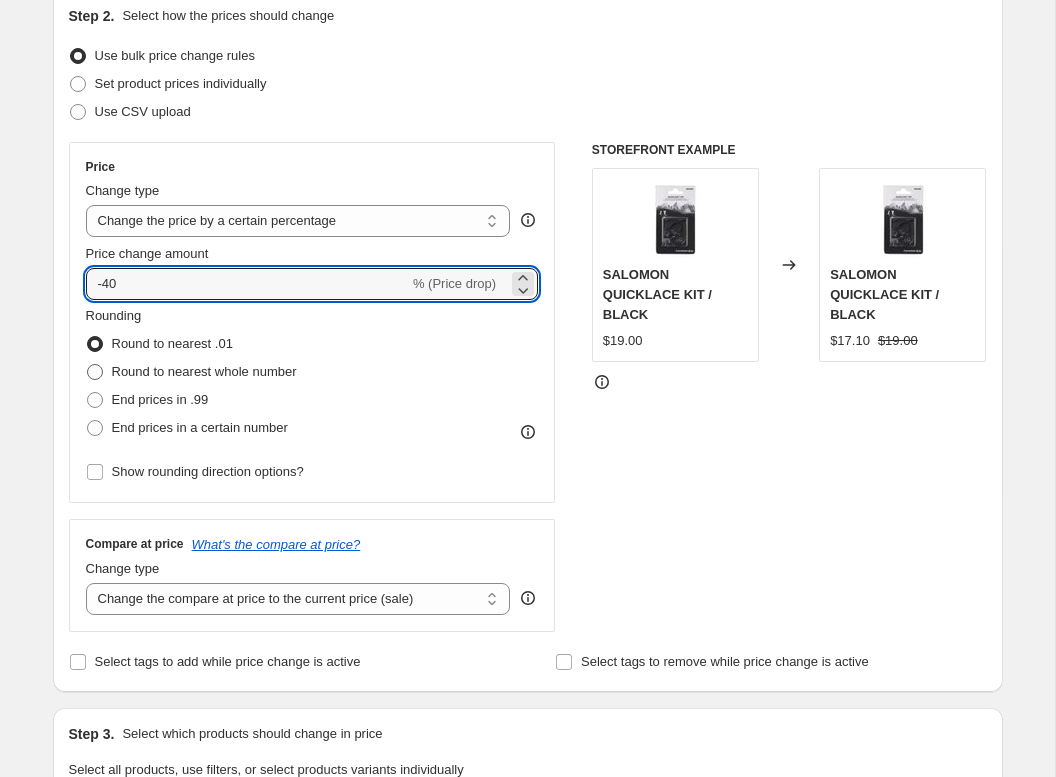 radio on "true" 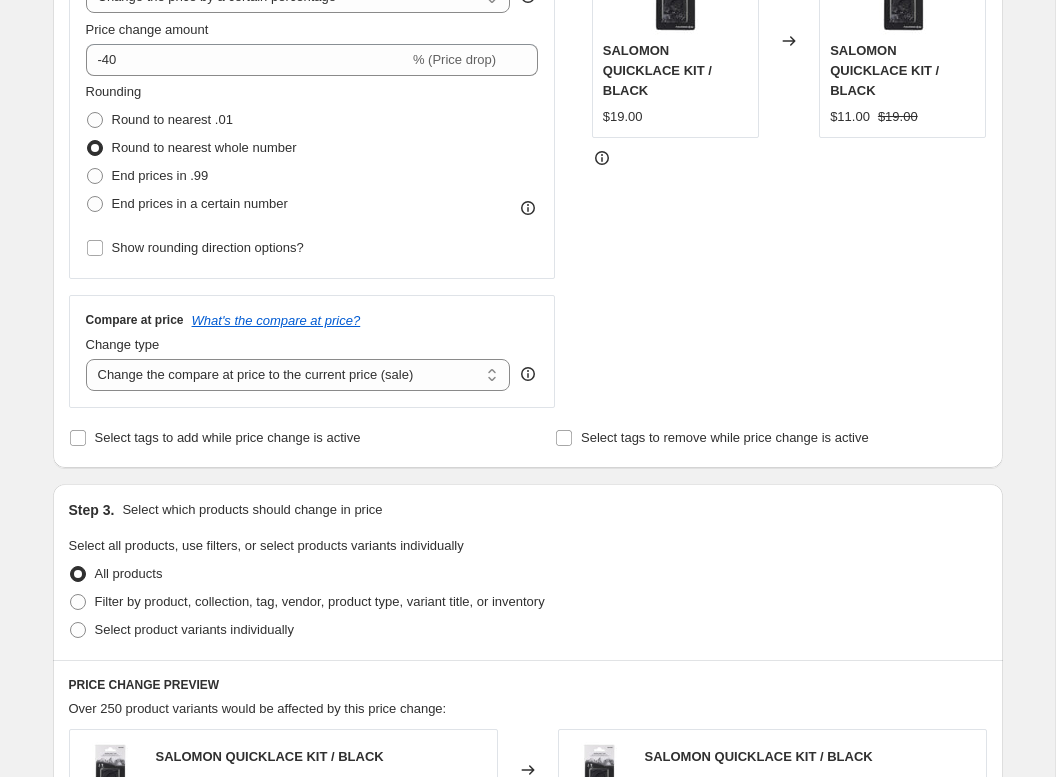 scroll, scrollTop: 453, scrollLeft: 0, axis: vertical 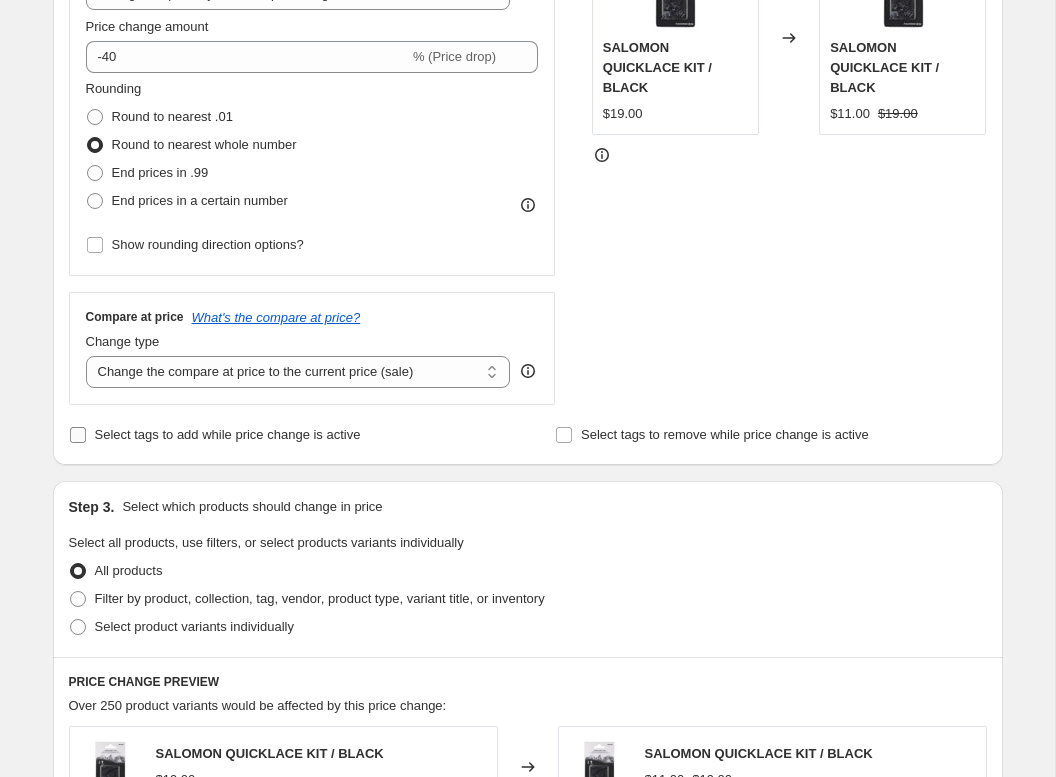 click on "Select tags to add while price change is active" at bounding box center (228, 434) 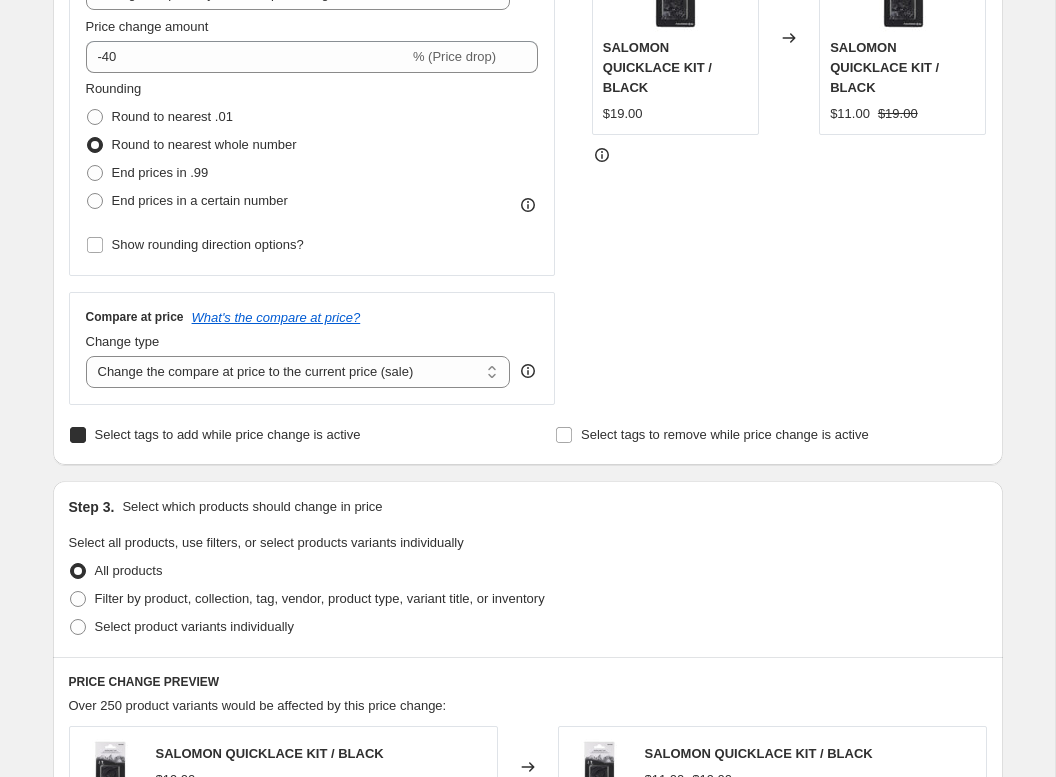 checkbox on "true" 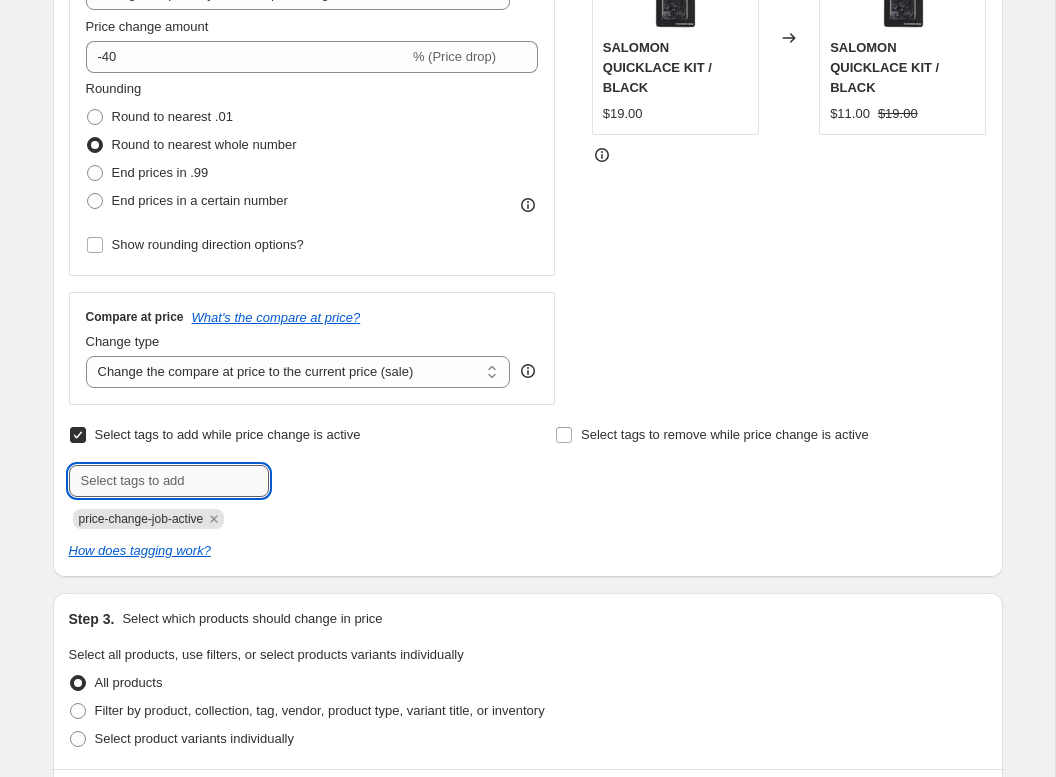 click at bounding box center [169, 481] 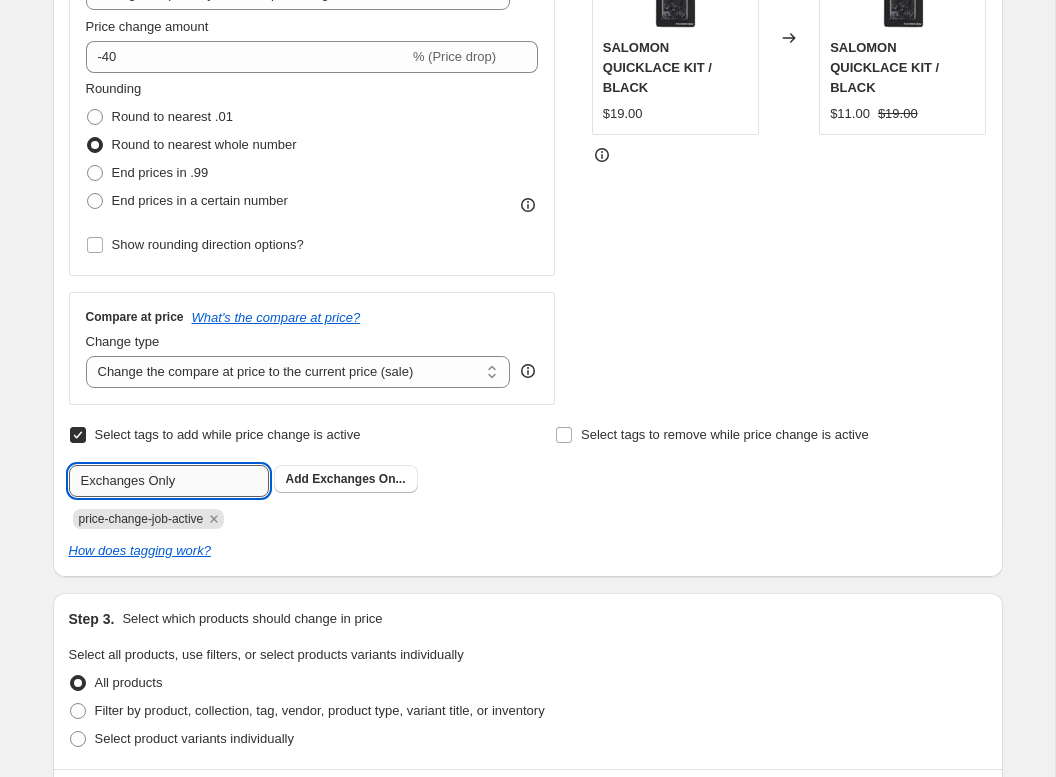 type on "Exchanges Only" 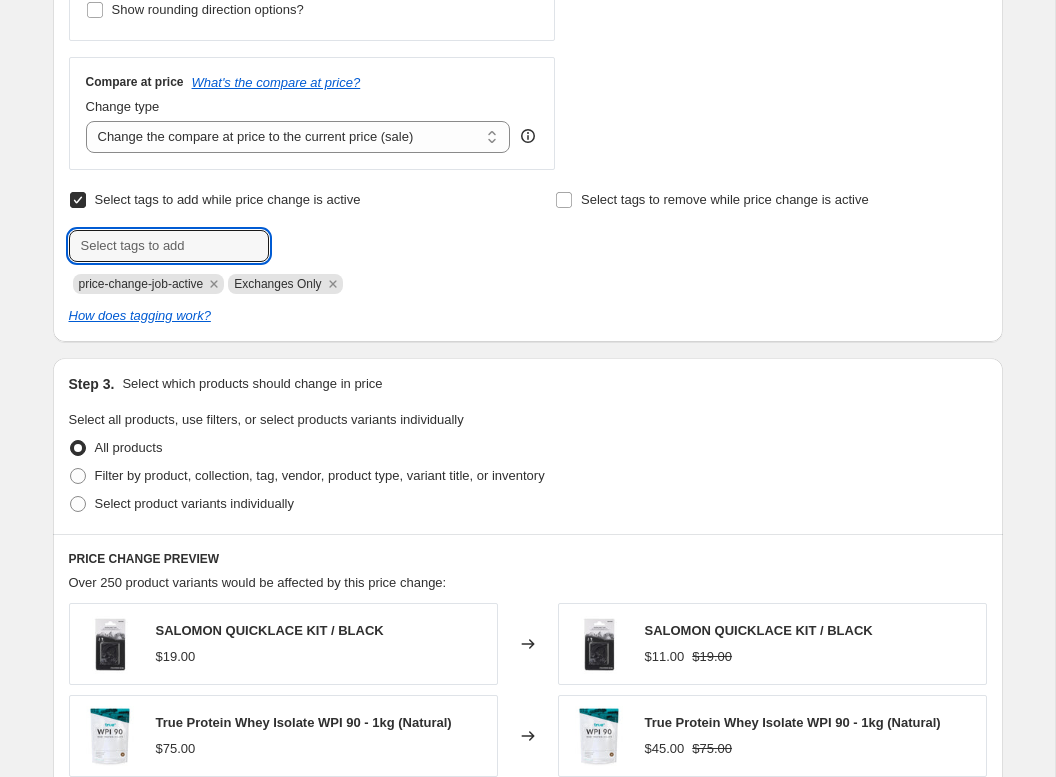 scroll, scrollTop: 802, scrollLeft: 0, axis: vertical 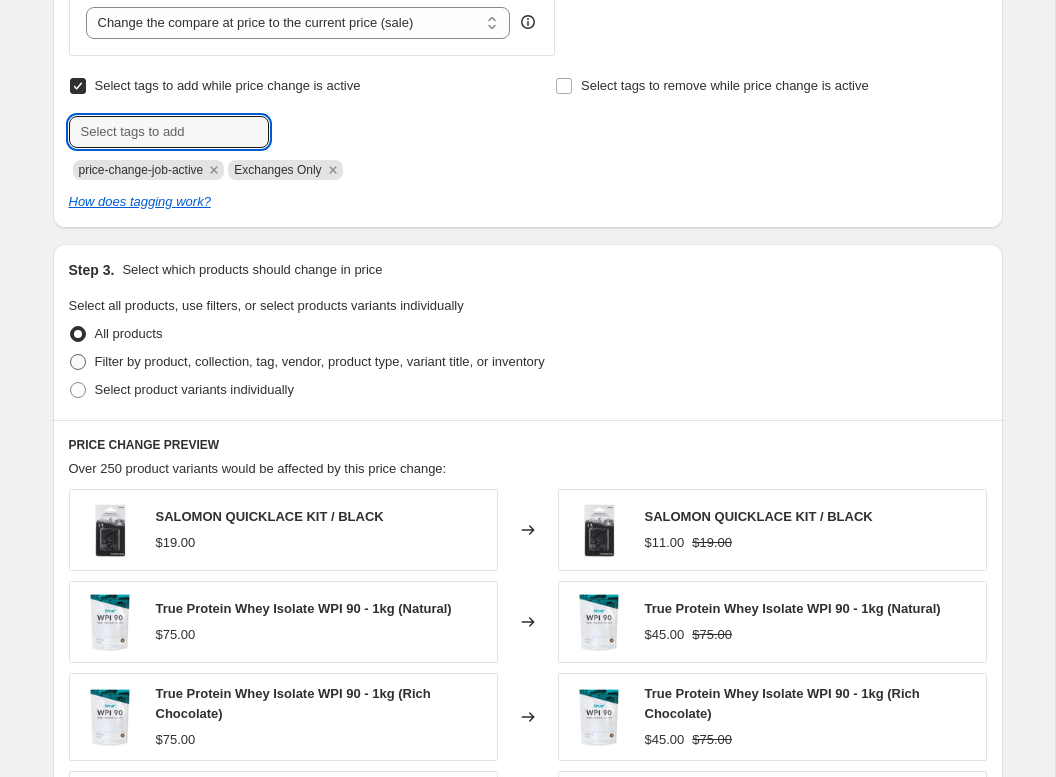 click on "Filter by product, collection, tag, vendor, product type, variant title, or inventory" at bounding box center [320, 361] 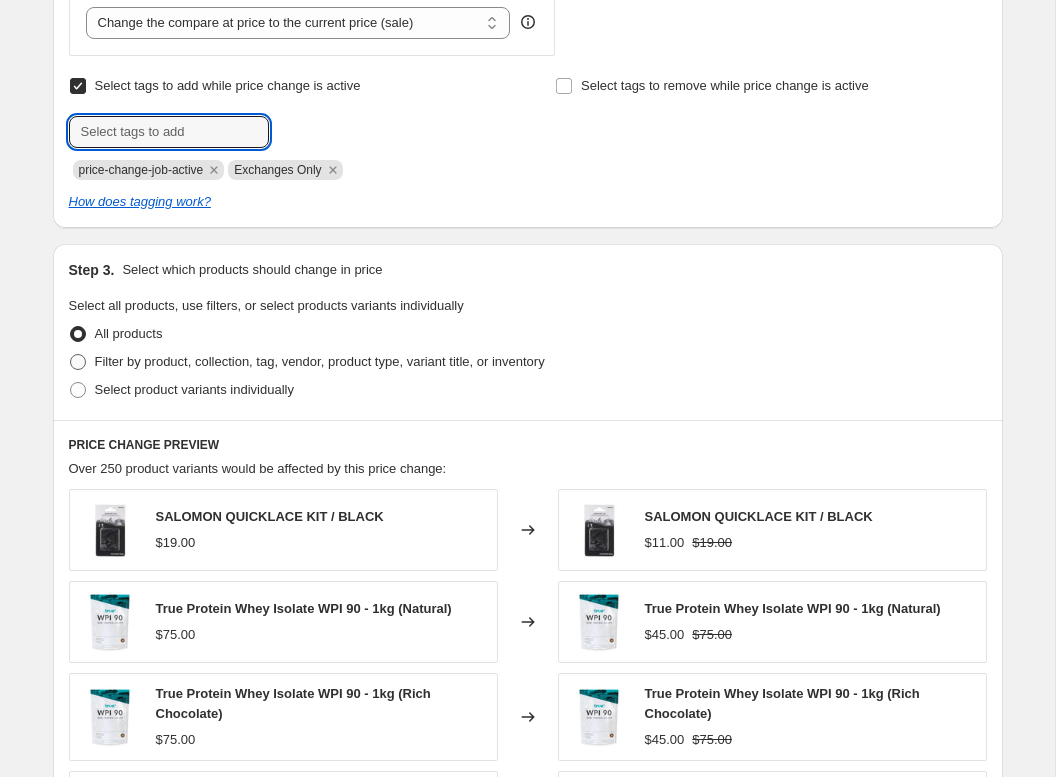 radio on "true" 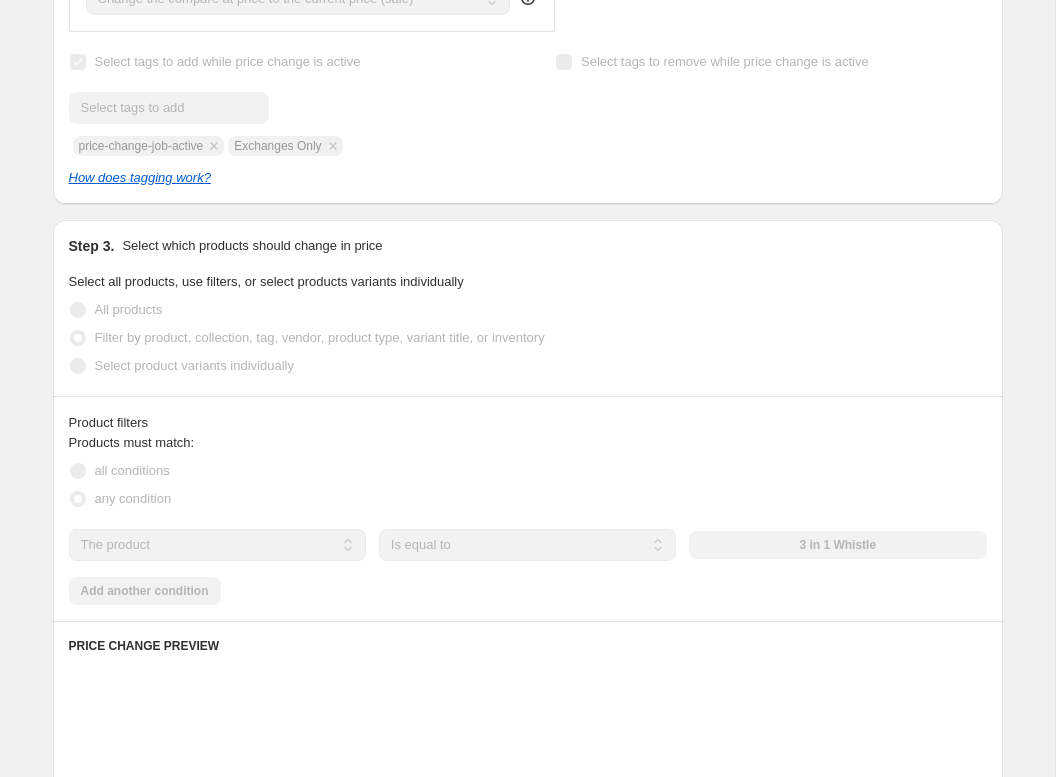 scroll, scrollTop: 941, scrollLeft: 0, axis: vertical 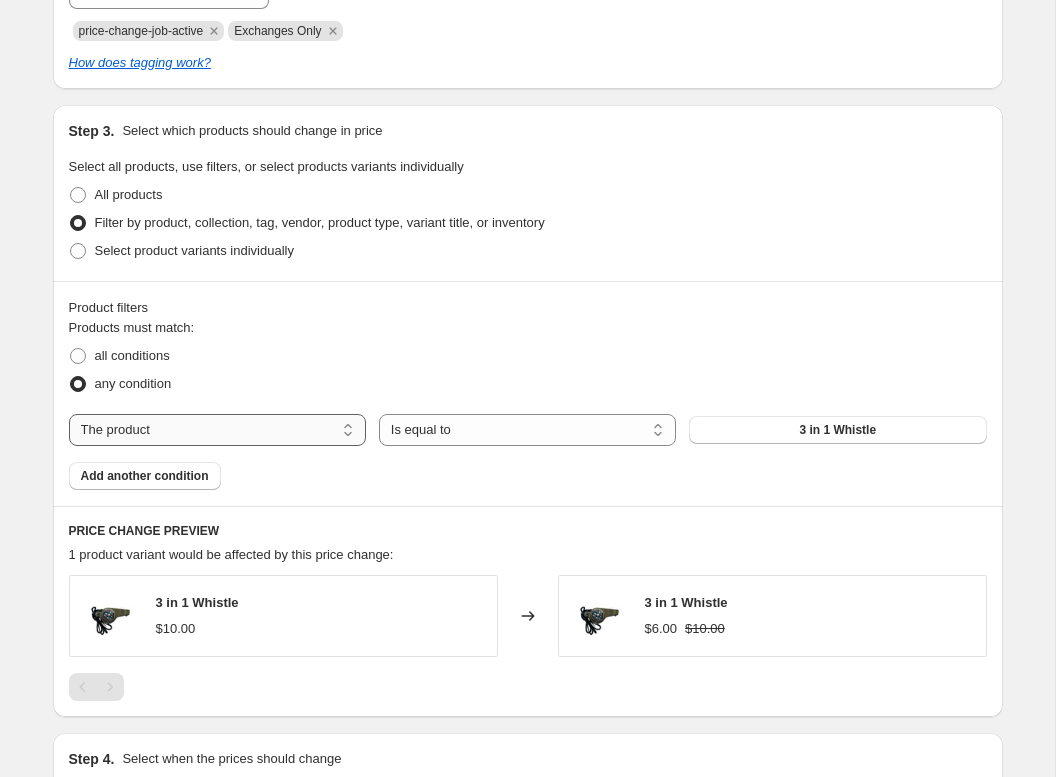 click on "The product The product's collection The product's tag The product's vendor The product's type The product's status The variant's title Inventory quantity" at bounding box center (217, 430) 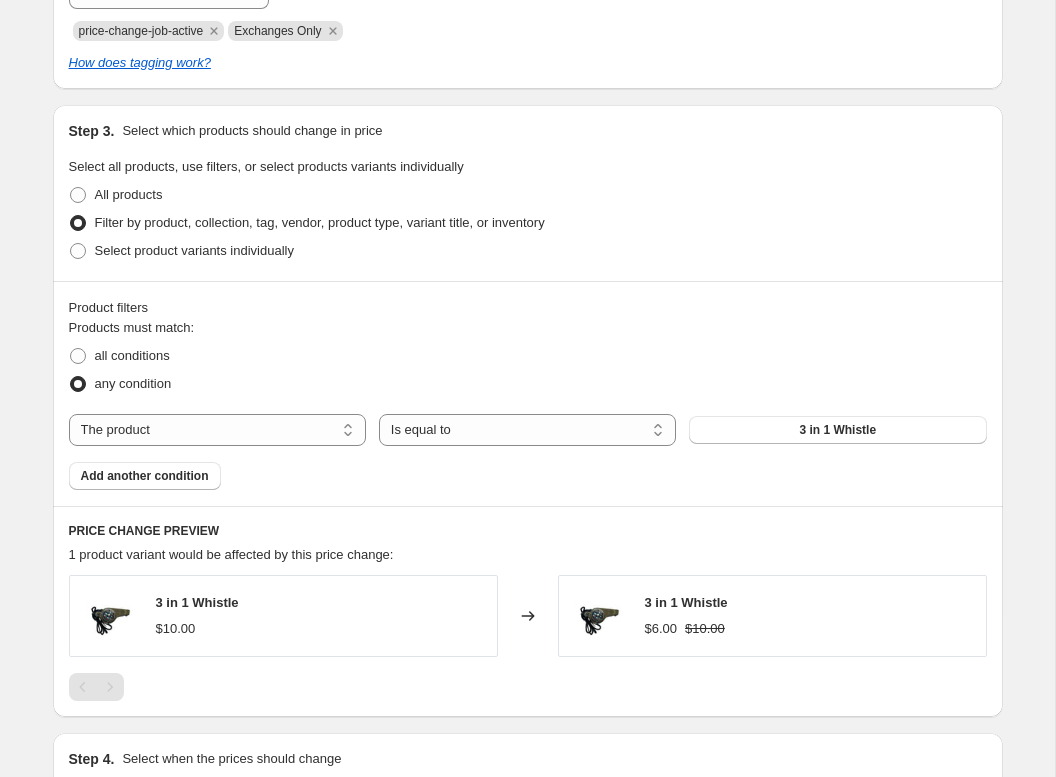 drag, startPoint x: 663, startPoint y: 489, endPoint x: 653, endPoint y: 488, distance: 10.049875 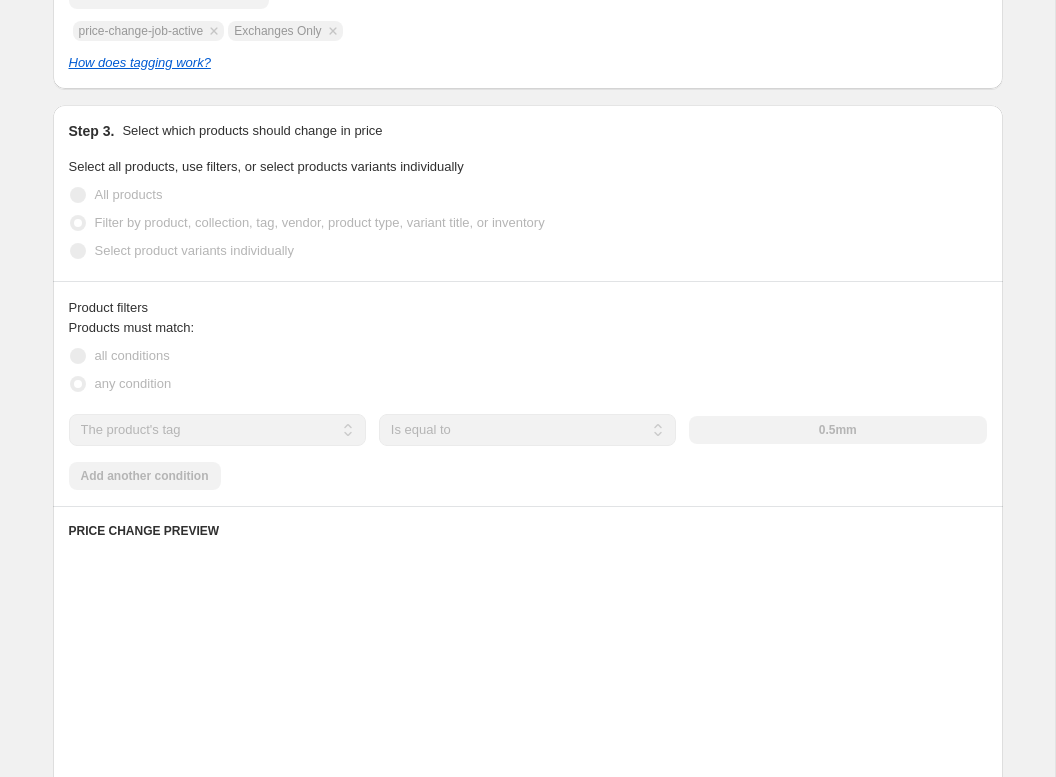 click on "Products must match: all conditions any condition The product The product's collection The product's tag The product's vendor The product's type The product's status The variant's title Inventory quantity The product's tag Is equal to Is not equal to Is equal to 0.5mm Add another condition" at bounding box center [528, 404] 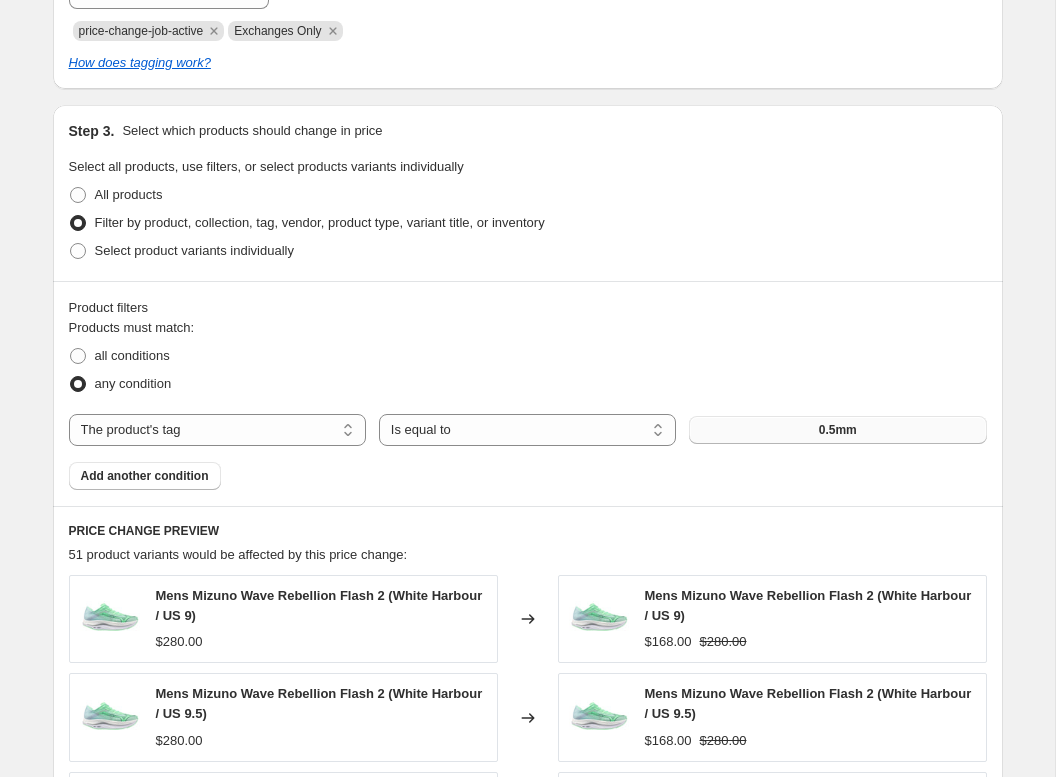 click on "0.5mm" at bounding box center (837, 430) 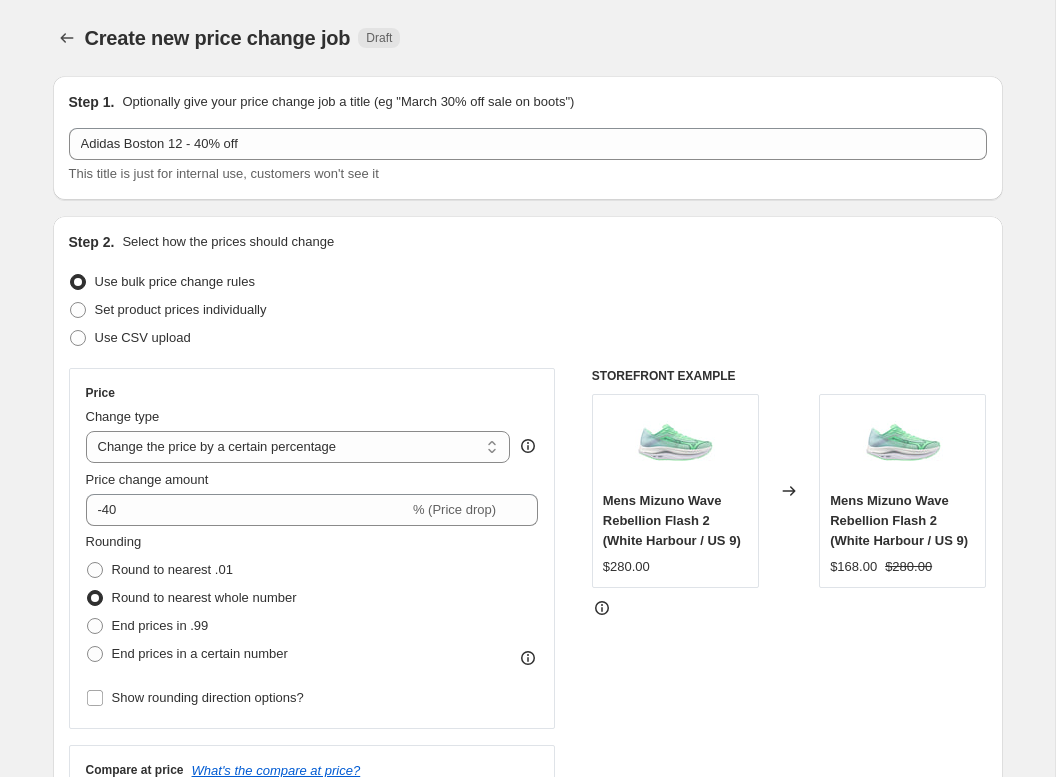 scroll, scrollTop: 941, scrollLeft: 0, axis: vertical 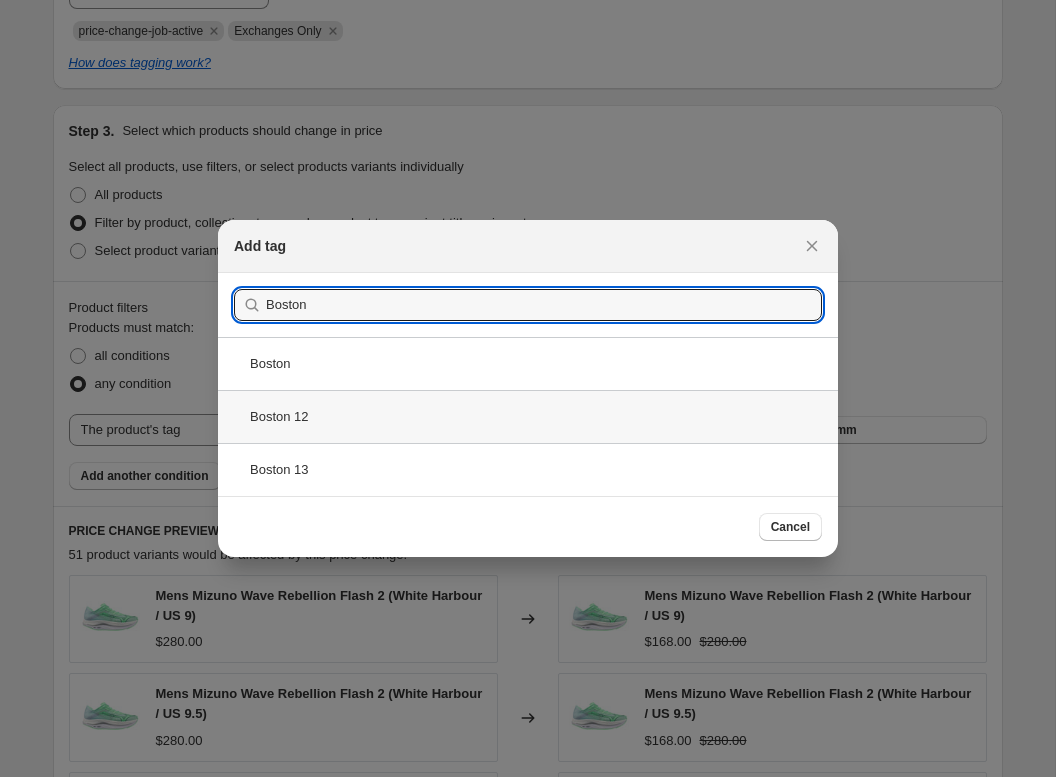 type on "Boston" 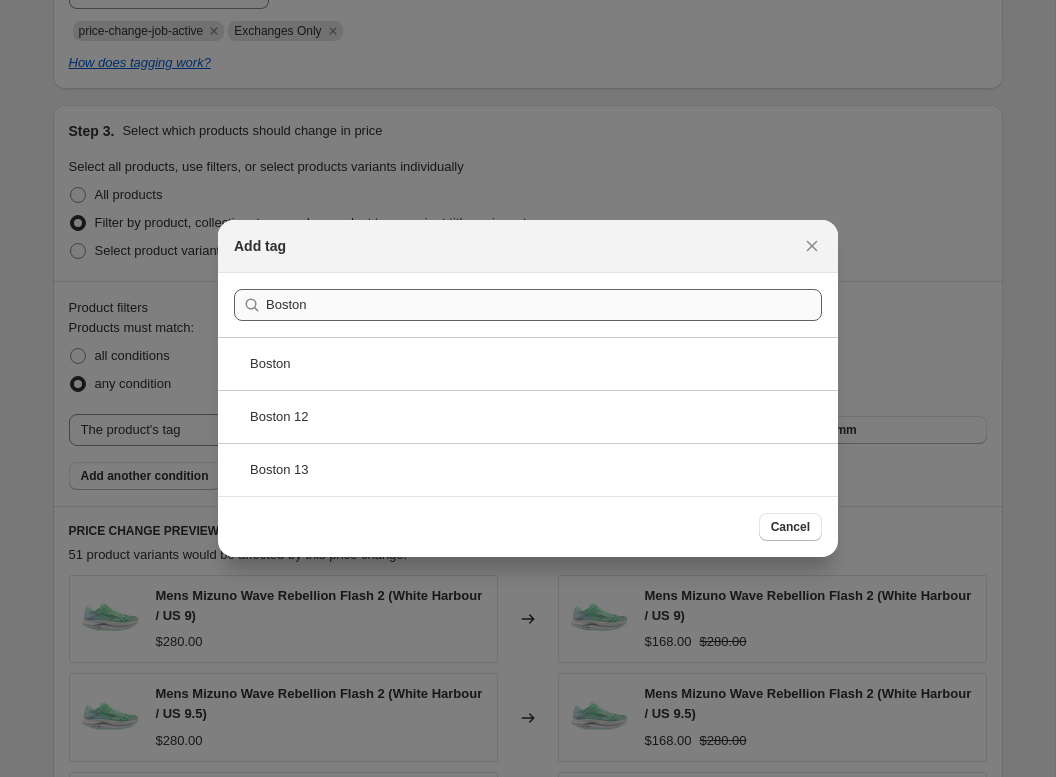 drag, startPoint x: 339, startPoint y: 415, endPoint x: 577, endPoint y: 467, distance: 243.61446 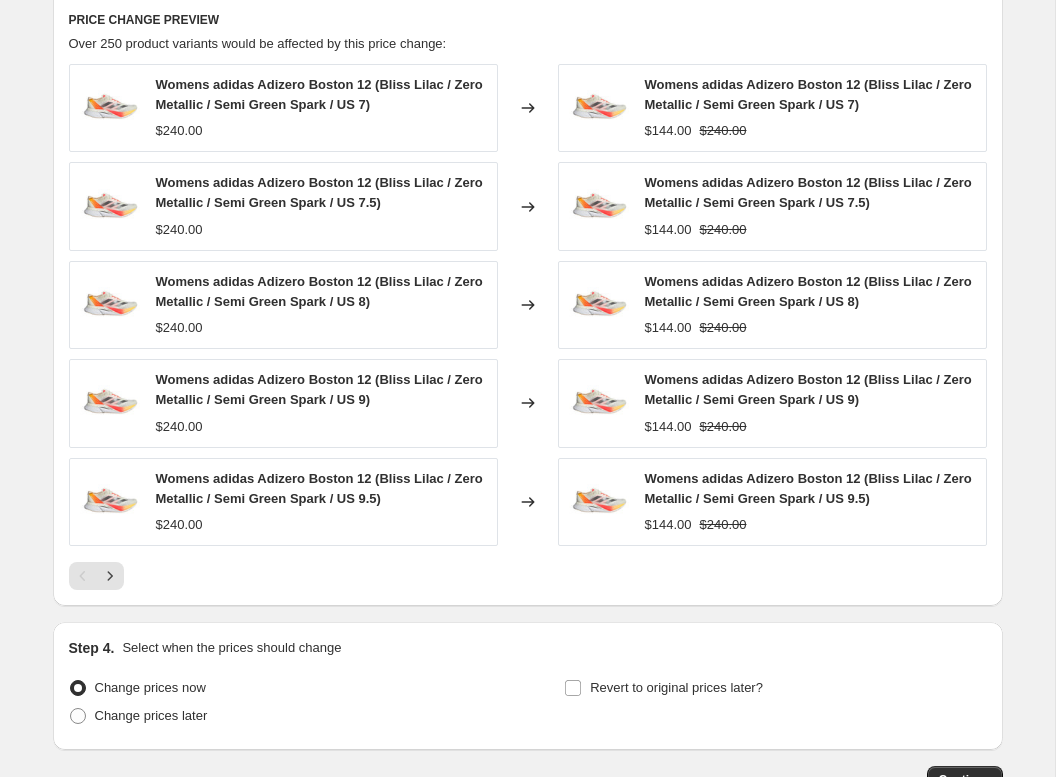 scroll, scrollTop: 1591, scrollLeft: 0, axis: vertical 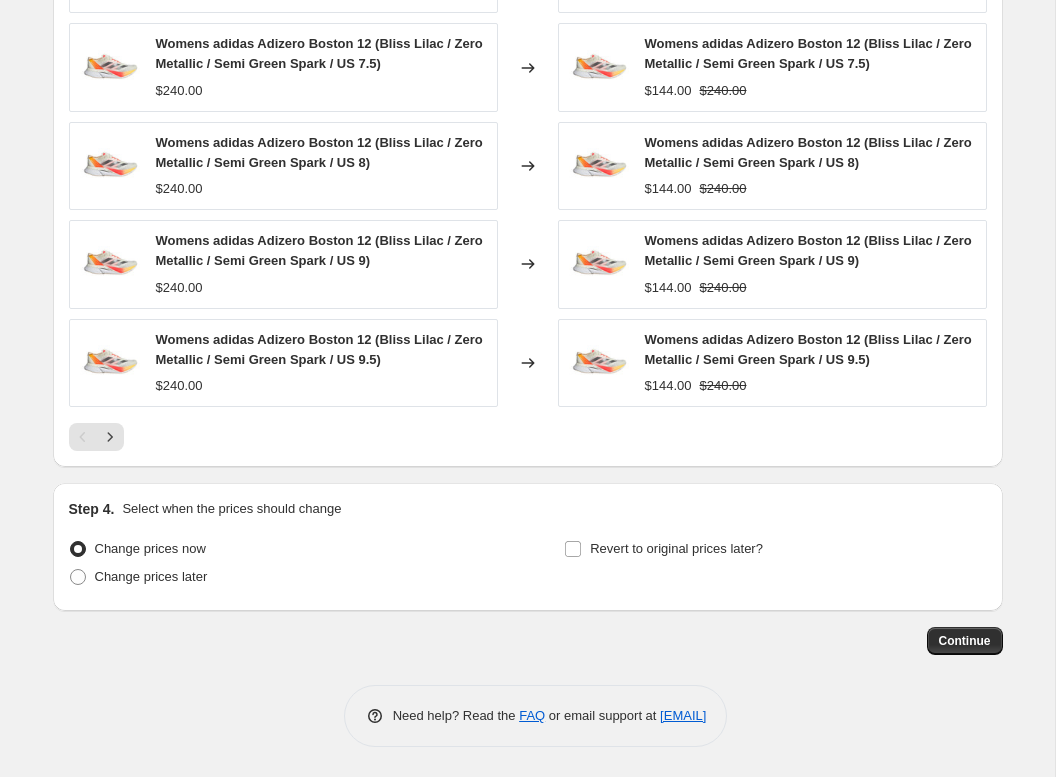 drag, startPoint x: 821, startPoint y: 628, endPoint x: 911, endPoint y: 636, distance: 90.35486 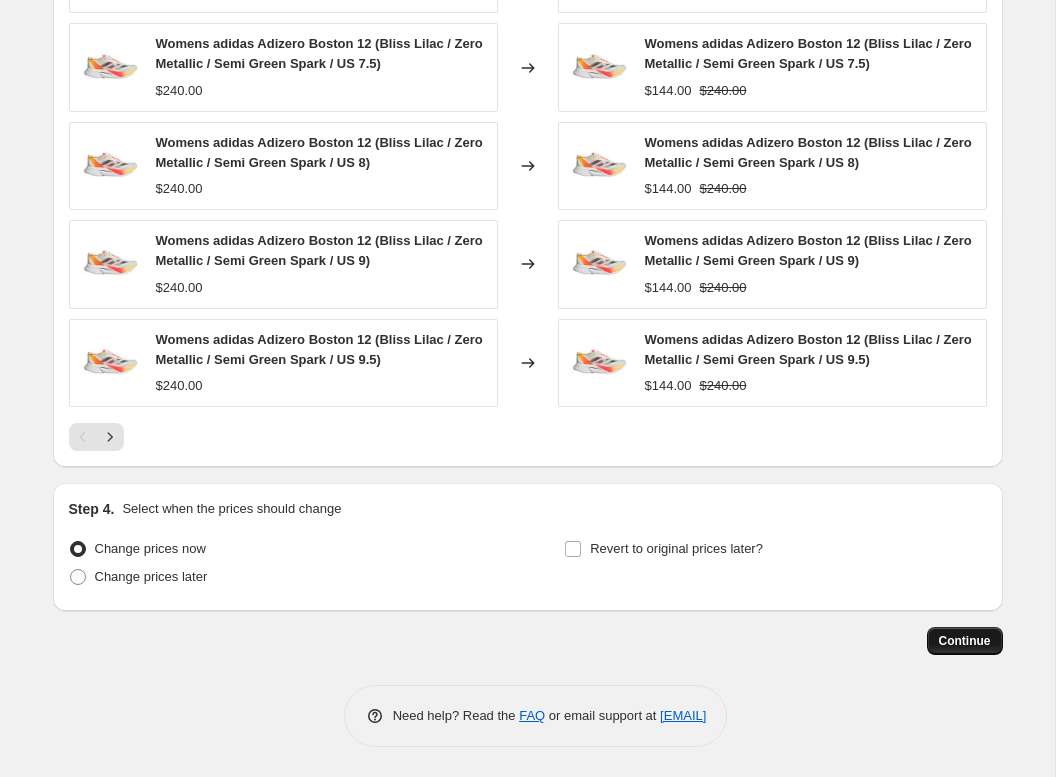 click on "Continue" at bounding box center [965, 641] 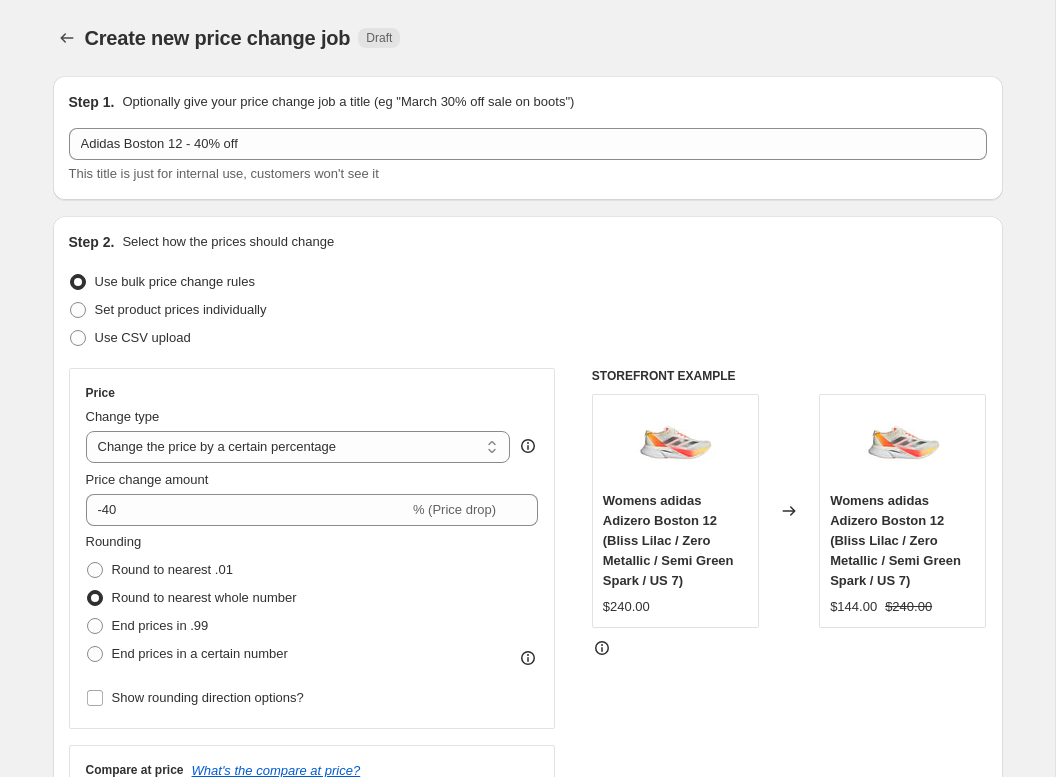 scroll, scrollTop: 1591, scrollLeft: 0, axis: vertical 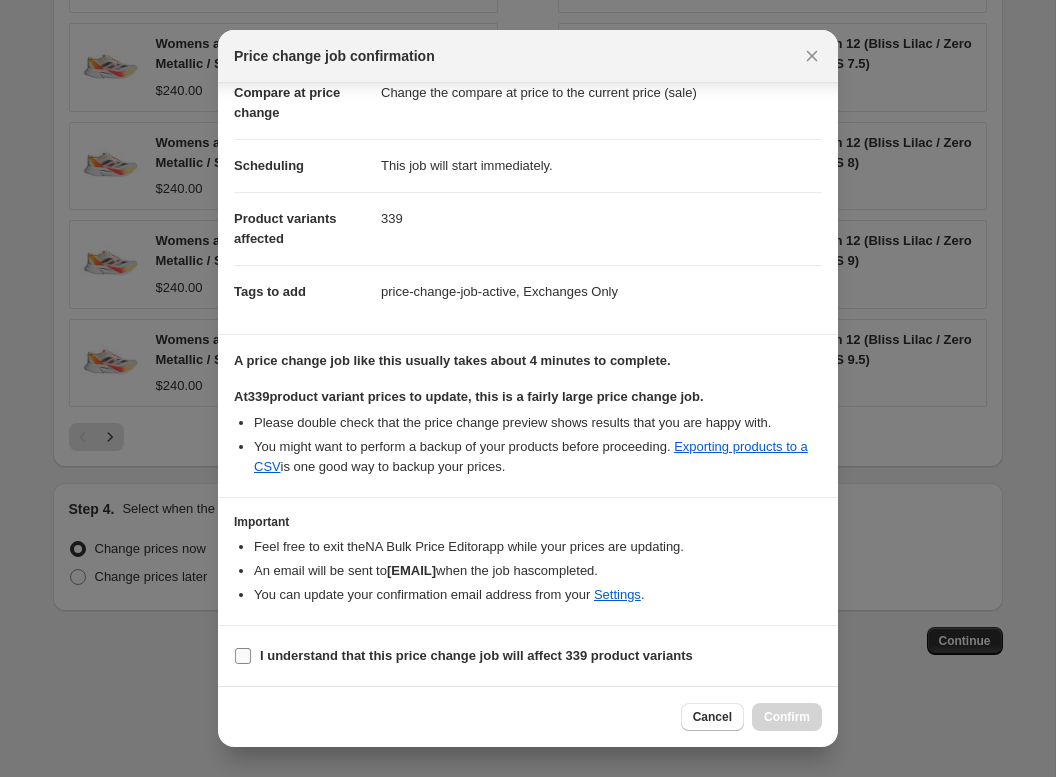 click on "I understand that this price change job will affect 339 product variants" at bounding box center (476, 655) 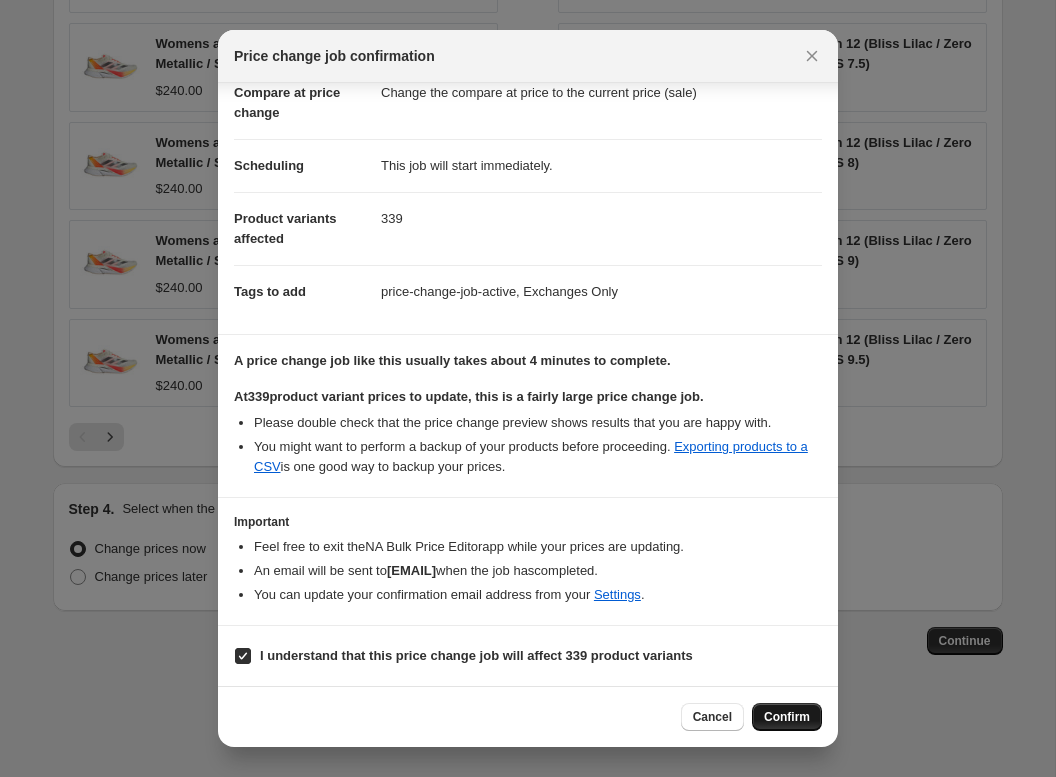 click on "Confirm" at bounding box center (787, 717) 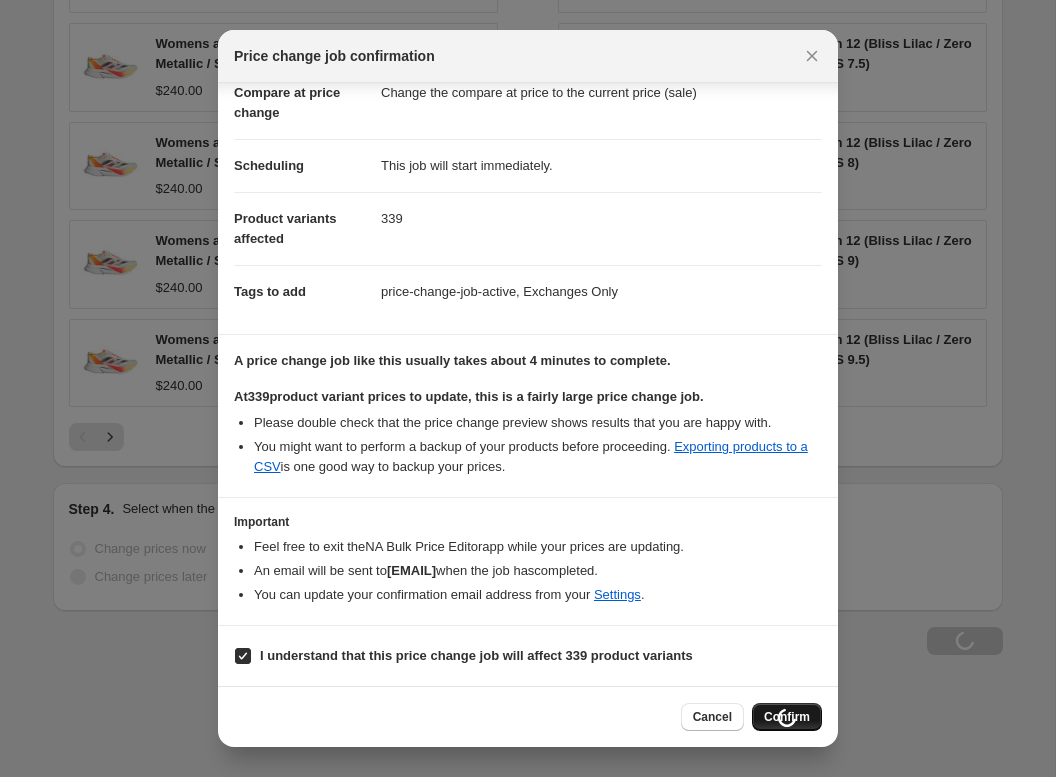 type on "Adidas Boston 12 - 40% off" 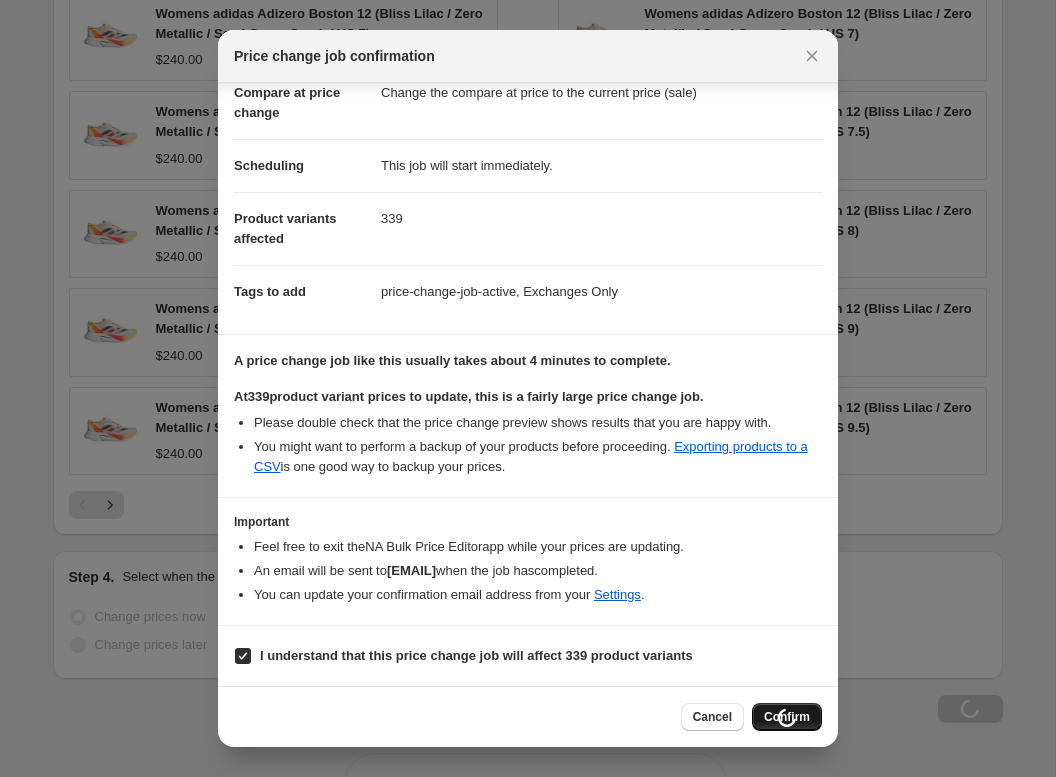 scroll, scrollTop: 1659, scrollLeft: 0, axis: vertical 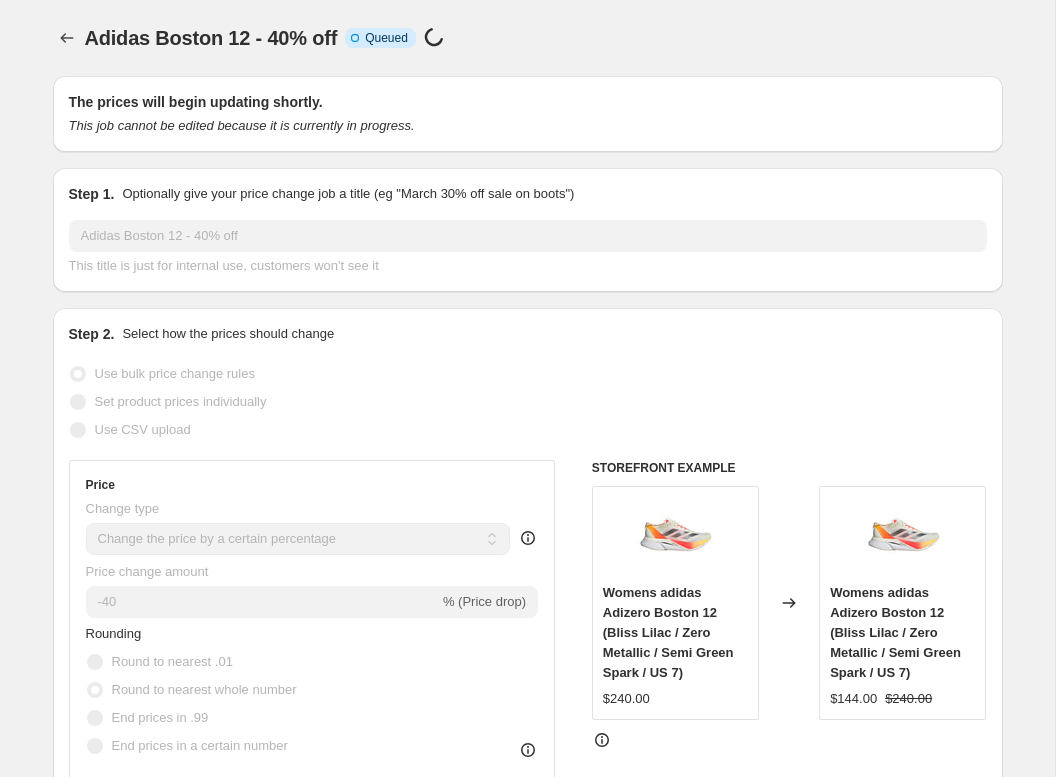 click on "Step 2. Select how the prices should change Use bulk price change rules Set product prices individually Use CSV upload Price Change type Change the price to a certain amount Change the price by a certain amount Change the price by a certain percentage Change the price to the current compare at price (price before sale) Change the price by a certain amount relative to the compare at price Change the price by a certain percentage relative to the compare at price Don't change the price Change the price by a certain percentage relative to the cost per item Change price to certain cost margin Change the price by a certain percentage Price change amount -40 % (Price drop) Rounding Round to nearest .01 Round to nearest whole number End prices in .99 End prices in a certain number Show rounding direction options? Compare at price What's the compare at price? Change type Change the compare at price to the current price (sale) Change the compare at price to a certain amount Don't change the compare at price $240.00" at bounding box center (528, 715) 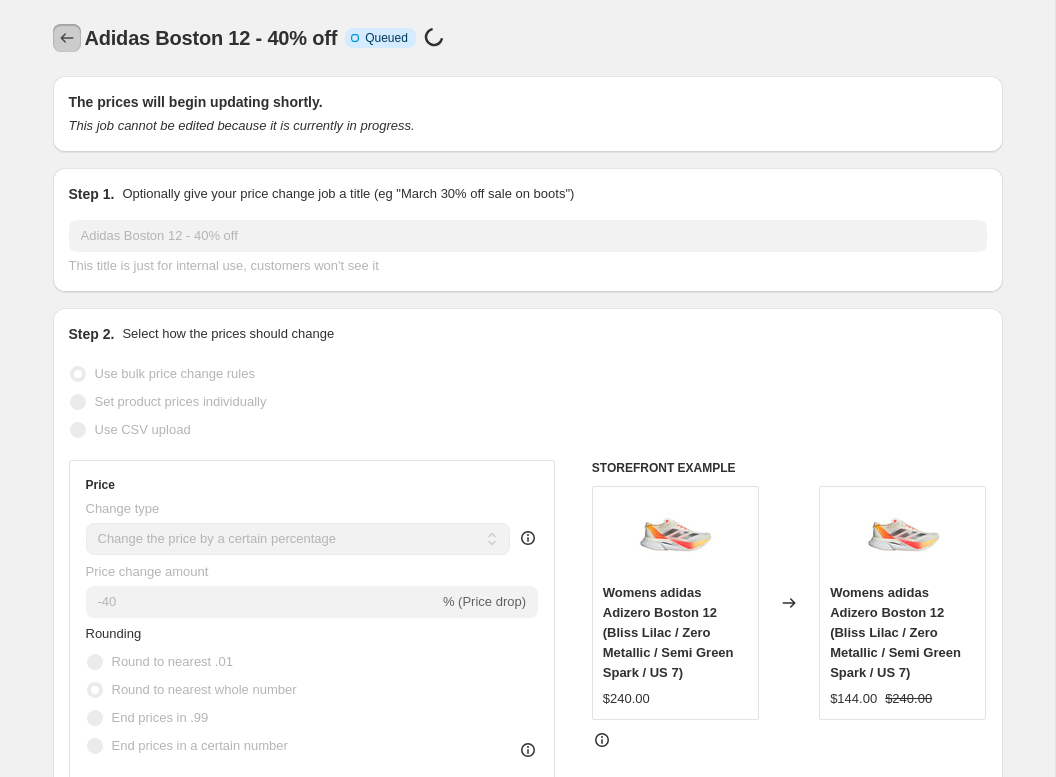 click 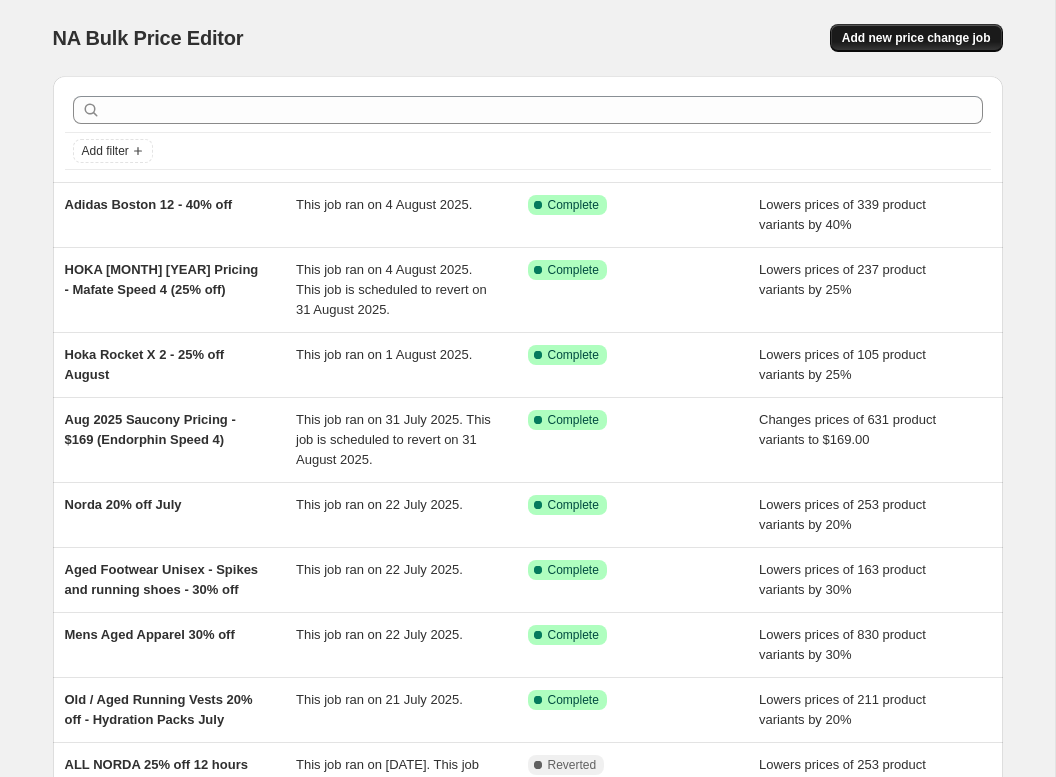 click on "Add new price change job" at bounding box center (916, 38) 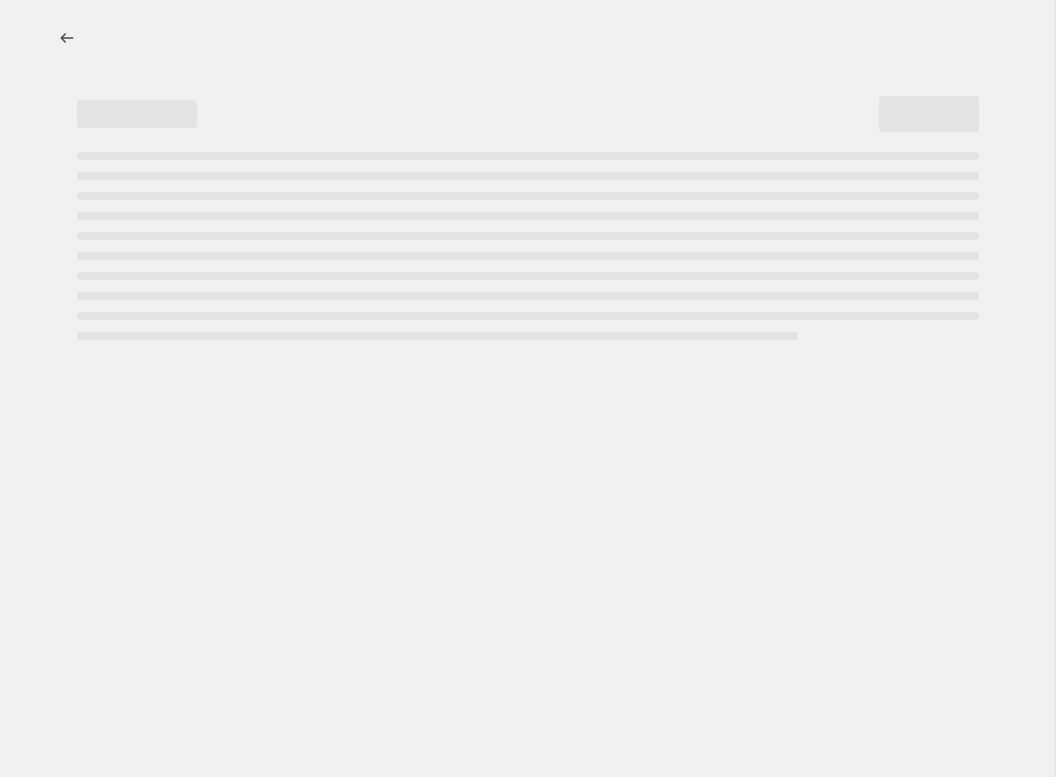 select on "percentage" 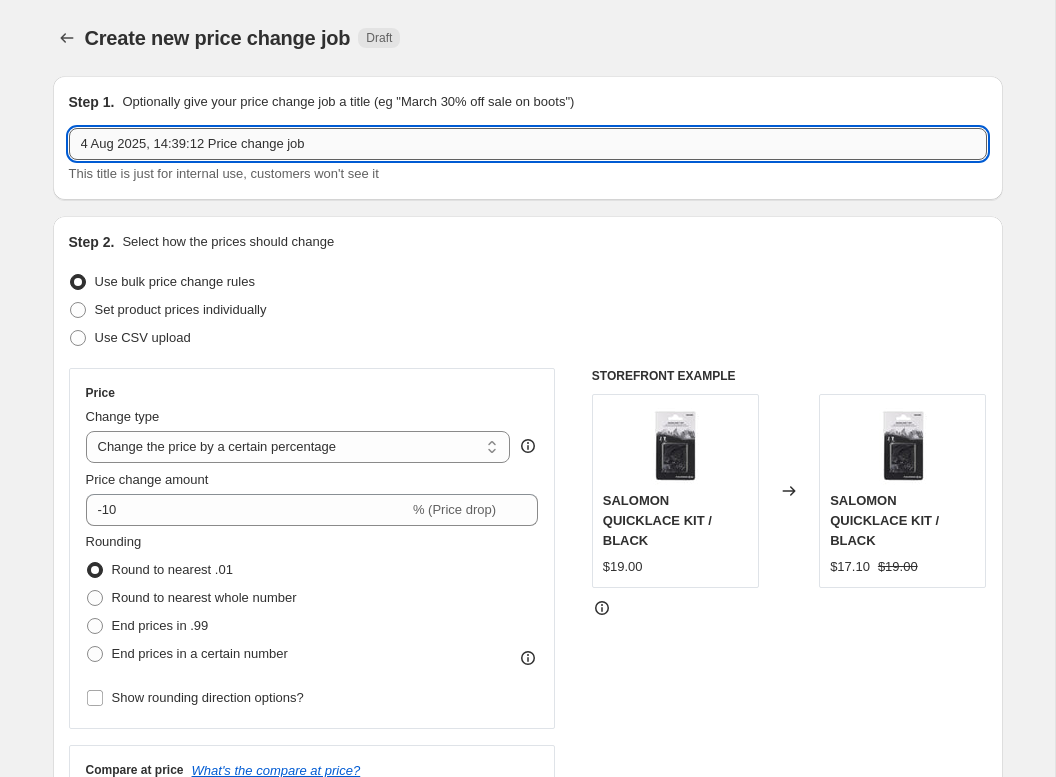 click on "4 Aug 2025, 14:39:12 Price change job" at bounding box center (528, 144) 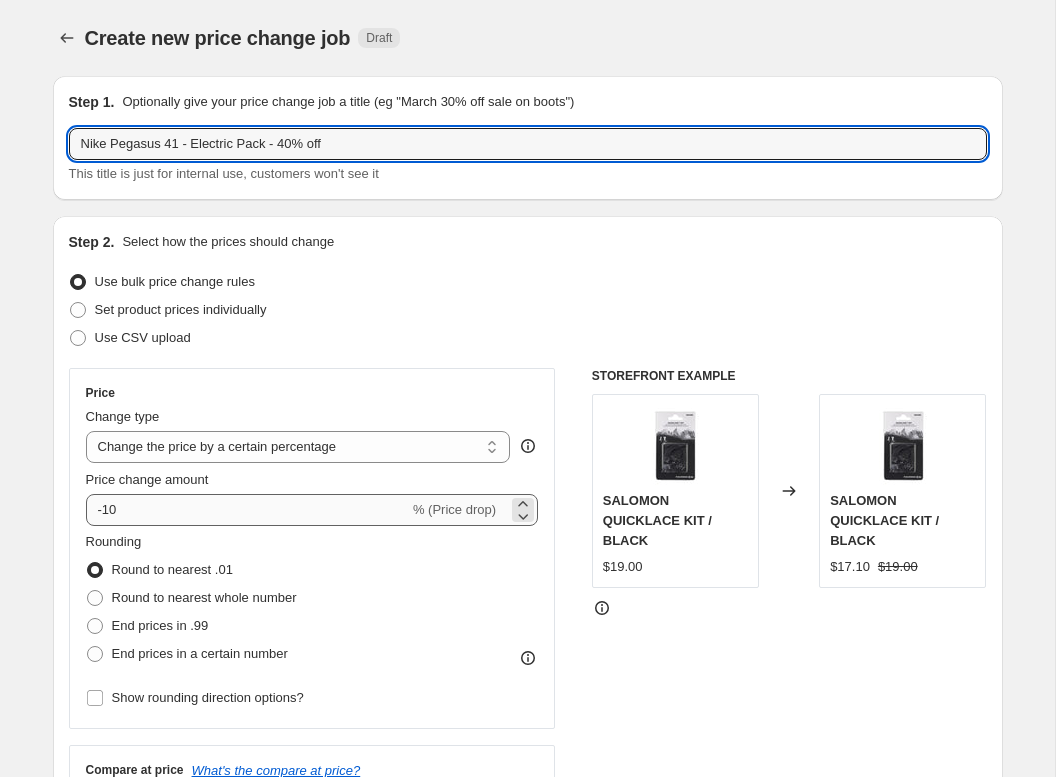 type on "Nike Pegasus 41 - Electric Pack - 40% off" 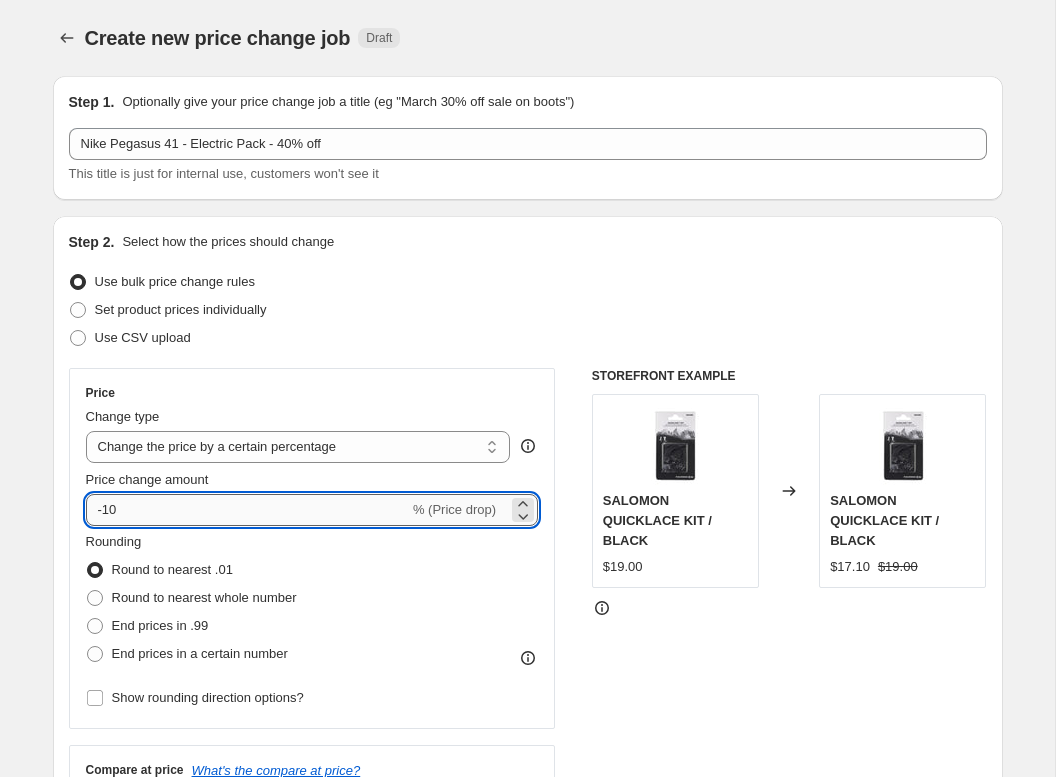 click on "-10" at bounding box center (247, 510) 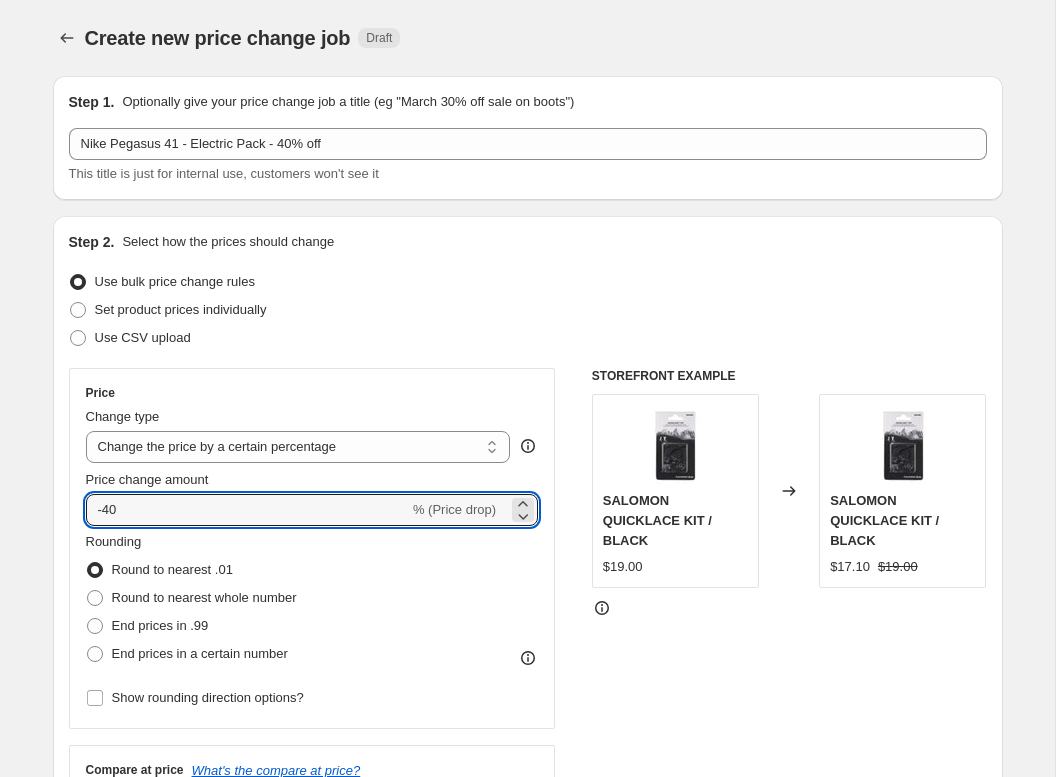 type on "-40" 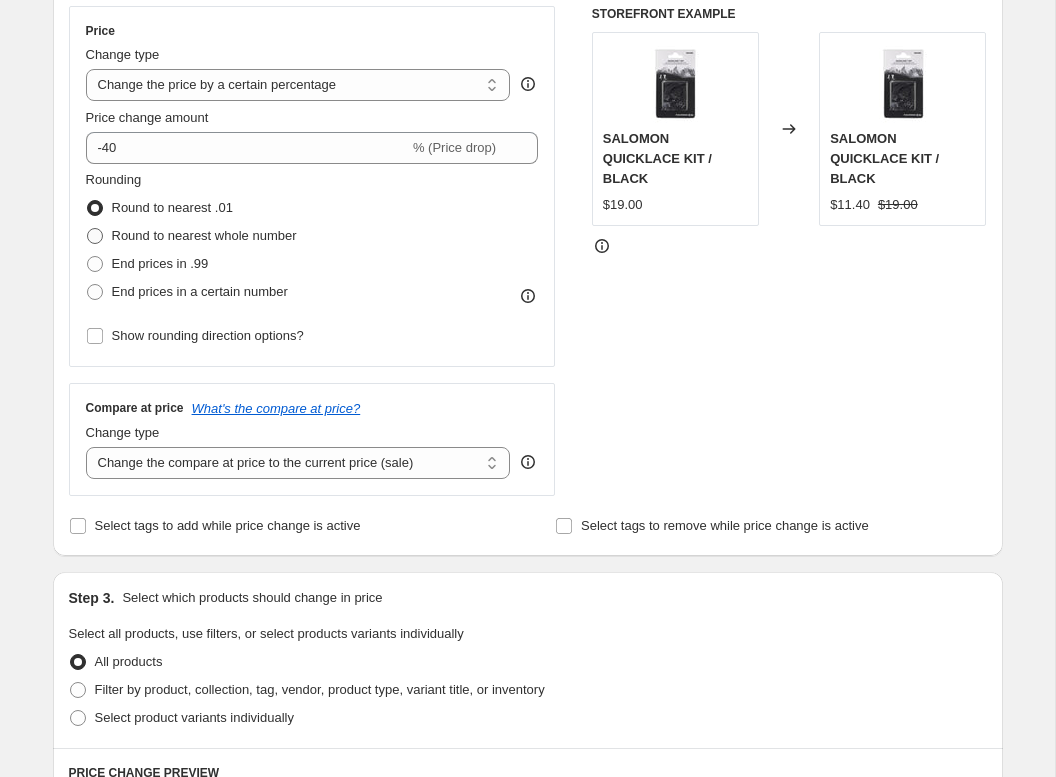click on "Round to nearest whole number" at bounding box center [204, 235] 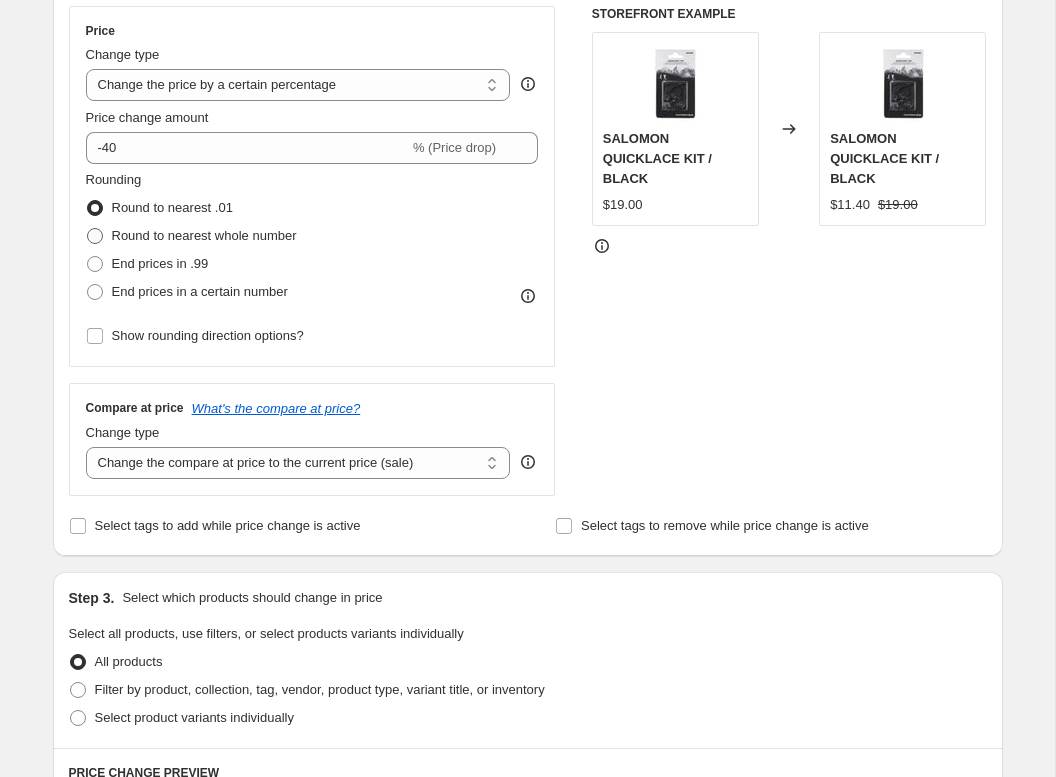 radio on "true" 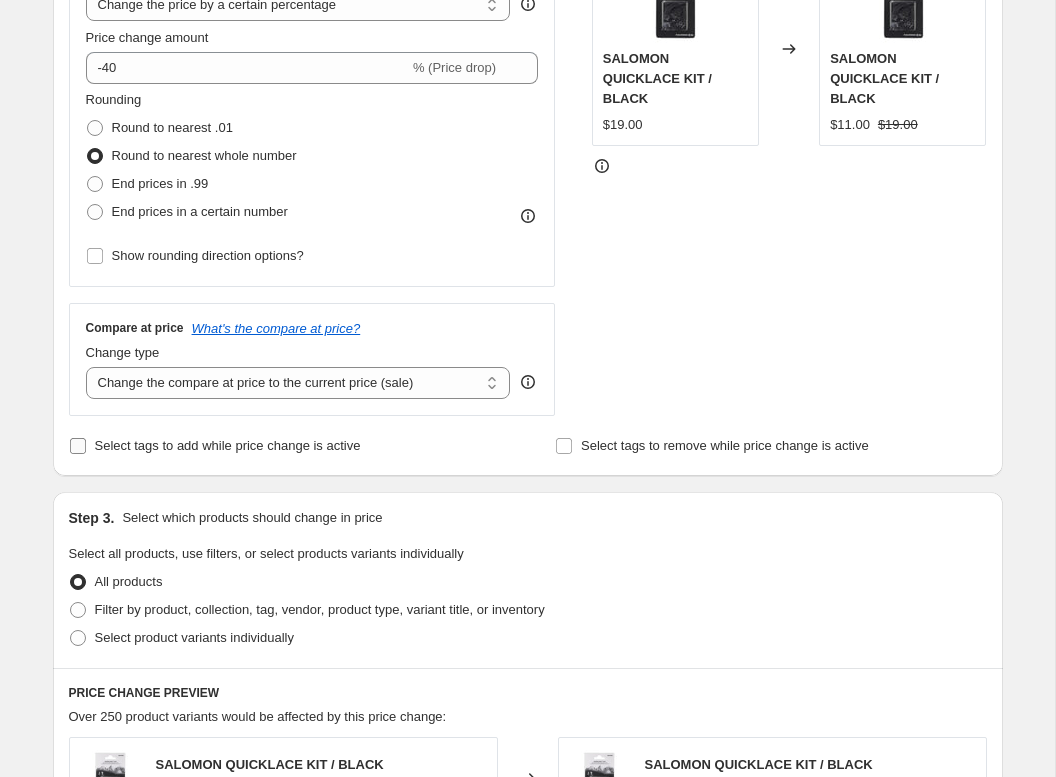 scroll, scrollTop: 445, scrollLeft: 0, axis: vertical 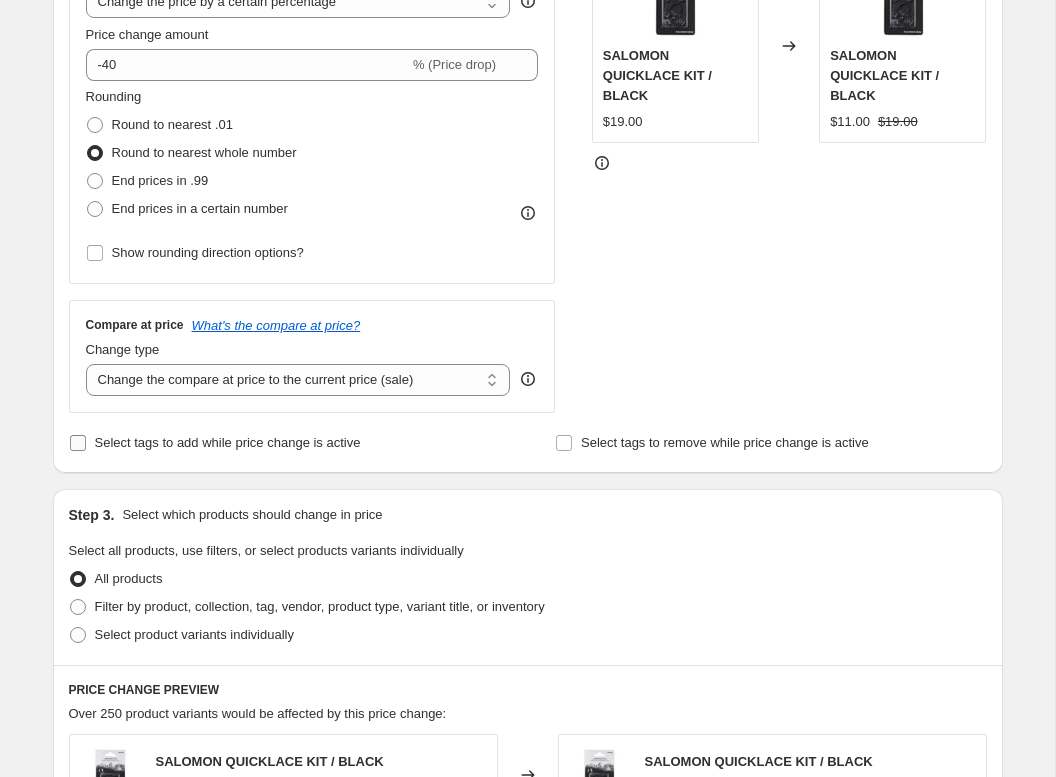 click on "Select tags to add while price change is active" at bounding box center (228, 442) 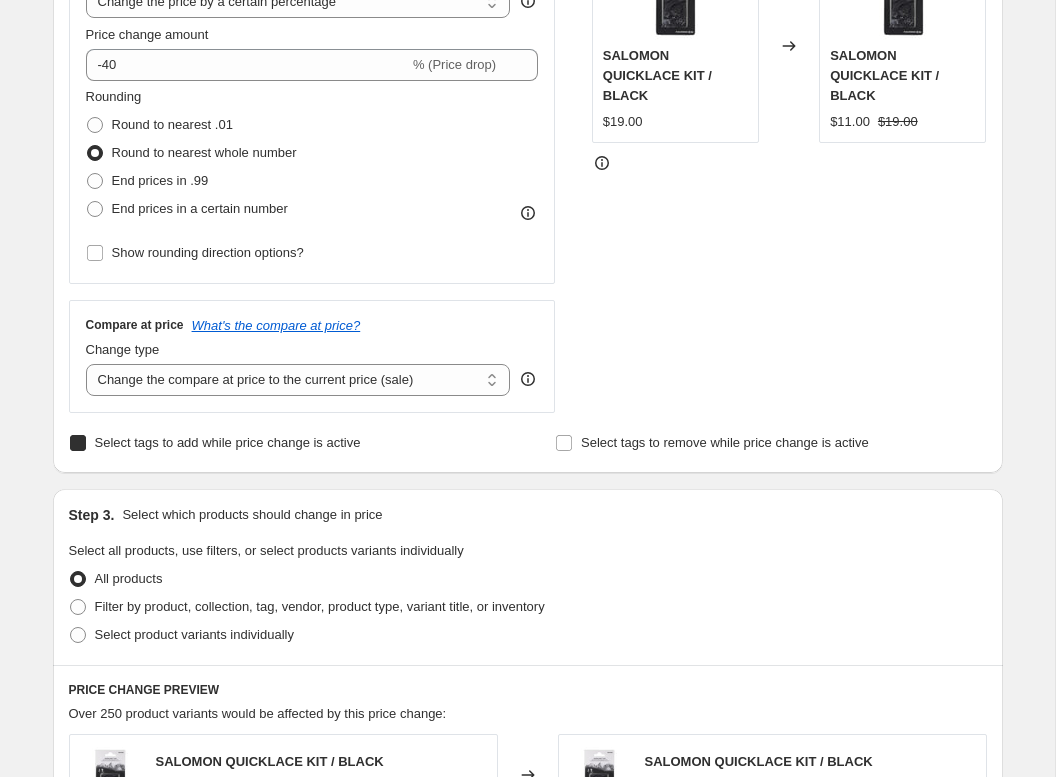 checkbox on "true" 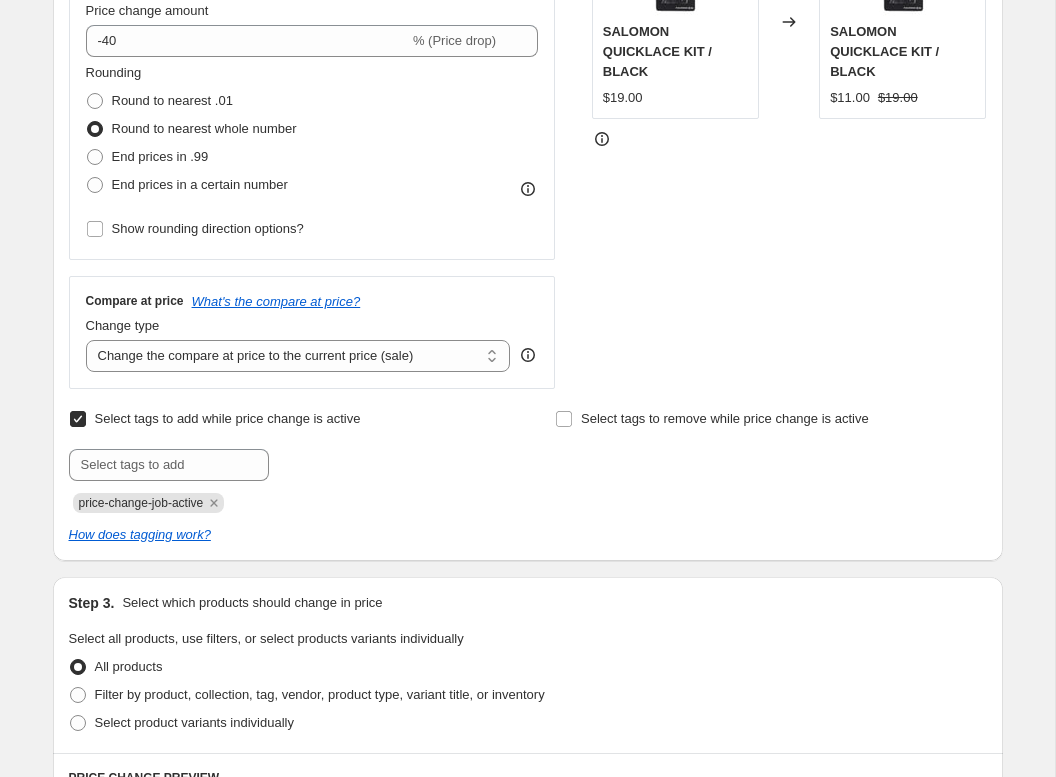 scroll, scrollTop: 504, scrollLeft: 0, axis: vertical 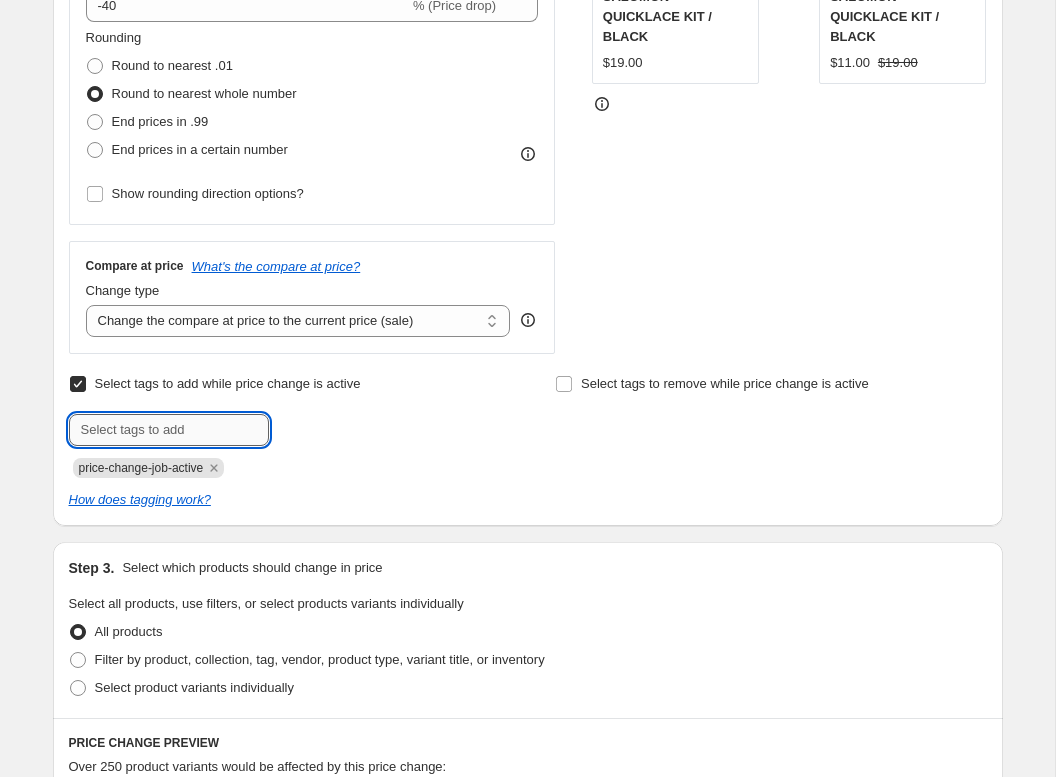 click at bounding box center [169, 430] 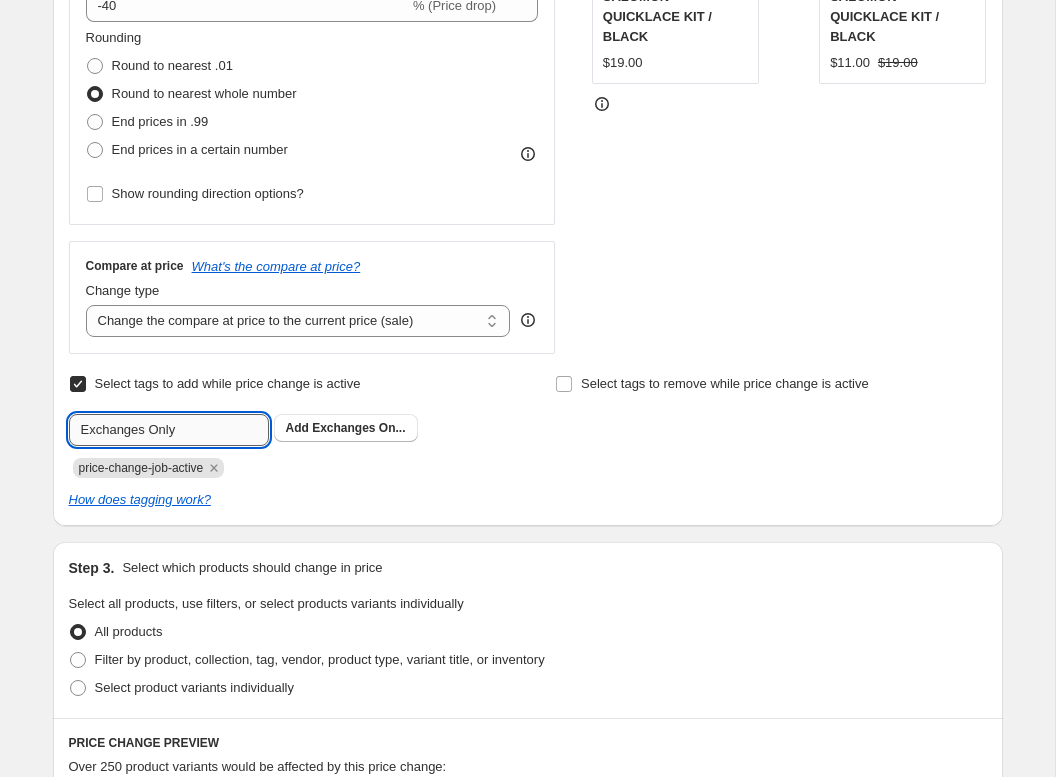 type on "Exchanges Only" 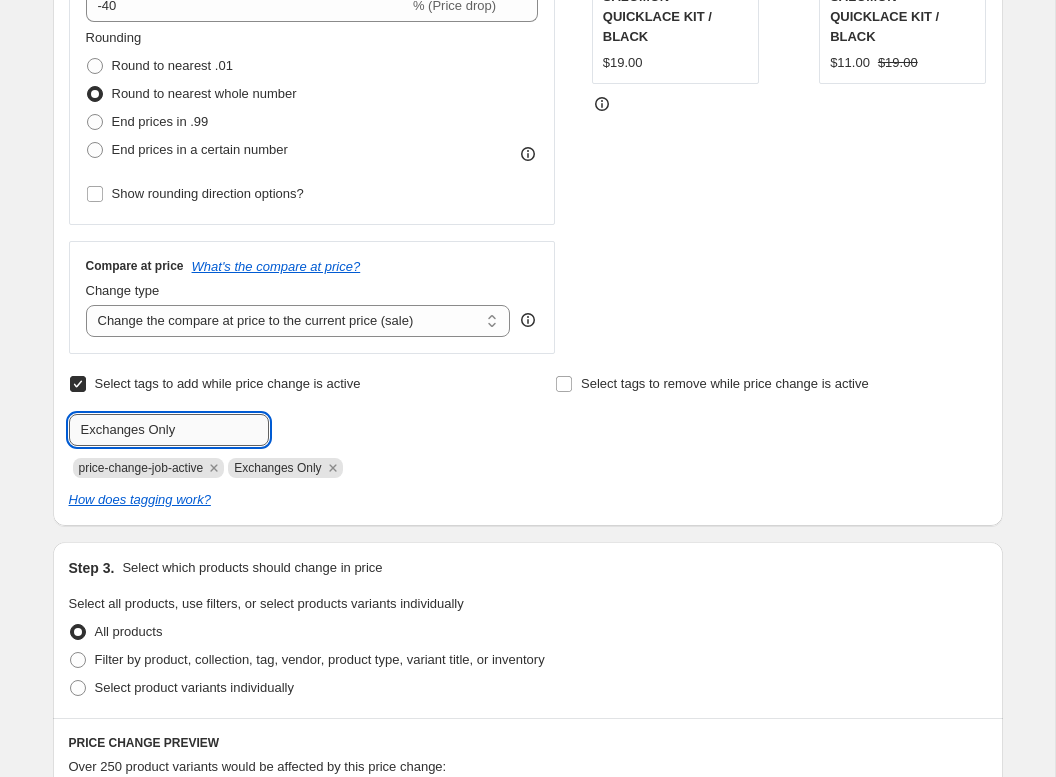 type 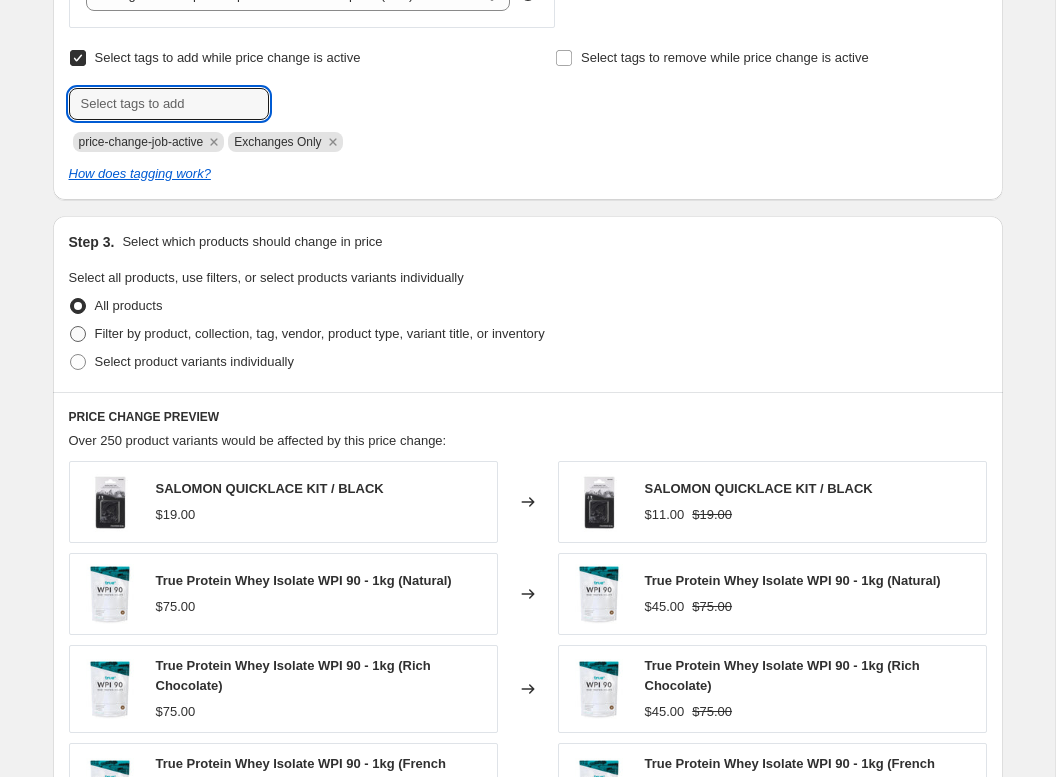 click on "Filter by product, collection, tag, vendor, product type, variant title, or inventory" at bounding box center (320, 333) 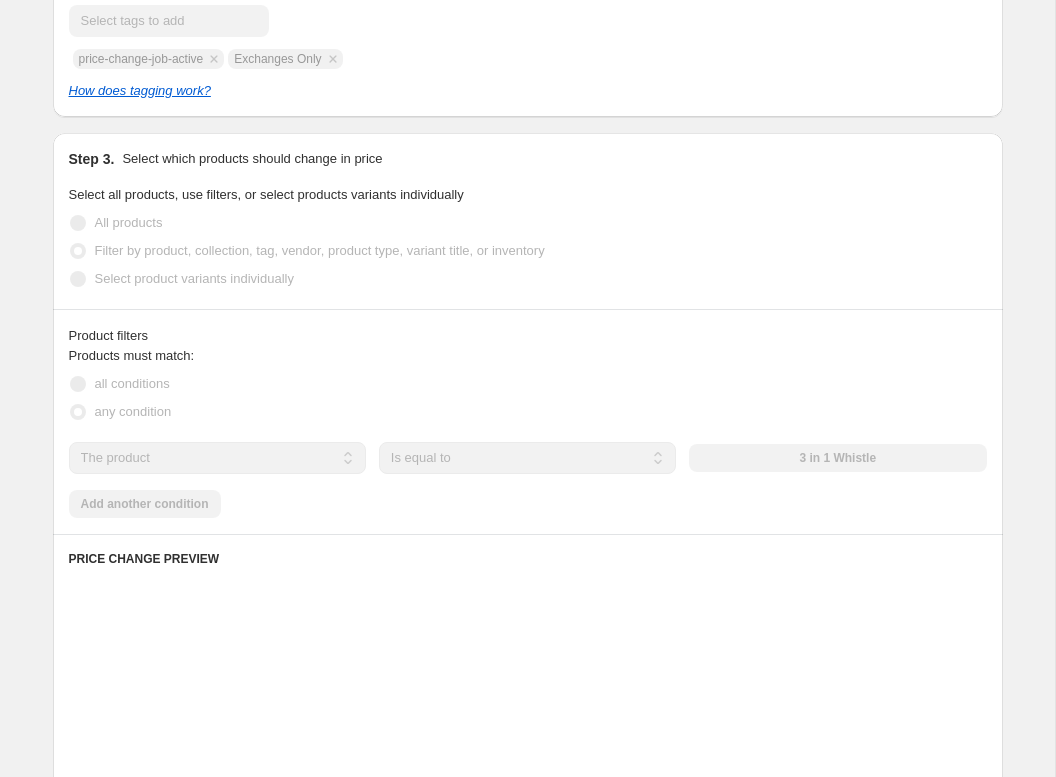 scroll, scrollTop: 944, scrollLeft: 0, axis: vertical 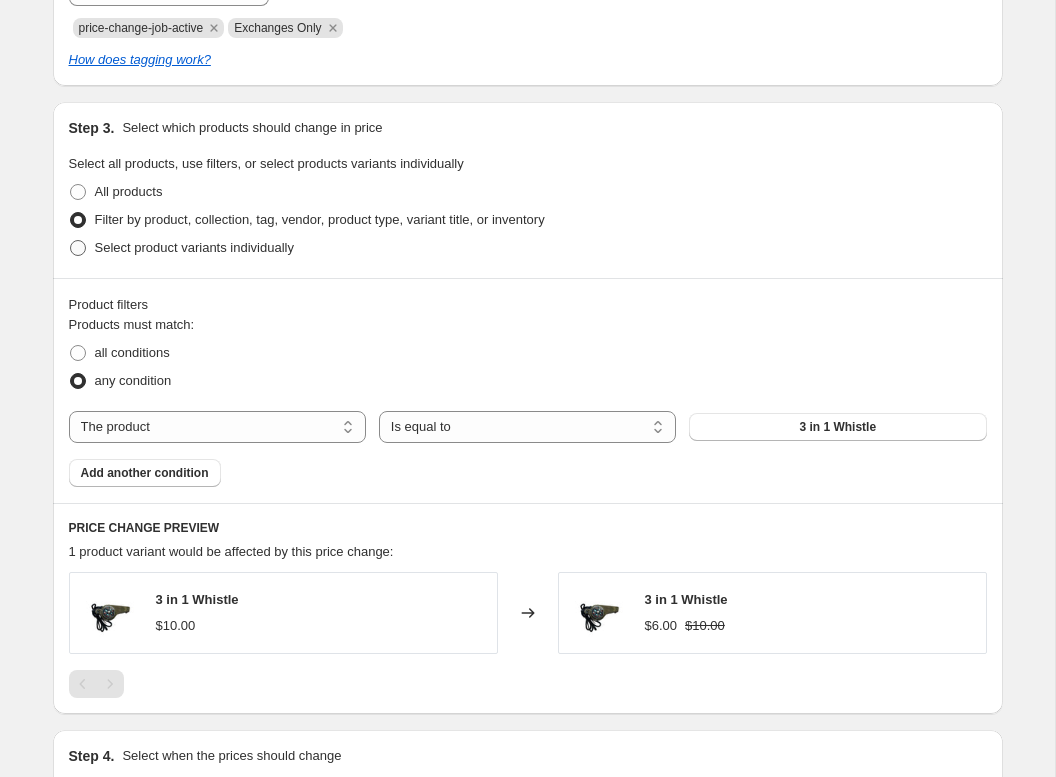 click on "Select product variants individually" at bounding box center (194, 247) 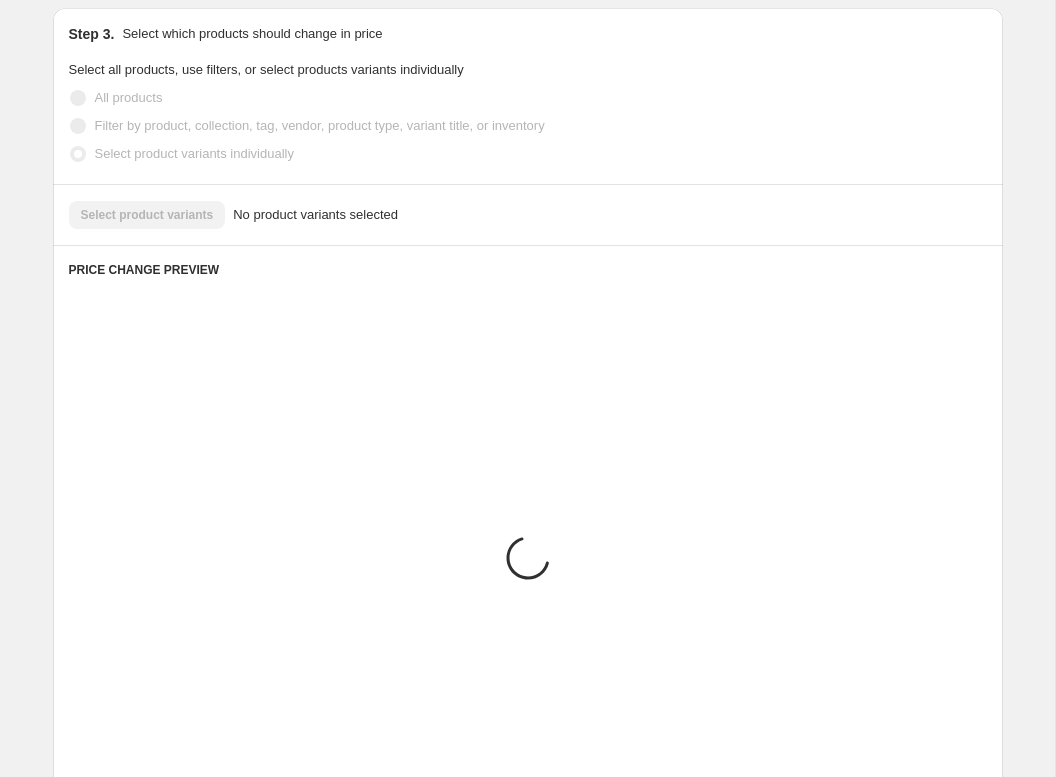 scroll, scrollTop: 891, scrollLeft: 0, axis: vertical 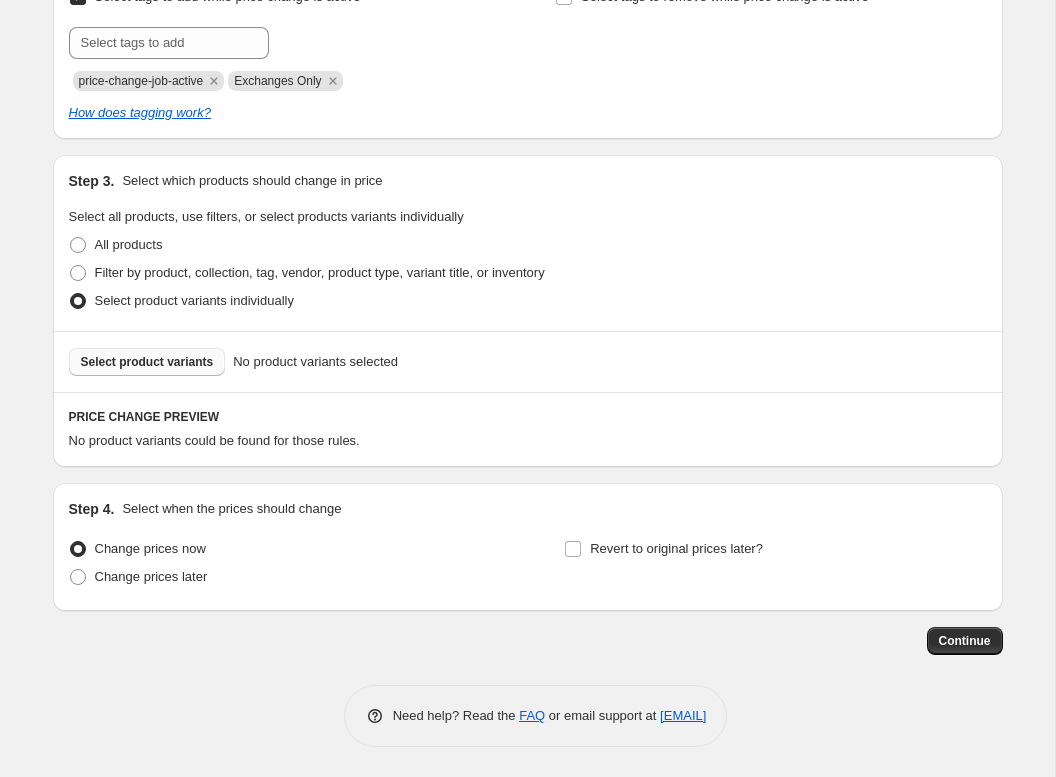 click on "Select product variants" at bounding box center [147, 362] 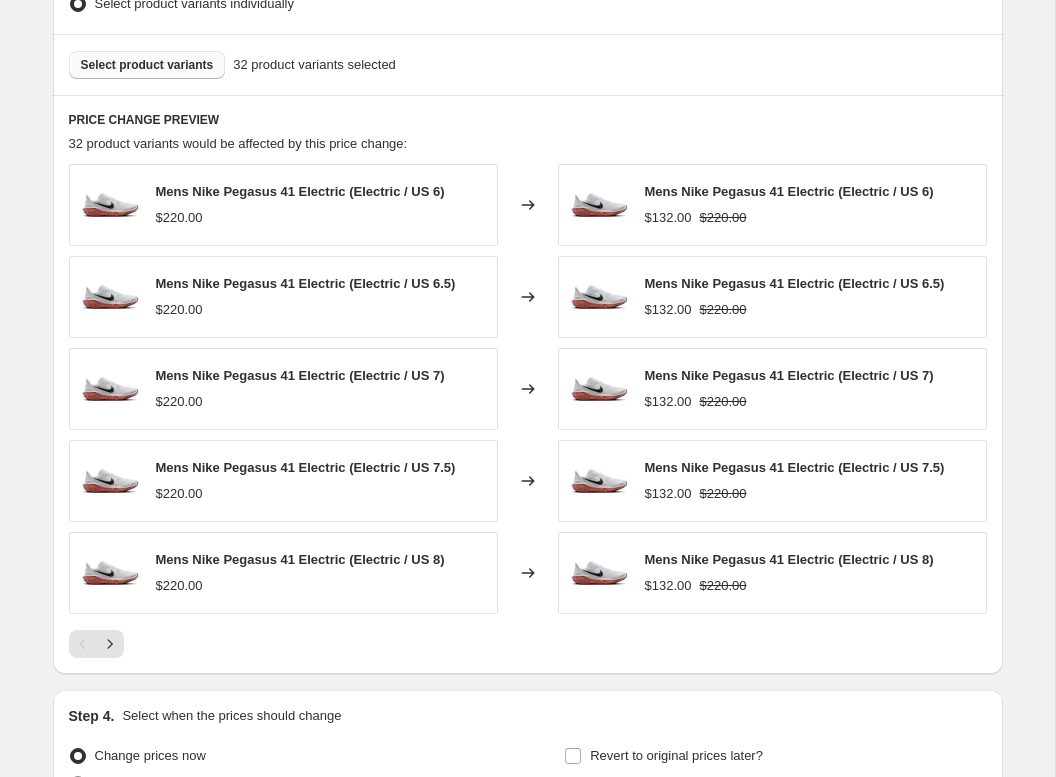 scroll, scrollTop: 1395, scrollLeft: 0, axis: vertical 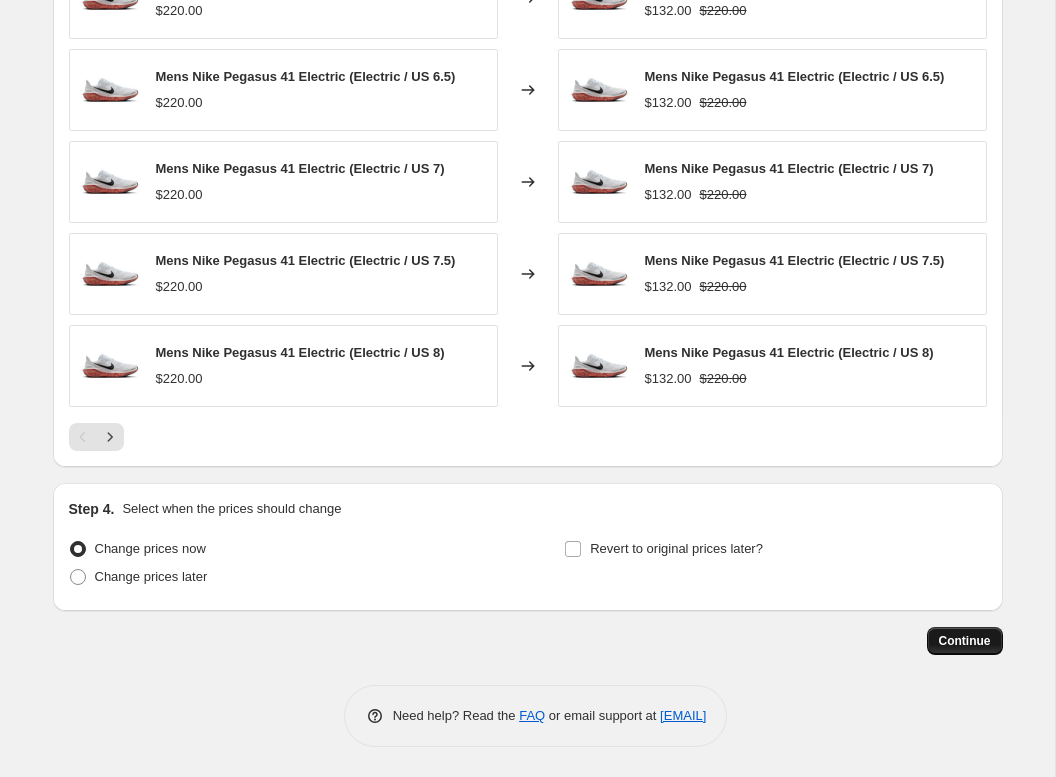 click on "Continue" at bounding box center [965, 641] 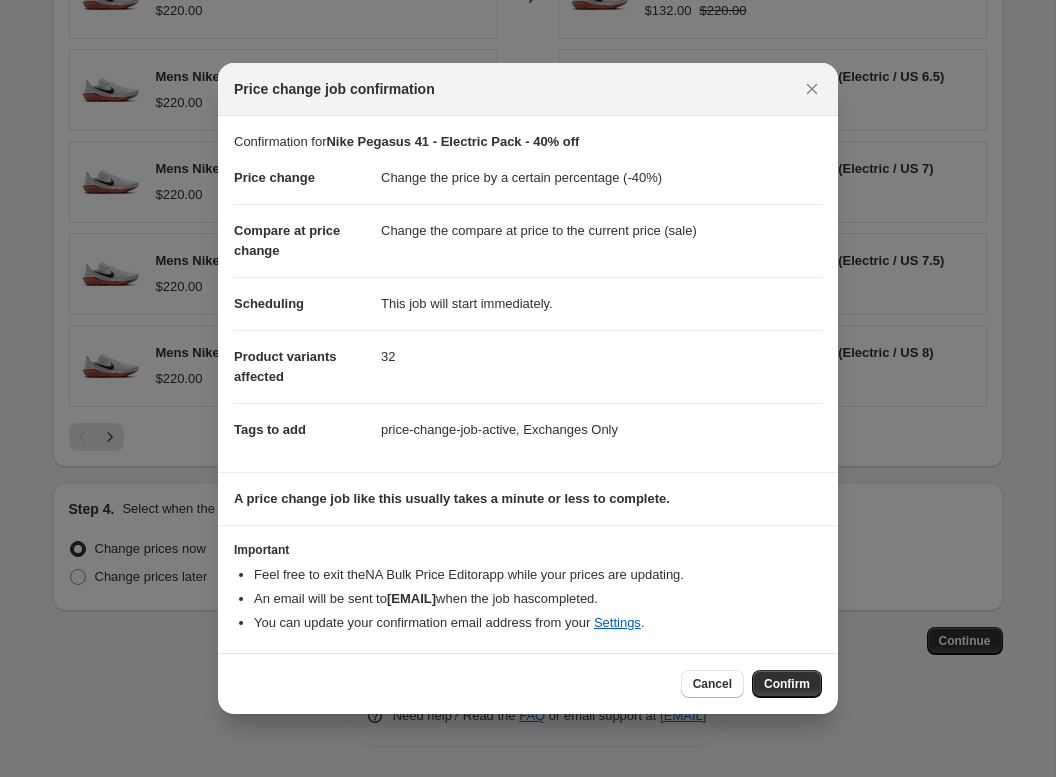 click on "Confirm" at bounding box center (787, 684) 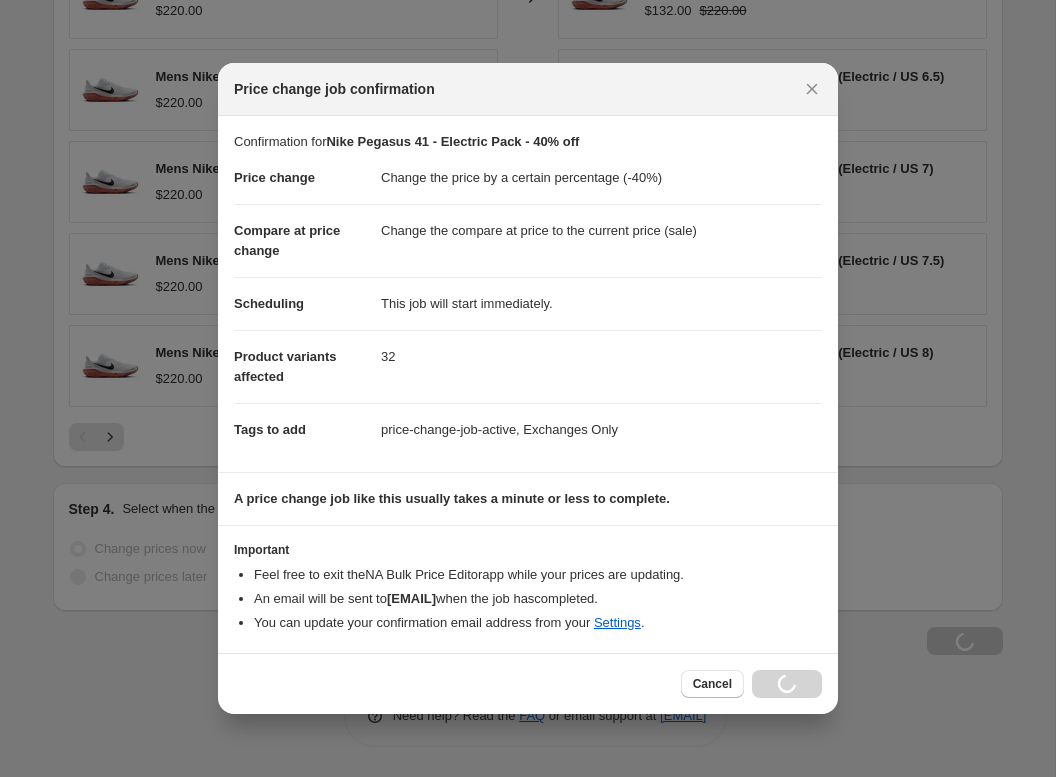 type on "Nike Pegasus 41 - Electric Pack - 40% off" 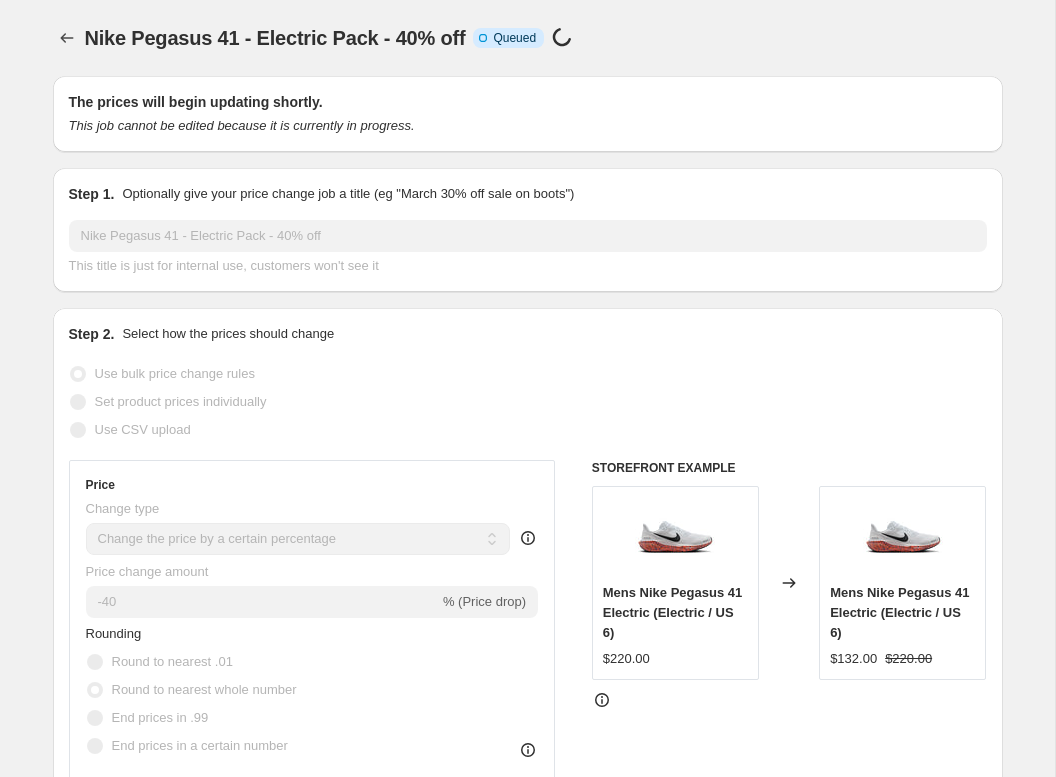 scroll, scrollTop: 1395, scrollLeft: 0, axis: vertical 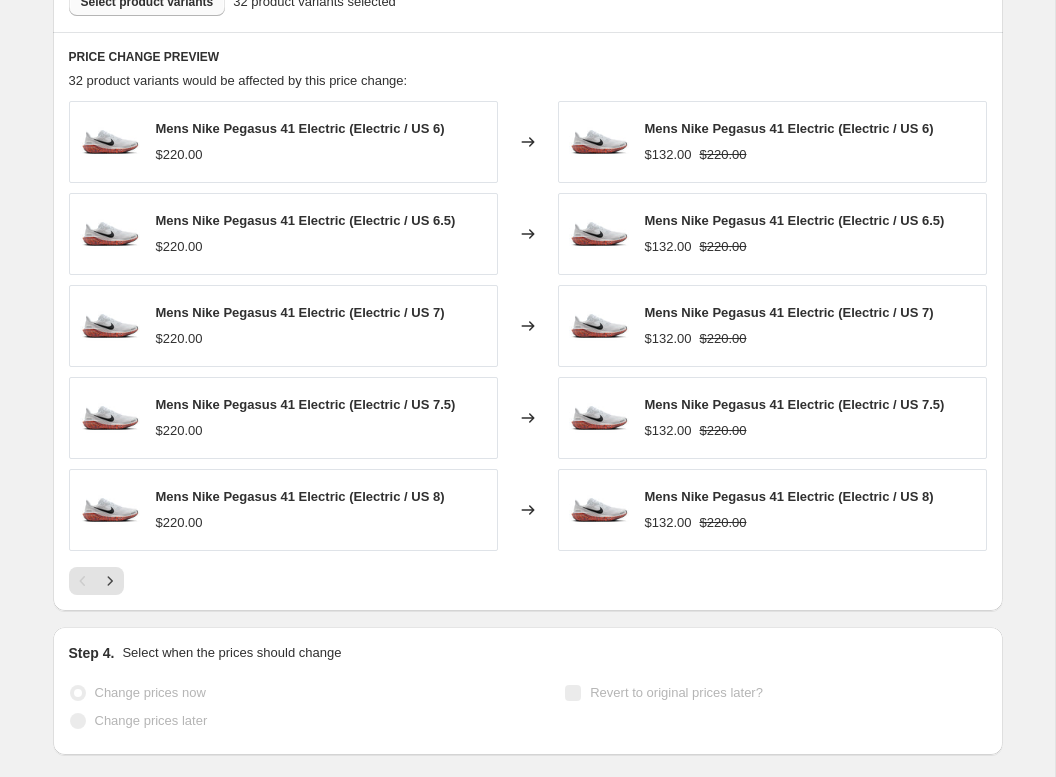 select on "percentage" 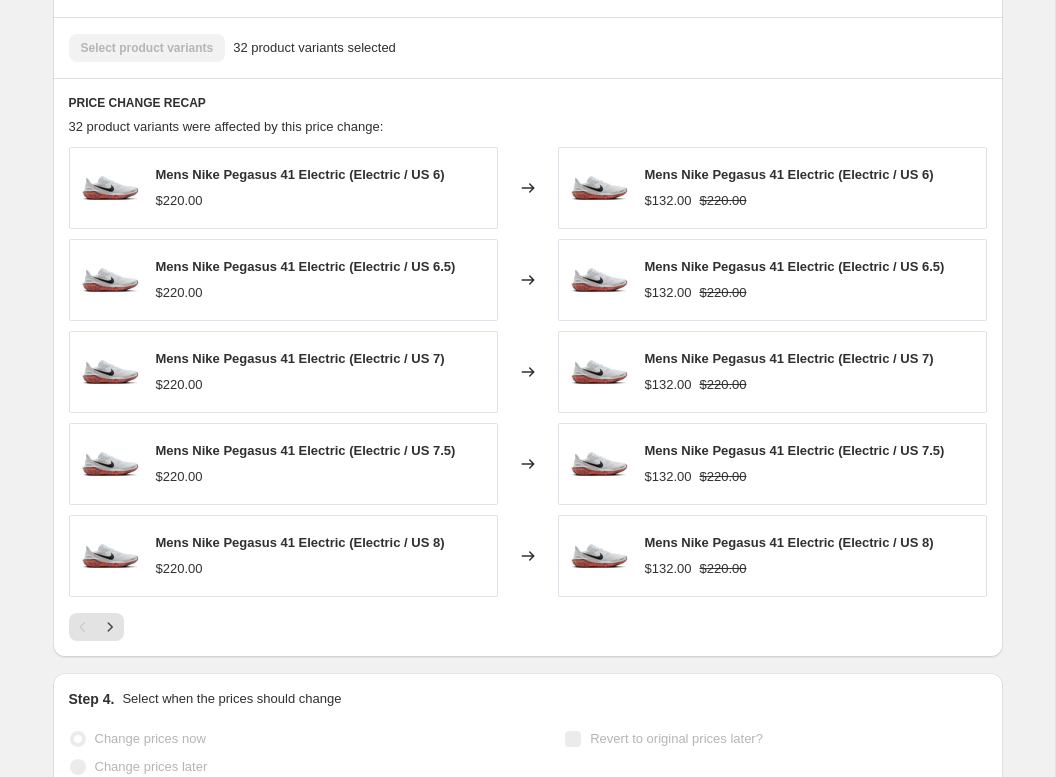scroll, scrollTop: 0, scrollLeft: 0, axis: both 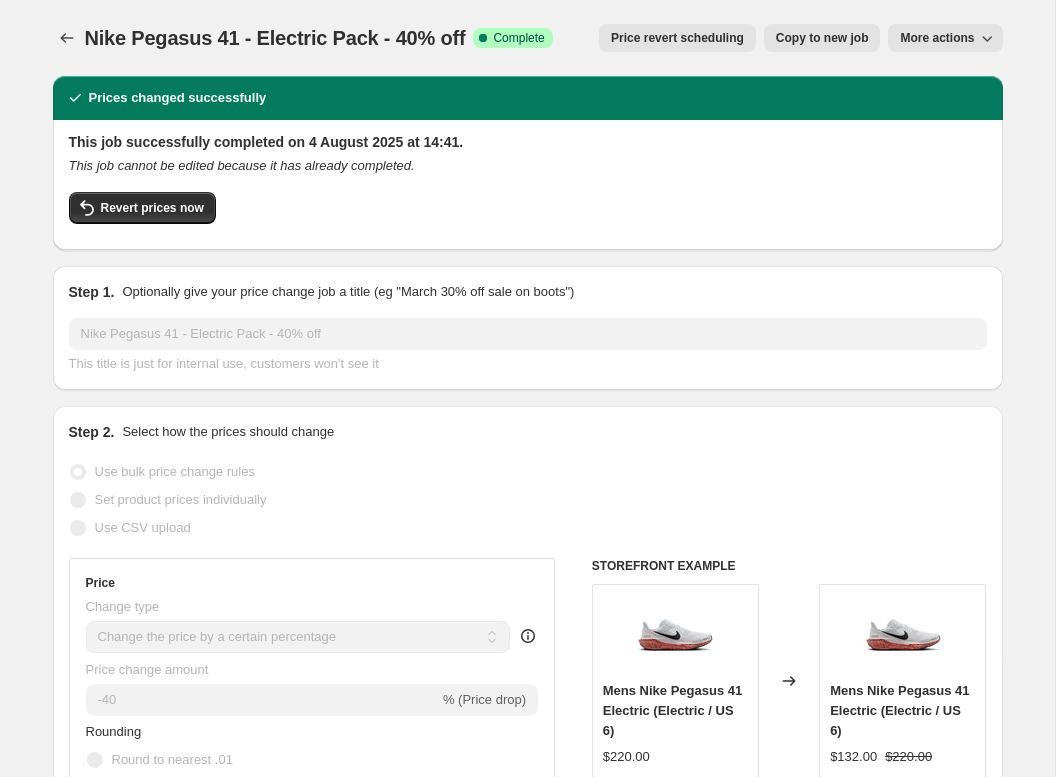 drag, startPoint x: 362, startPoint y: 208, endPoint x: 338, endPoint y: 201, distance: 25 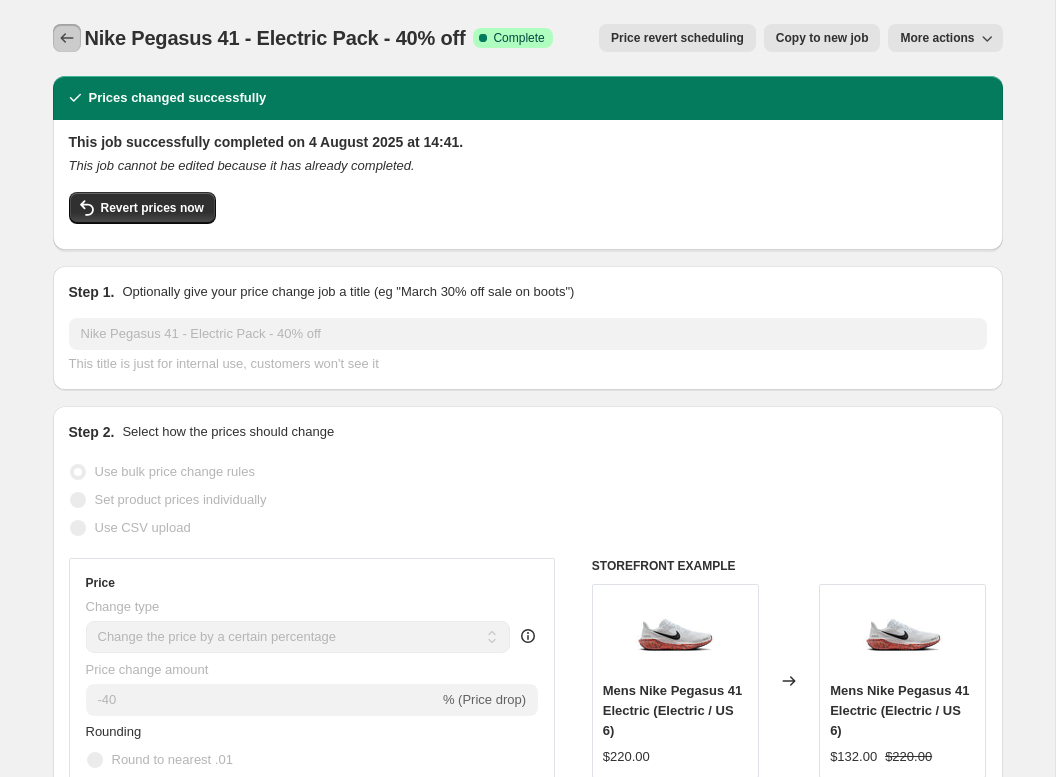 click 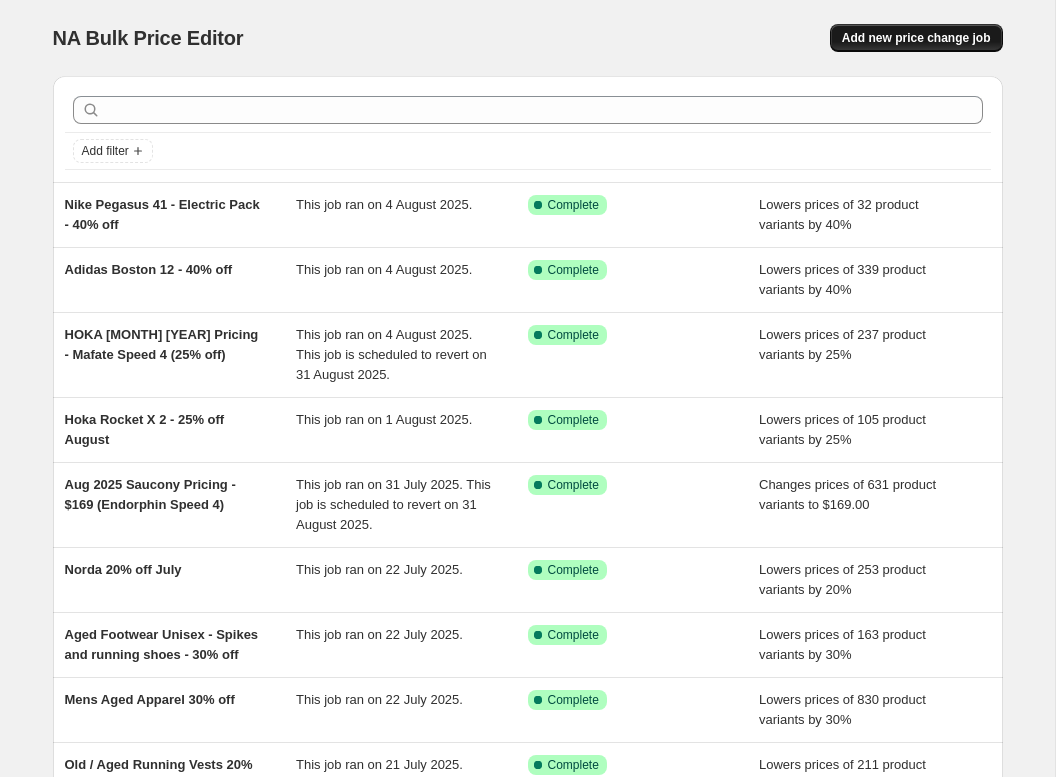 click on "Add new price change job" at bounding box center (916, 38) 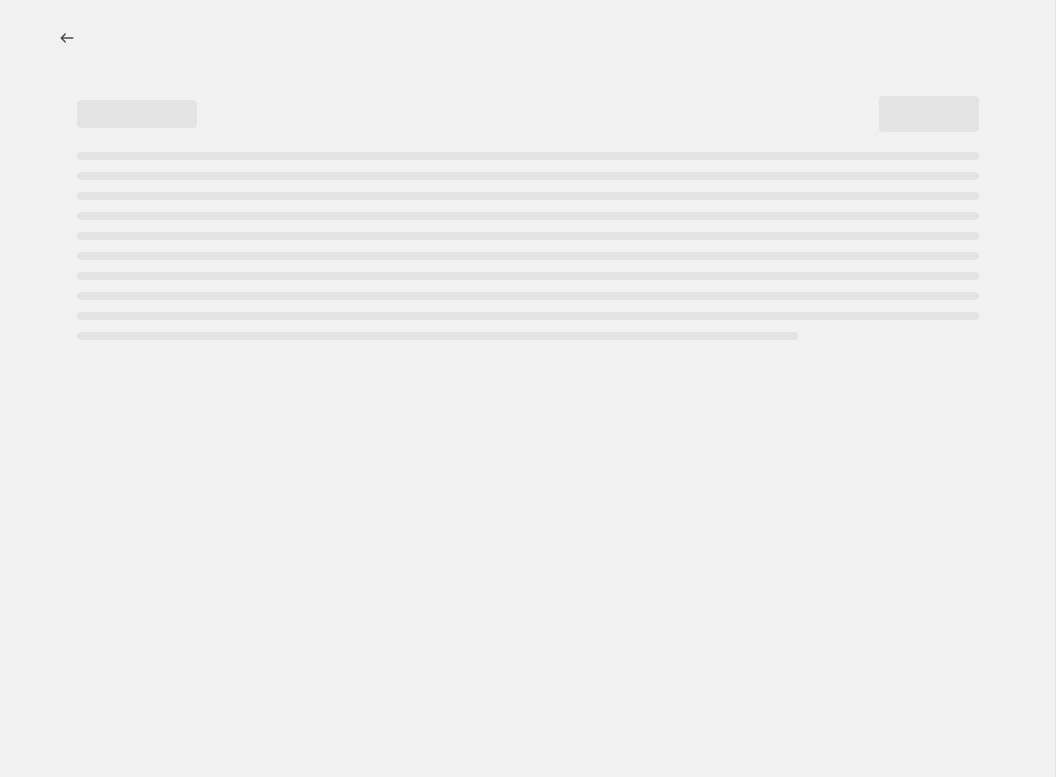 select on "percentage" 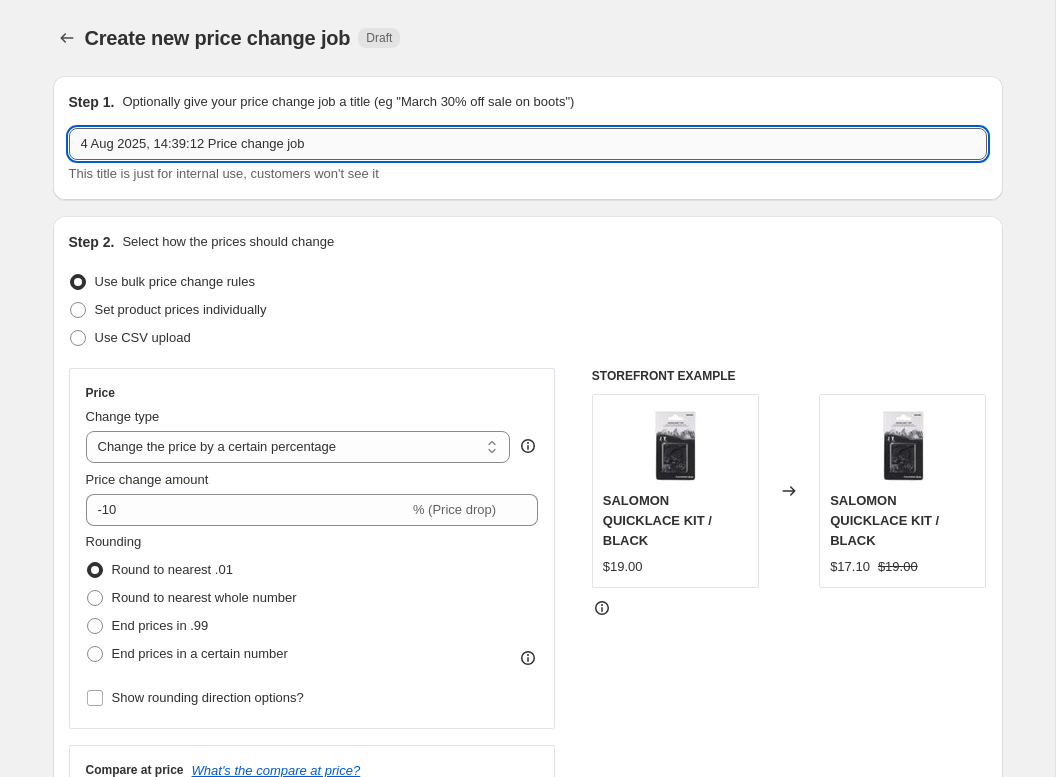 click on "4 Aug 2025, 14:39:12 Price change job" at bounding box center [528, 144] 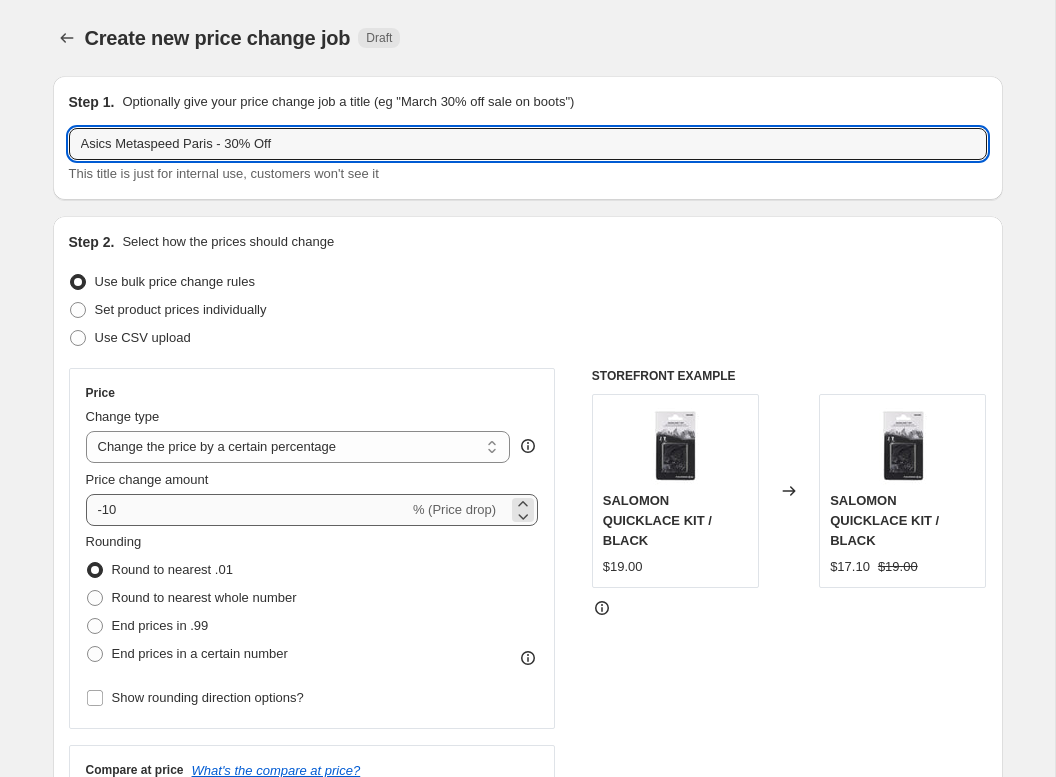 type on "Asics Metaspeed Paris - 30% Off" 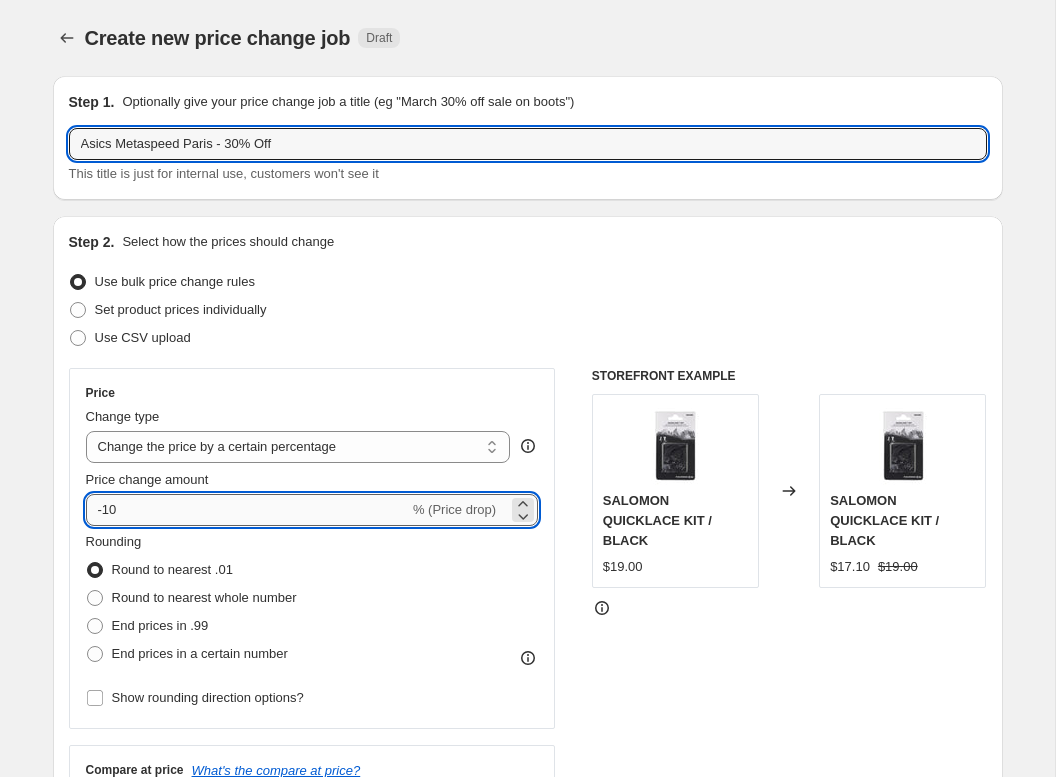 click on "-10" at bounding box center [247, 510] 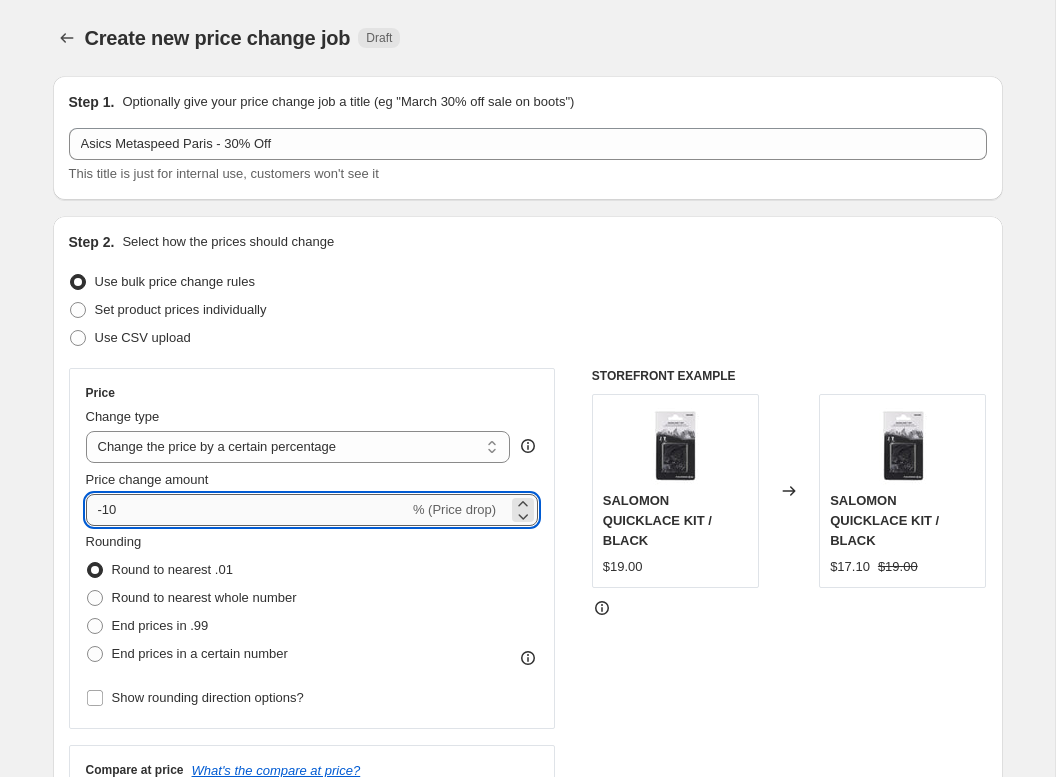 type on "-1" 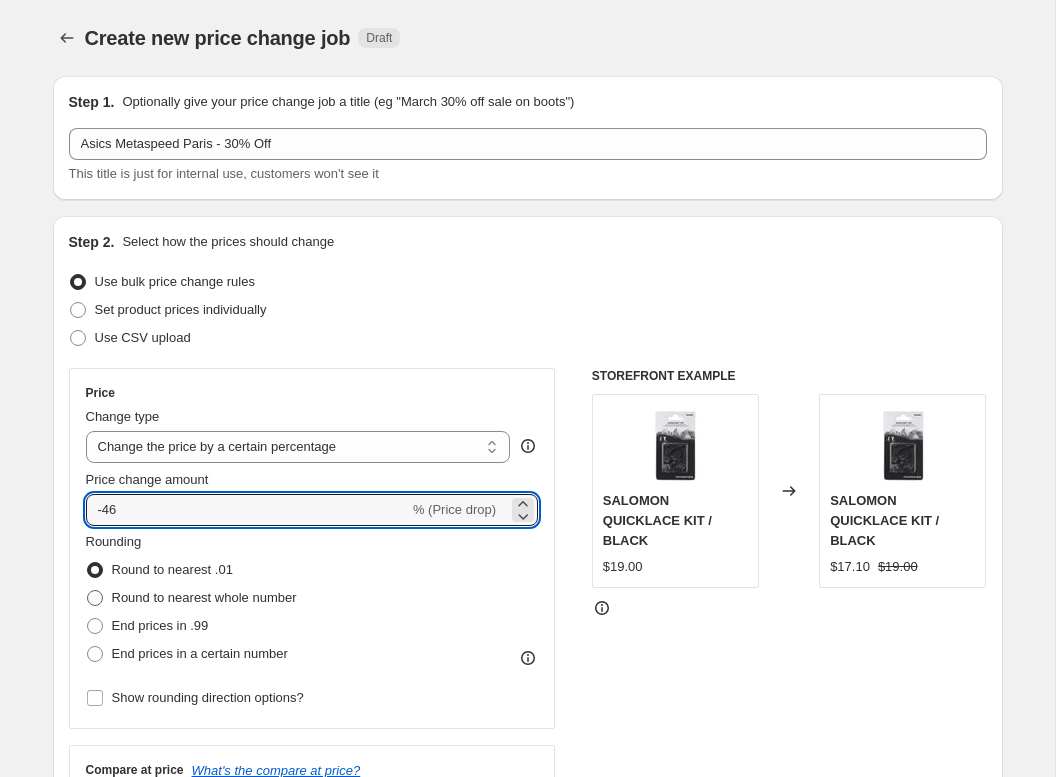 type on "-46" 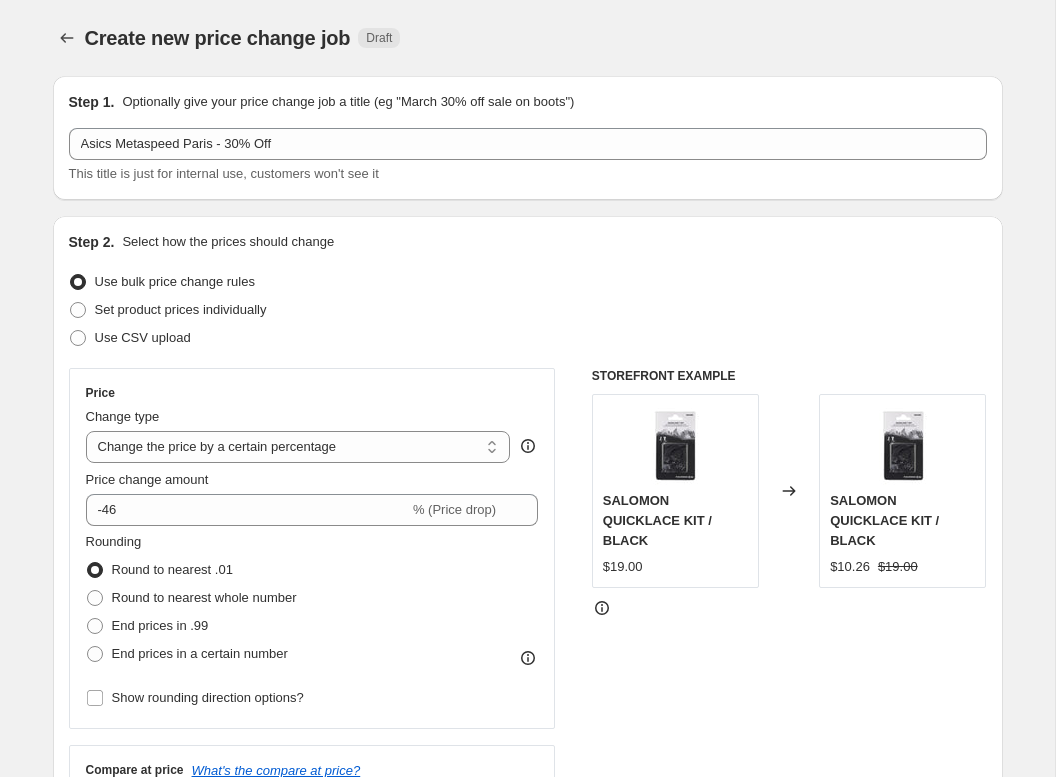 drag, startPoint x: 220, startPoint y: 597, endPoint x: 133, endPoint y: 576, distance: 89.498604 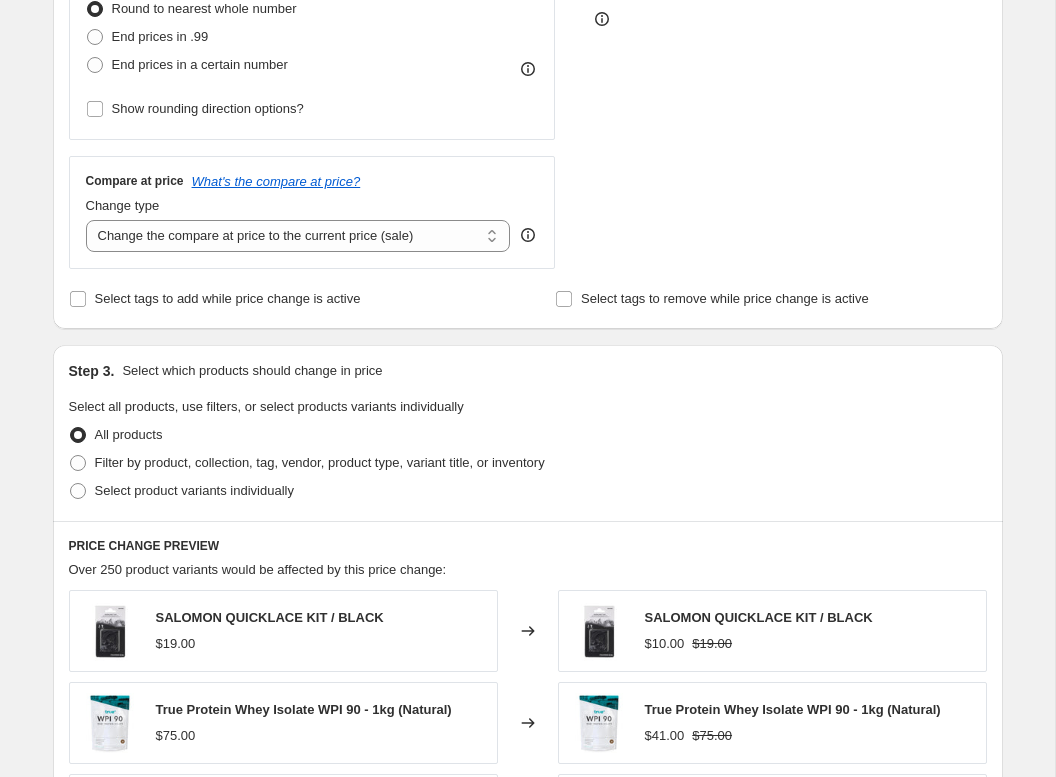 scroll, scrollTop: 604, scrollLeft: 0, axis: vertical 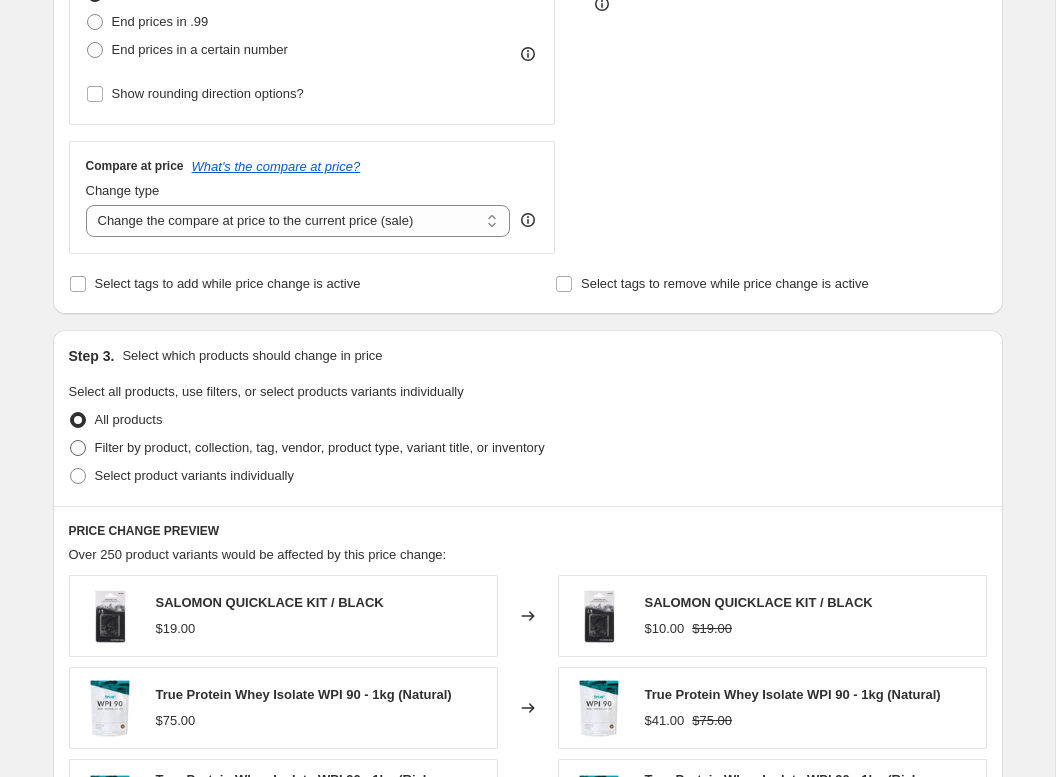 click on "Filter by product, collection, tag, vendor, product type, variant title, or inventory" at bounding box center (320, 447) 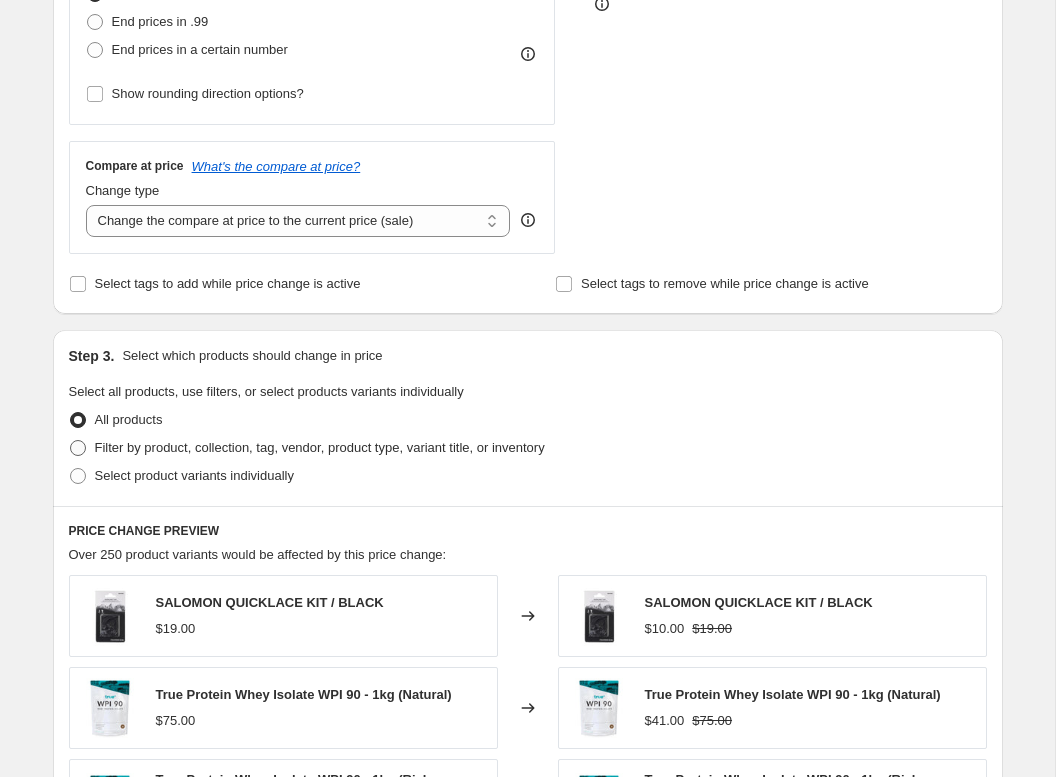click on "Filter by product, collection, tag, vendor, product type, variant title, or inventory" at bounding box center [70, 440] 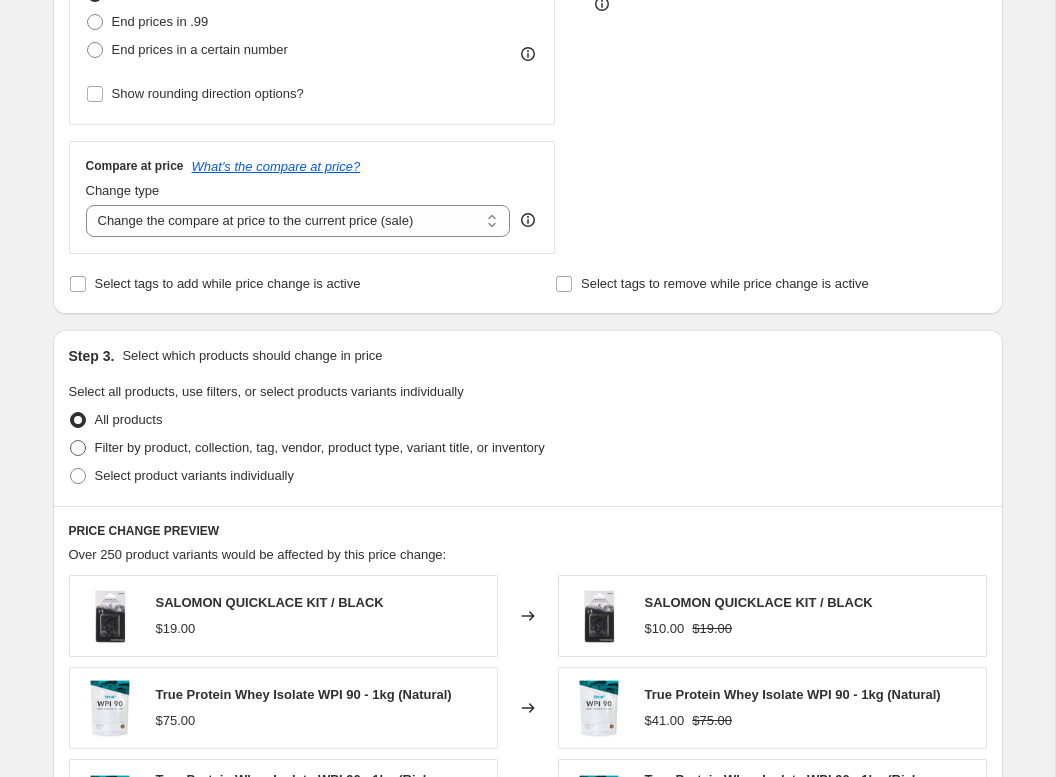 radio on "true" 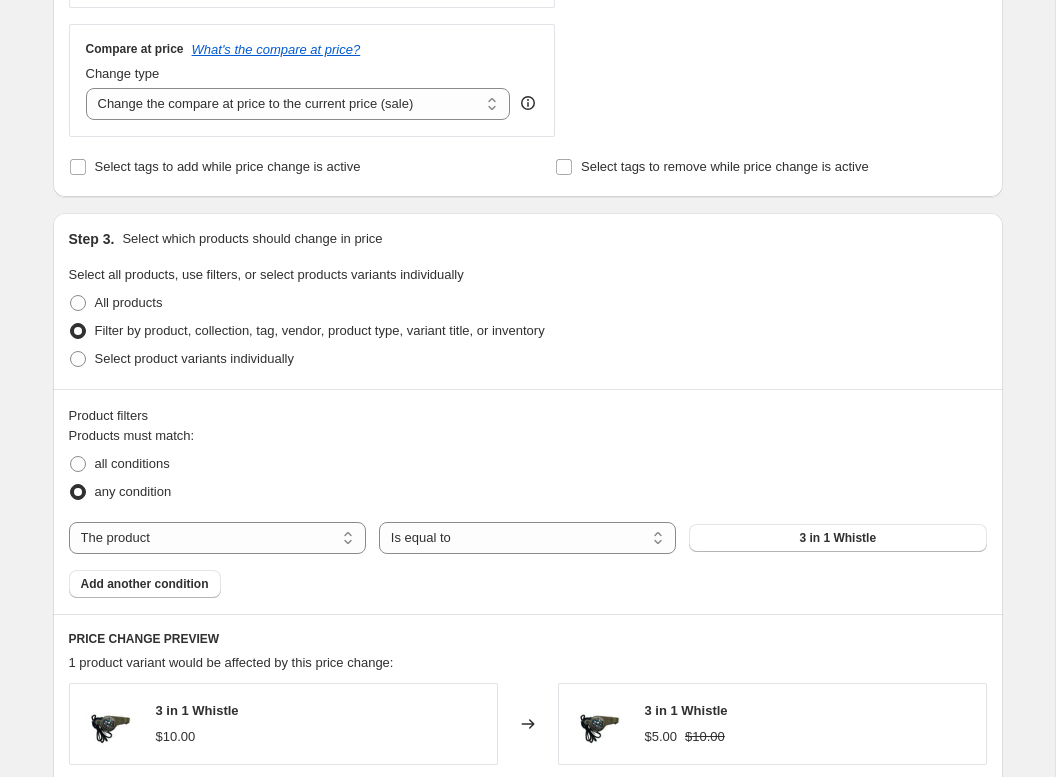 scroll, scrollTop: 733, scrollLeft: 0, axis: vertical 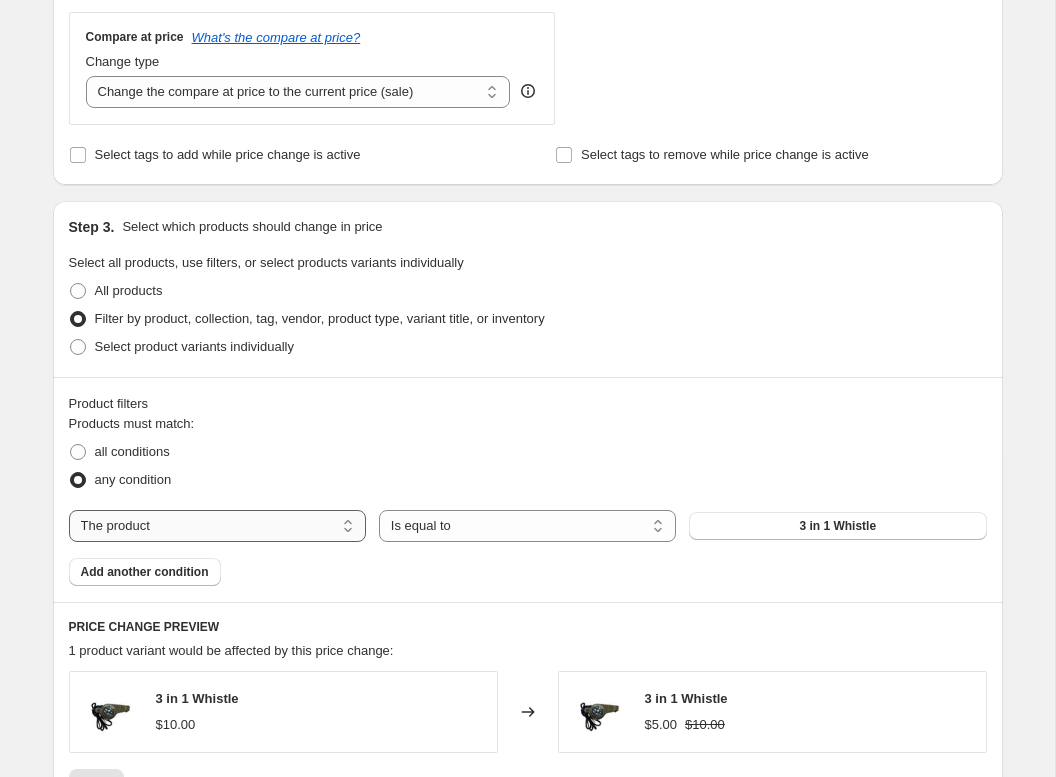 click on "The product The product's collection The product's tag The product's vendor The product's type The product's status The variant's title Inventory quantity" at bounding box center (217, 526) 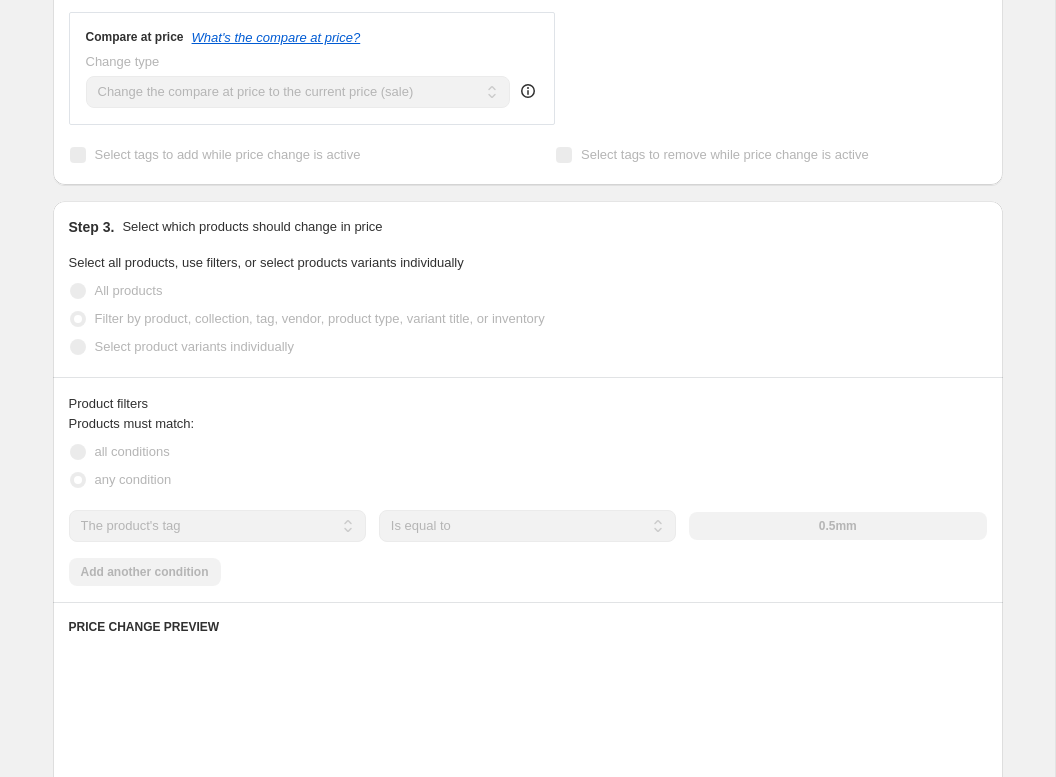 click on "0.5mm" at bounding box center (837, 526) 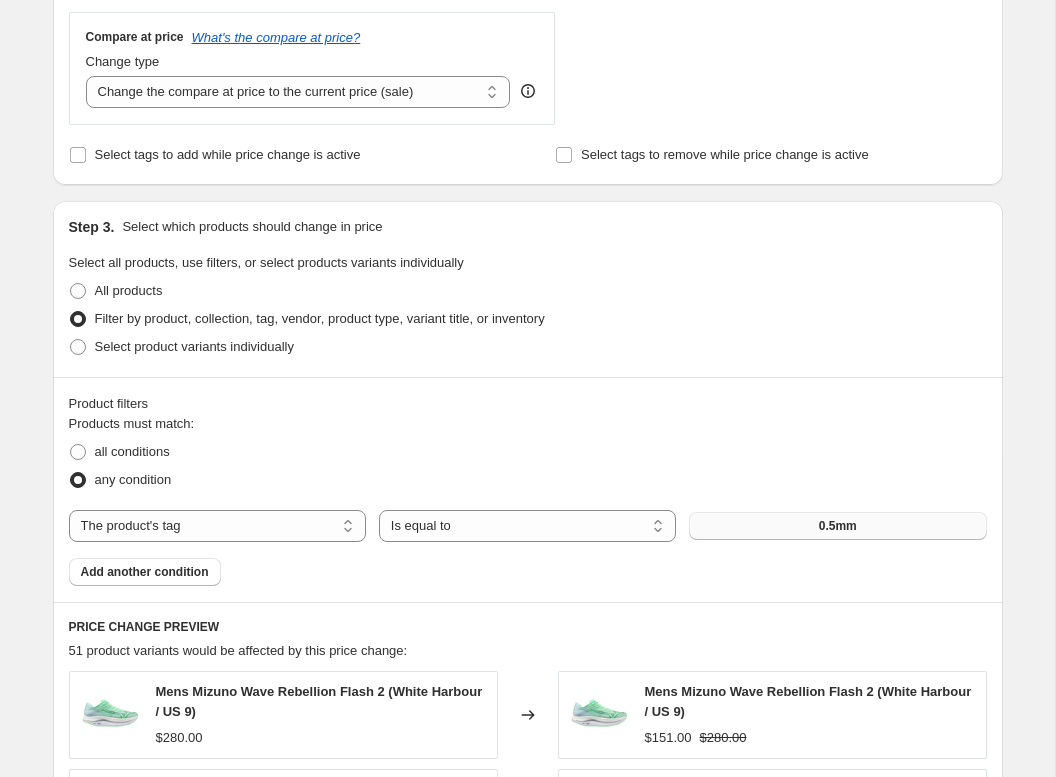 click on "0.5mm" at bounding box center [837, 526] 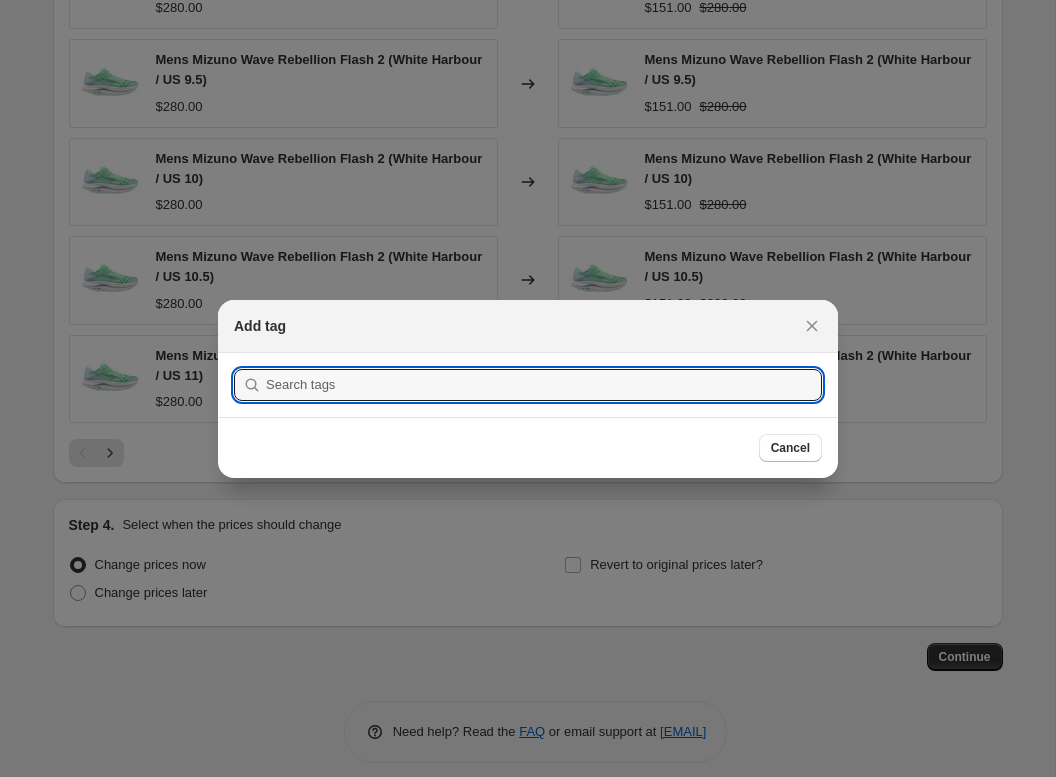 scroll, scrollTop: 733, scrollLeft: 0, axis: vertical 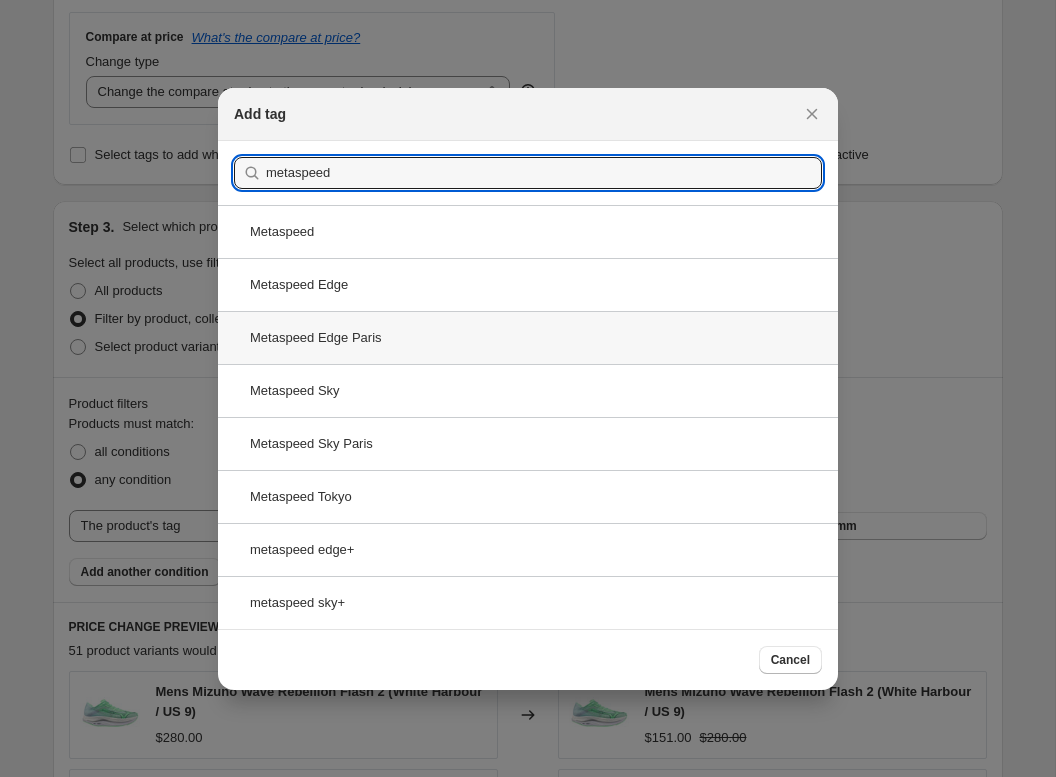 type on "metaspeed" 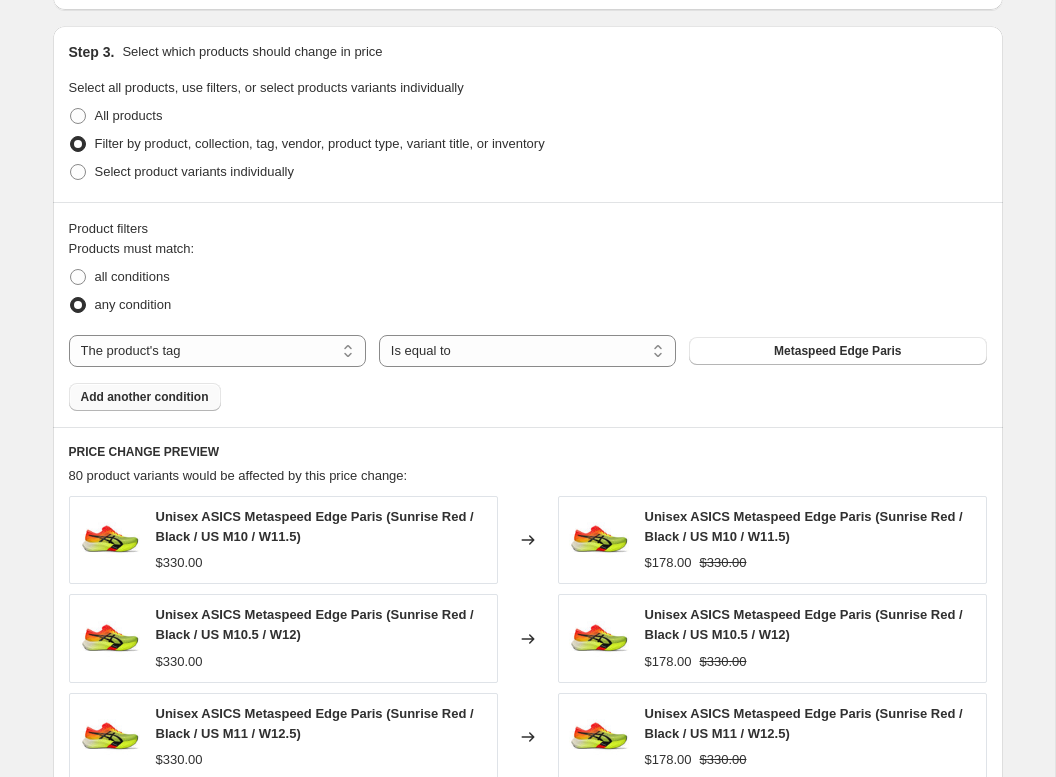 click on "Add another condition" at bounding box center (145, 397) 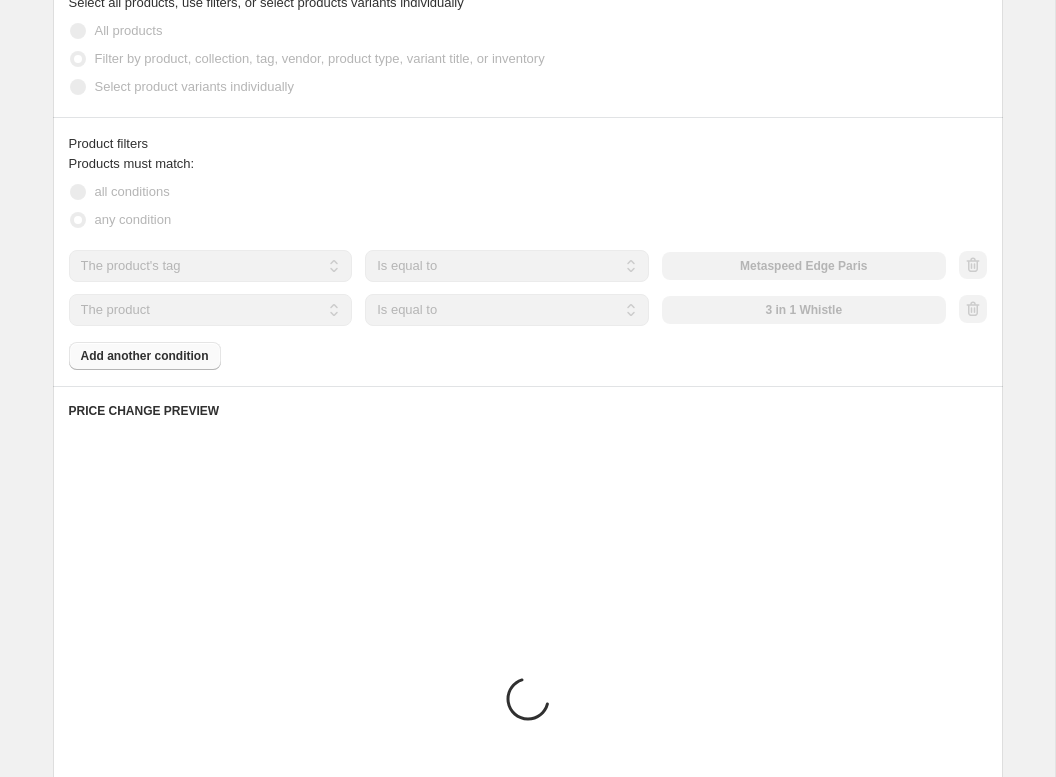 scroll, scrollTop: 1011, scrollLeft: 0, axis: vertical 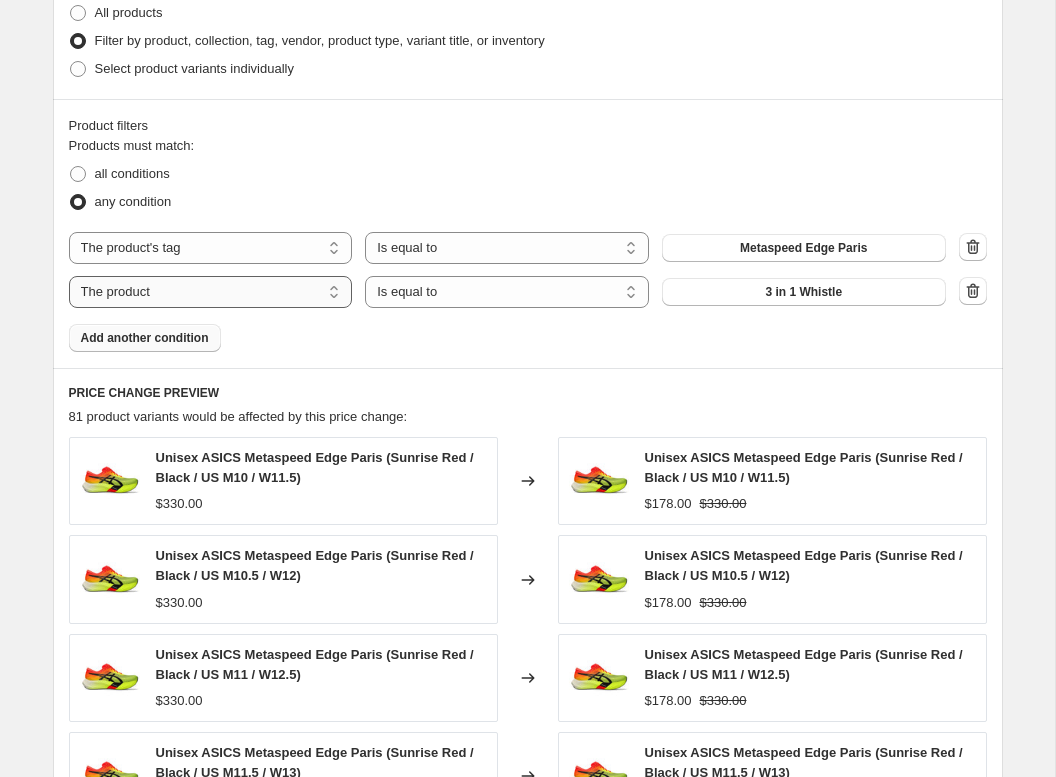 click on "The product The product's collection The product's tag The product's vendor The product's type The product's status The variant's title Inventory quantity" at bounding box center (211, 292) 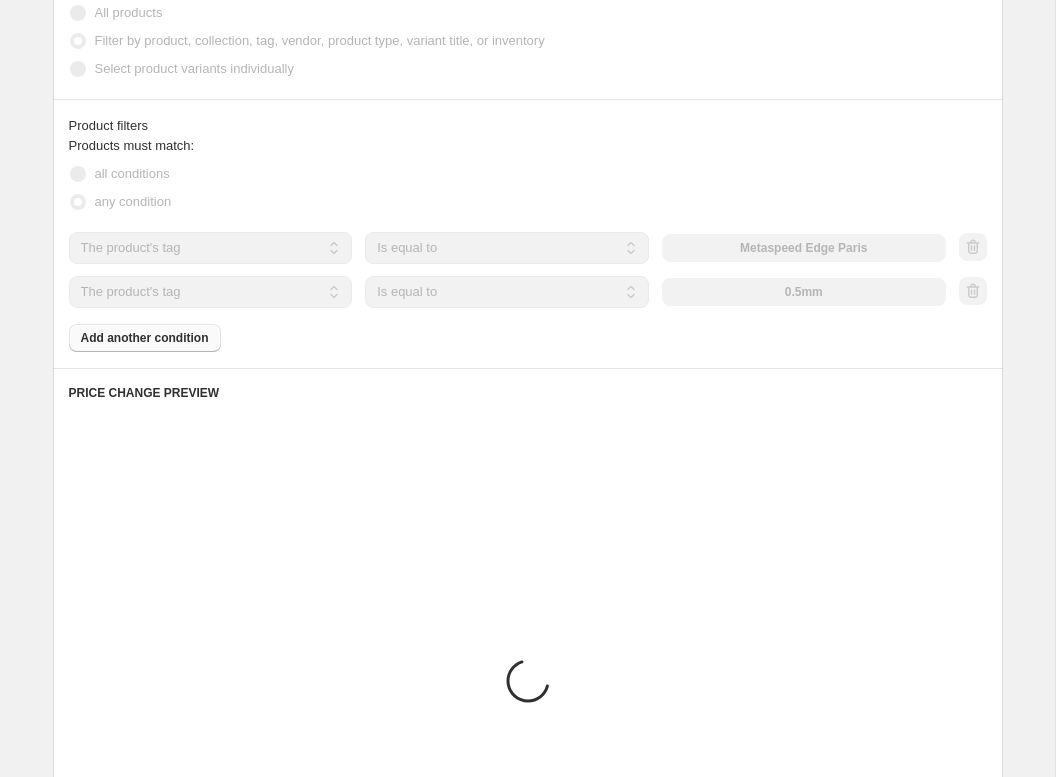click on "Products must match: all conditions any condition The product The product's collection The product's tag The product's vendor The product's type The product's status The variant's title Inventory quantity The product's tag Is equal to Is not equal to Is equal to Metaspeed Edge Paris The product The product's collection The product's tag The product's vendor The product's type The product's status The variant's title Inventory quantity The product's tag Is equal to Is not equal to Is equal to 0.5mm Add another condition" at bounding box center [528, 244] 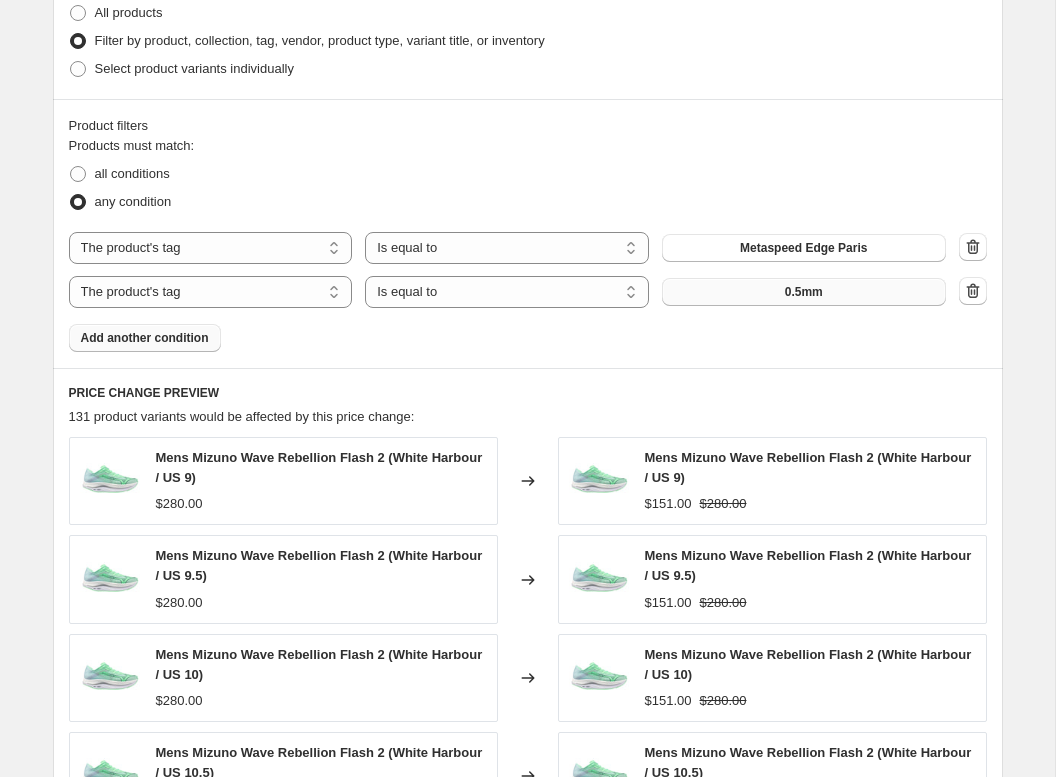 click on "0.5mm" at bounding box center (804, 292) 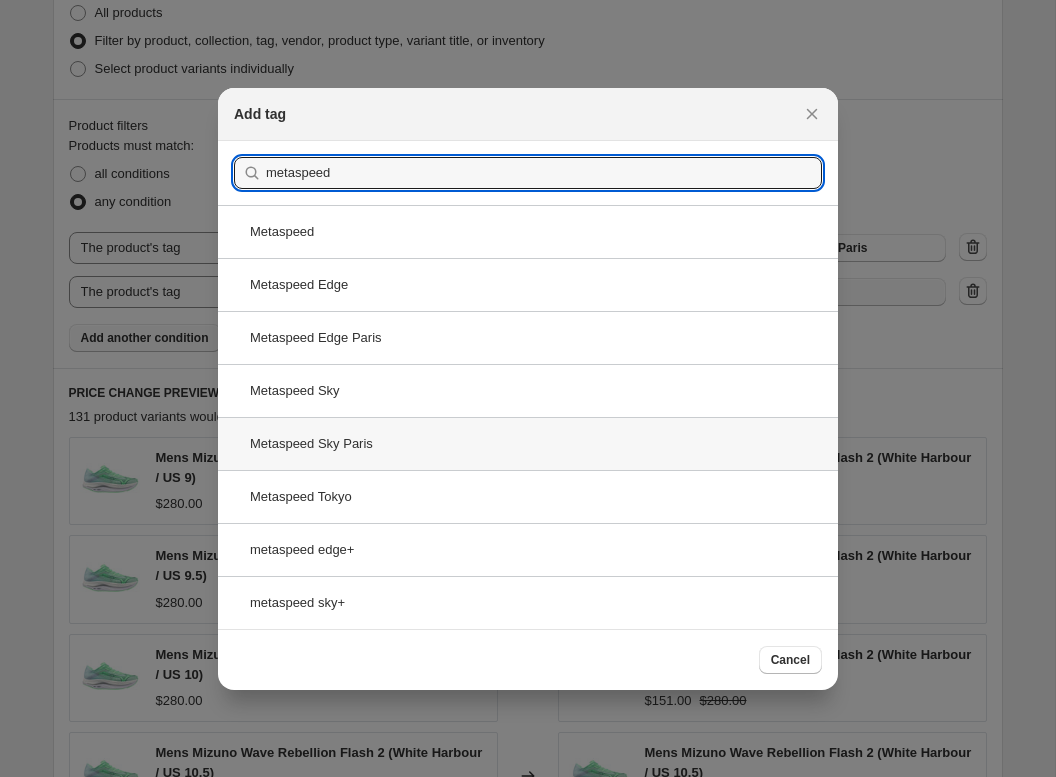 type on "metaspeed" 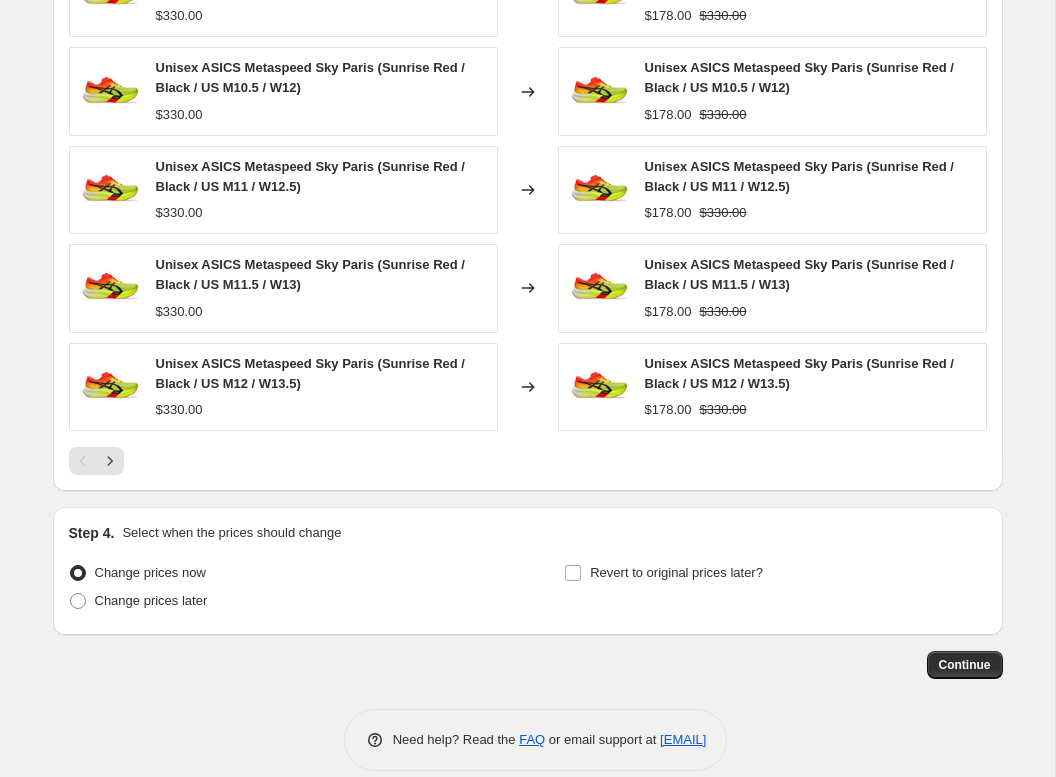 scroll, scrollTop: 1523, scrollLeft: 0, axis: vertical 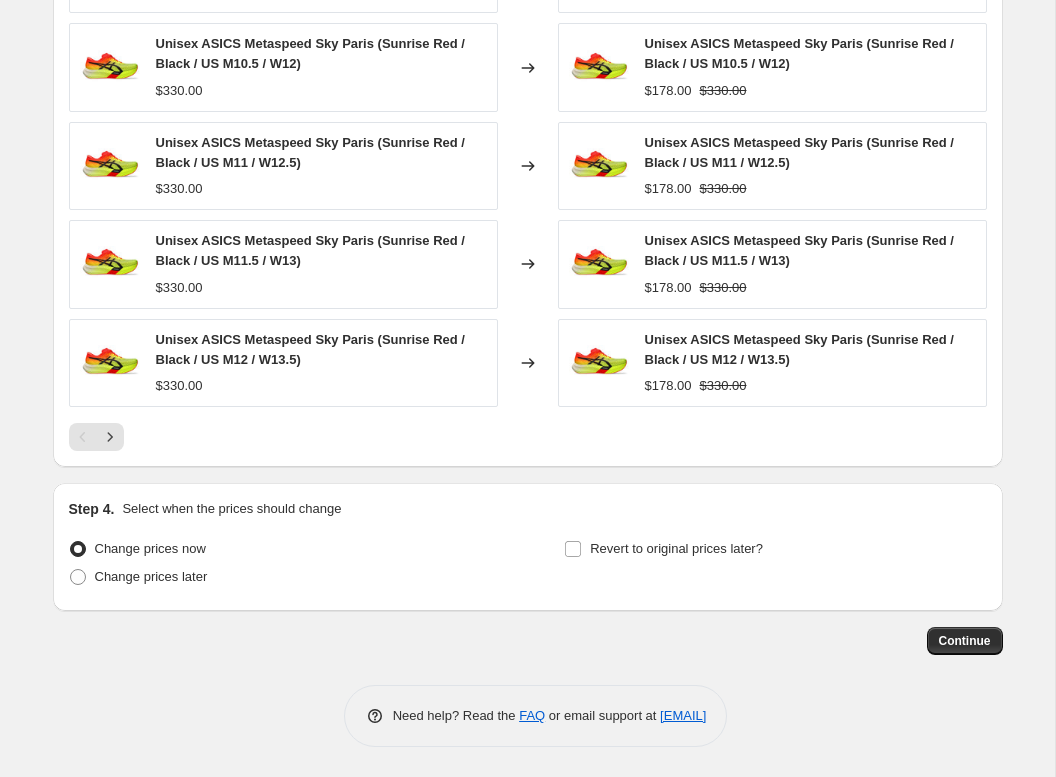 click on "PRICE CHANGE PREVIEW 140 product variants would be affected by this price change: Unisex ASICS Metaspeed Sky Paris (Sunrise Red / Black / US M10 / W11.5) $330.00 Changed to Unisex ASICS Metaspeed Sky Paris (Sunrise Red / Black / US M10 / W11.5) $178.00 $330.00 Unisex ASICS Metaspeed Sky Paris (Sunrise Red / Black / US M10.5 / W12) $330.00 Changed to Unisex ASICS Metaspeed Sky Paris (Sunrise Red / Black / US M10.5 / W12) $178.00 $330.00 Unisex ASICS Metaspeed Sky Paris (Sunrise Red / Black / US M11 / W12.5) $330.00 Changed to Unisex ASICS Metaspeed Sky Paris (Sunrise Red / Black / US M11 / W12.5) $178.00 $330.00 Unisex ASICS Metaspeed Sky Paris (Sunrise Red / Black / US M11.5 / W13) $330.00 Changed to Unisex ASICS Metaspeed Sky Paris (Sunrise Red / Black / US M11.5 / W13) $178.00 $330.00 Unisex ASICS Metaspeed Sky Paris (Sunrise Red / Black / US M12 / W13.5) $330.00 Changed to Unisex ASICS Metaspeed Sky Paris (Sunrise Red / Black / US M12 / W13.5) $178.00 $330.00" at bounding box center (528, 161) 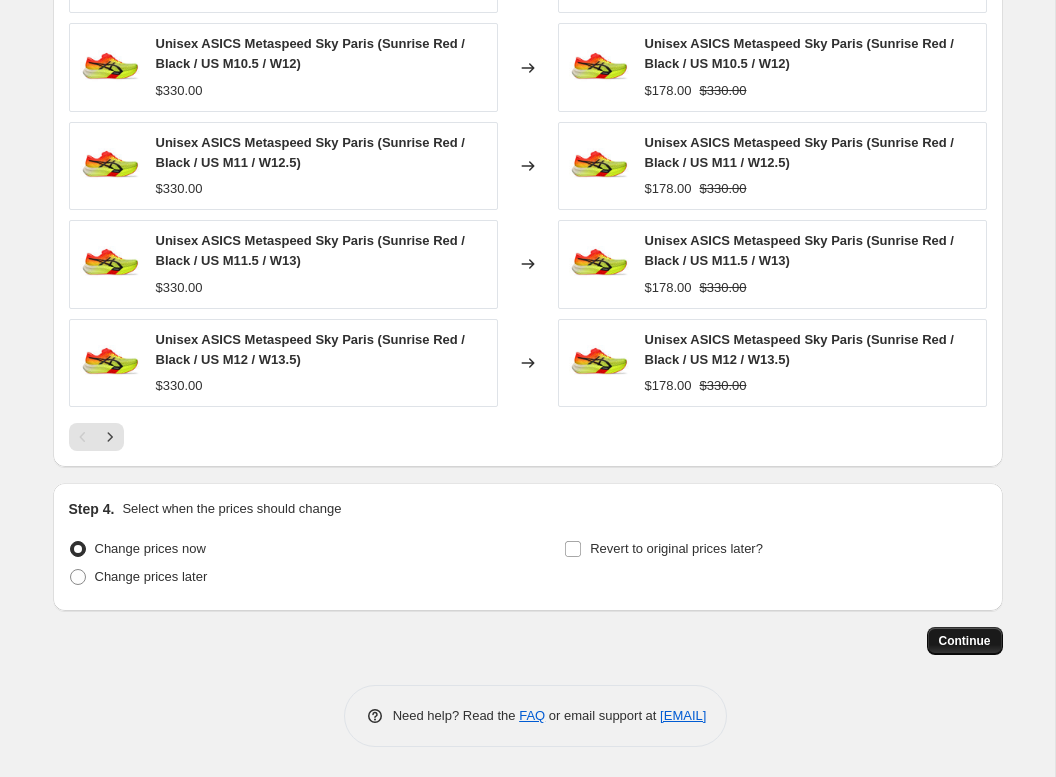 click on "Continue" at bounding box center [965, 641] 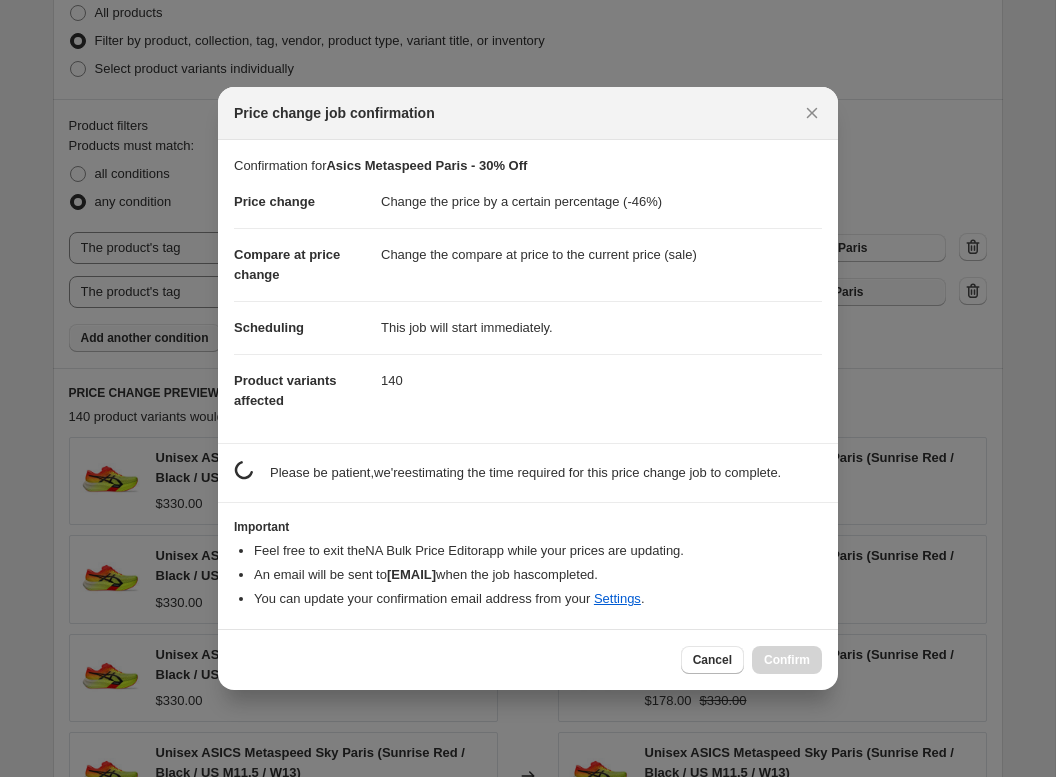 scroll, scrollTop: 0, scrollLeft: 0, axis: both 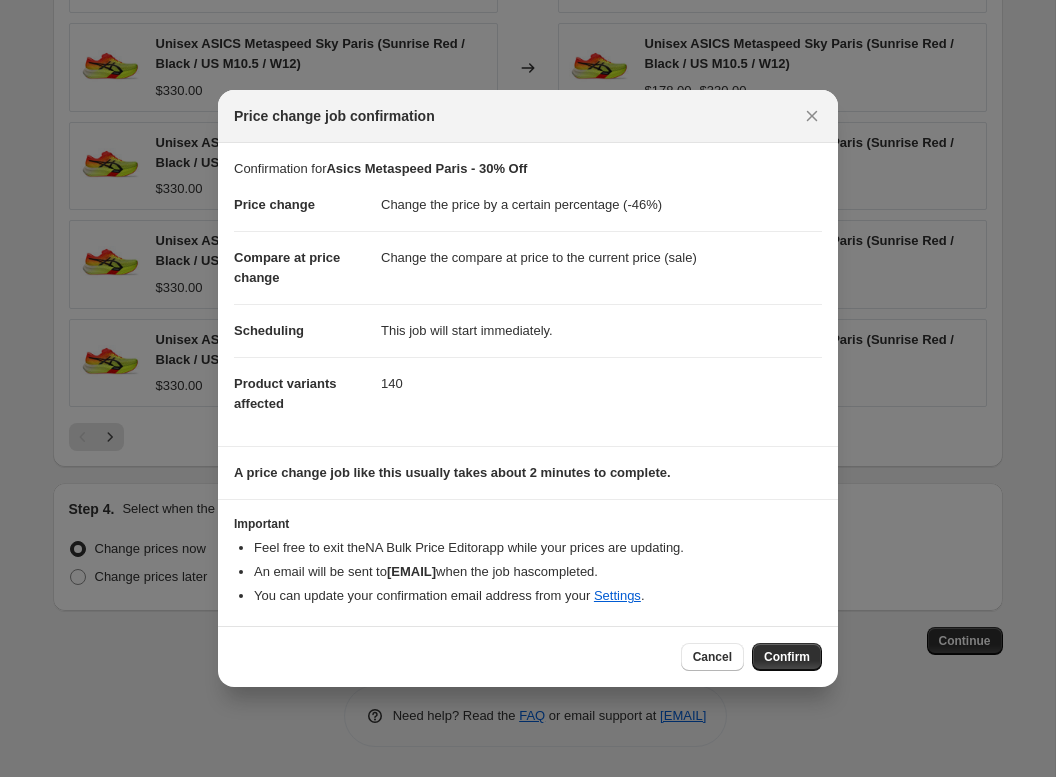 drag, startPoint x: 791, startPoint y: 653, endPoint x: 836, endPoint y: 650, distance: 45.099888 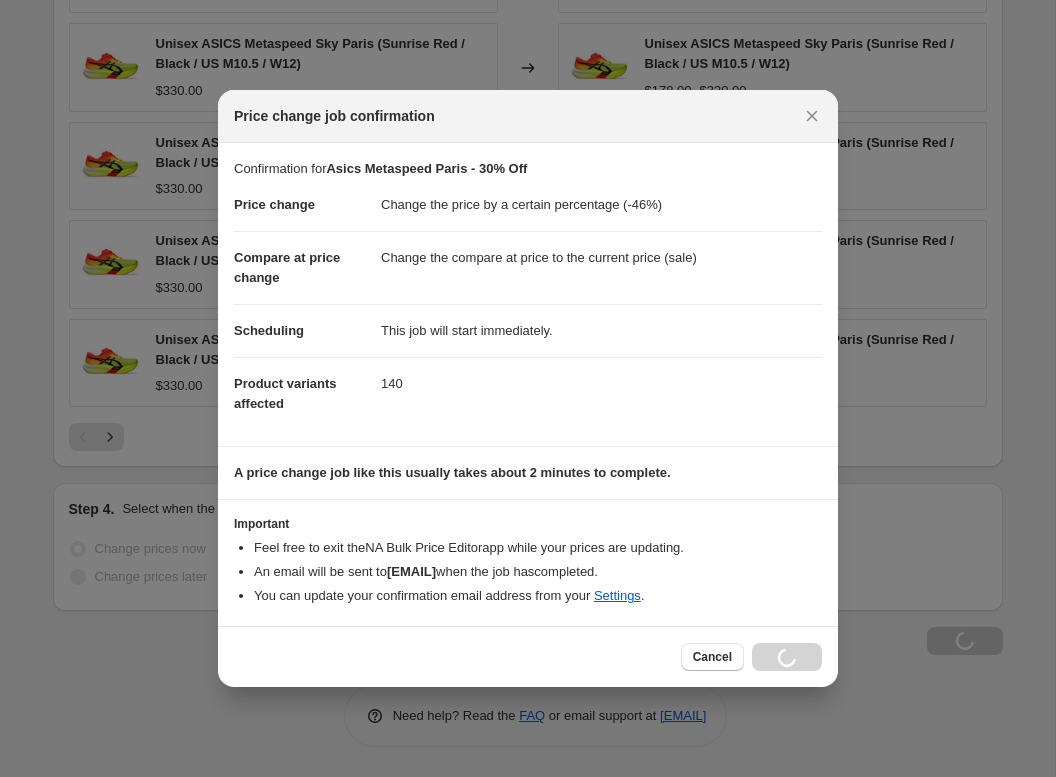 type on "Asics Metaspeed Paris - 30% Off" 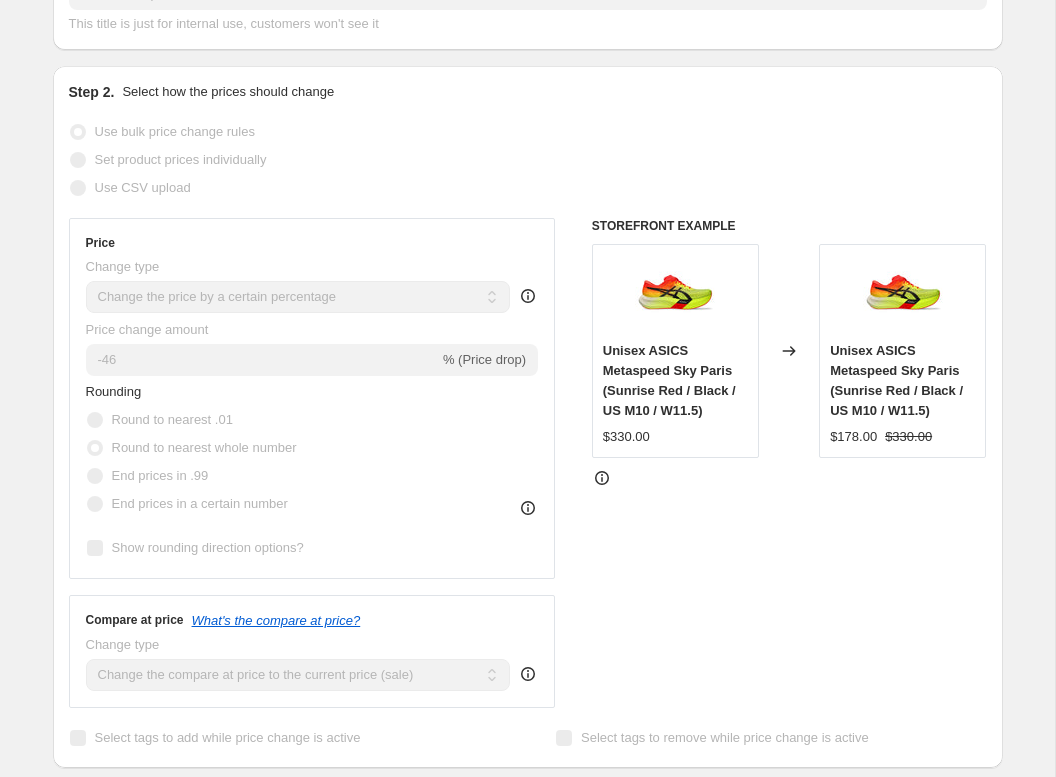 scroll, scrollTop: 0, scrollLeft: 0, axis: both 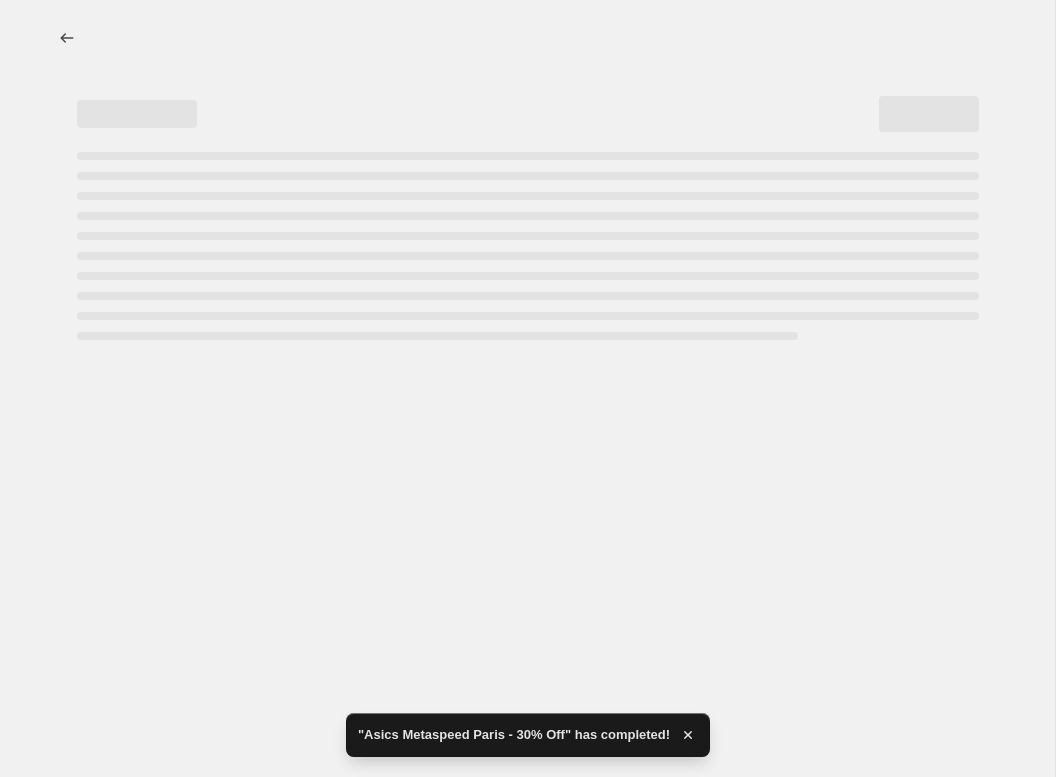 select on "percentage" 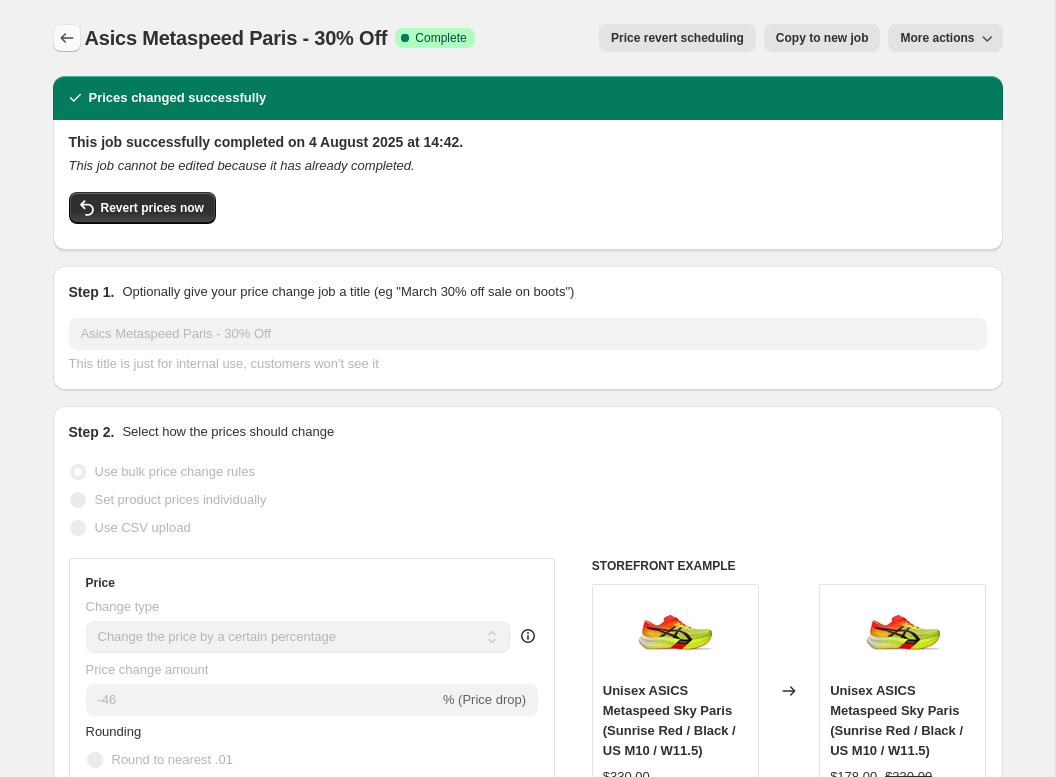 click 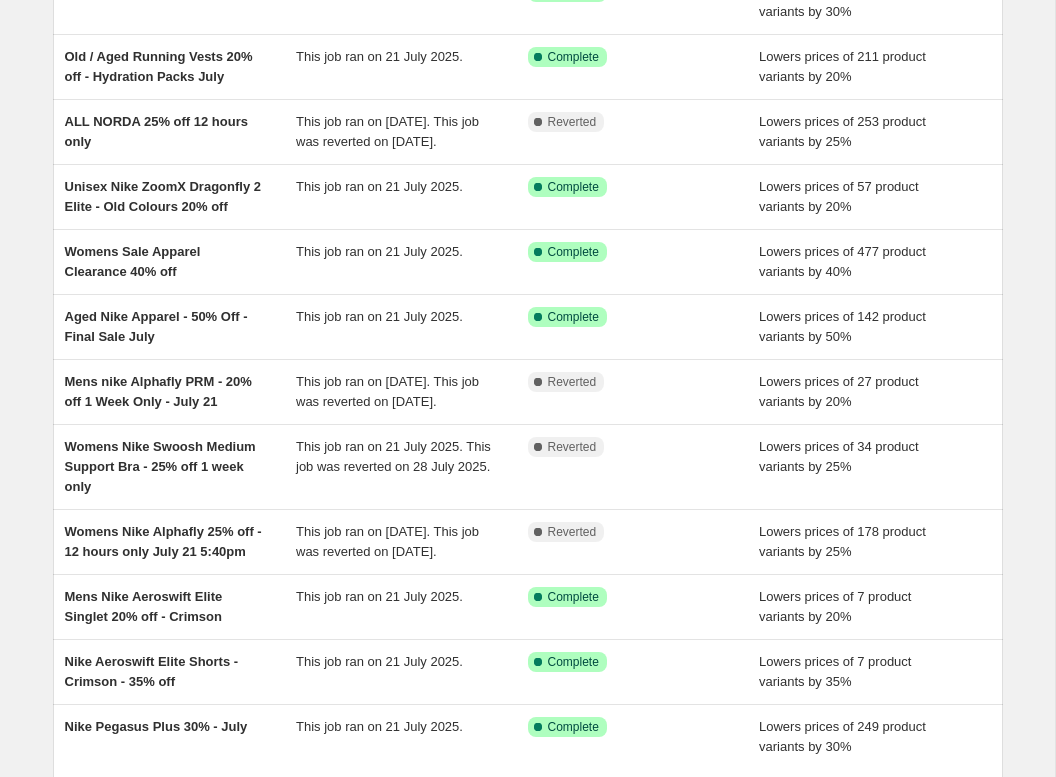 scroll, scrollTop: 0, scrollLeft: 0, axis: both 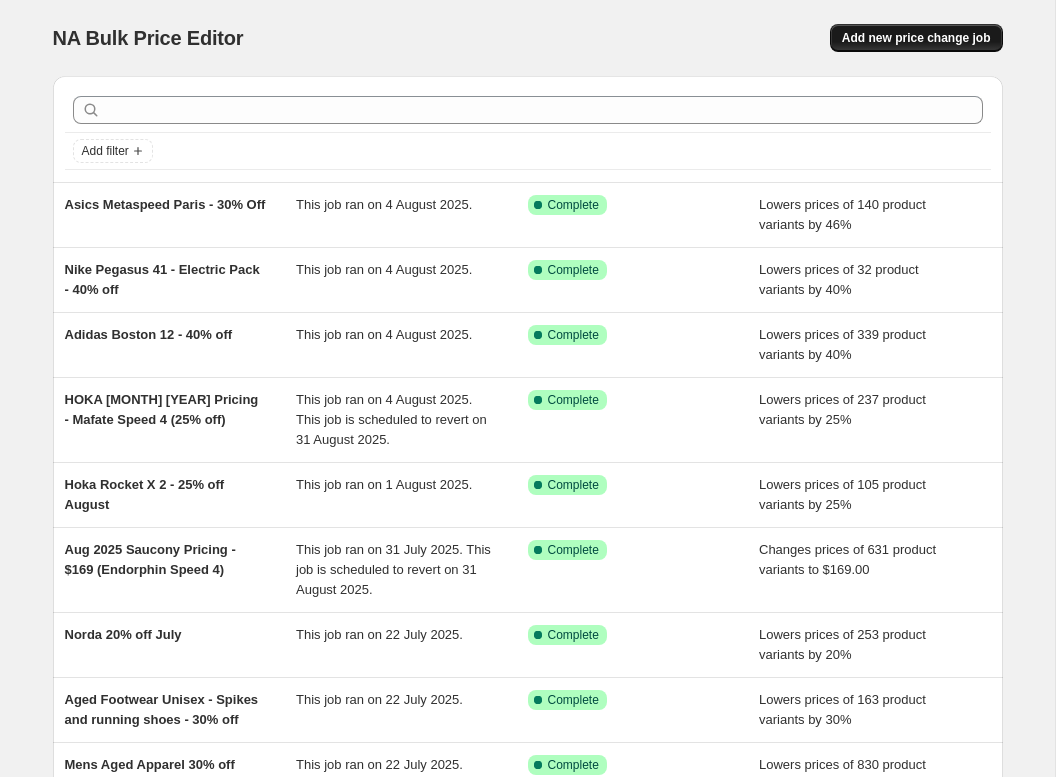 click on "Add new price change job" at bounding box center [916, 38] 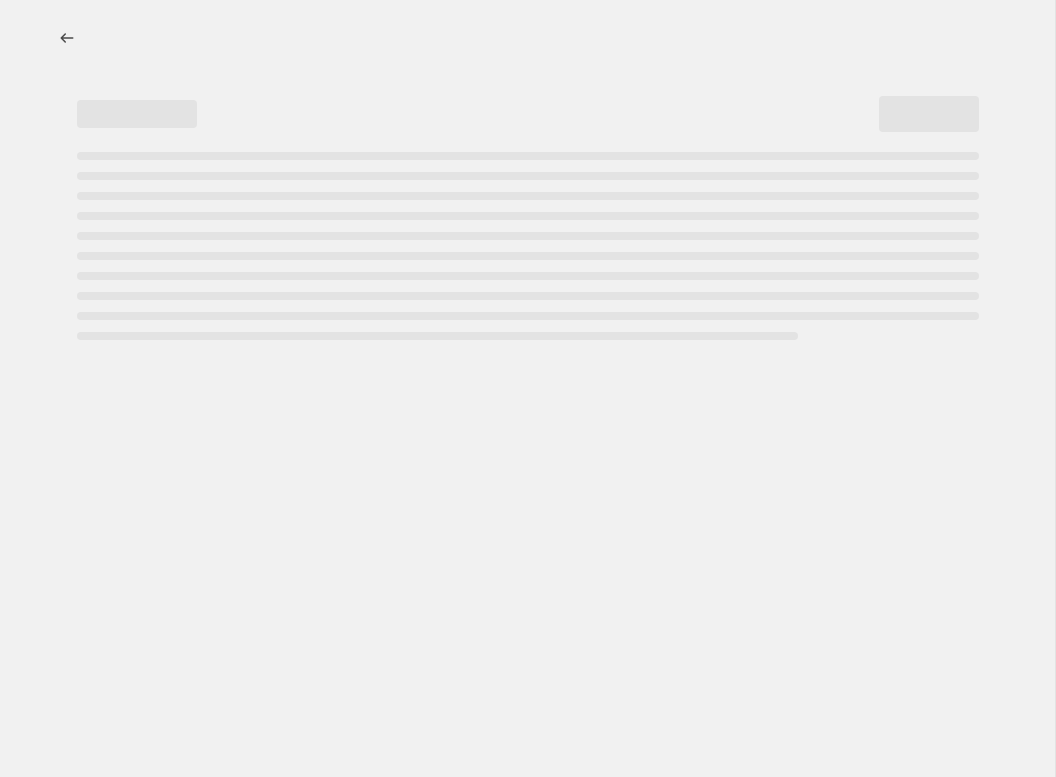select on "percentage" 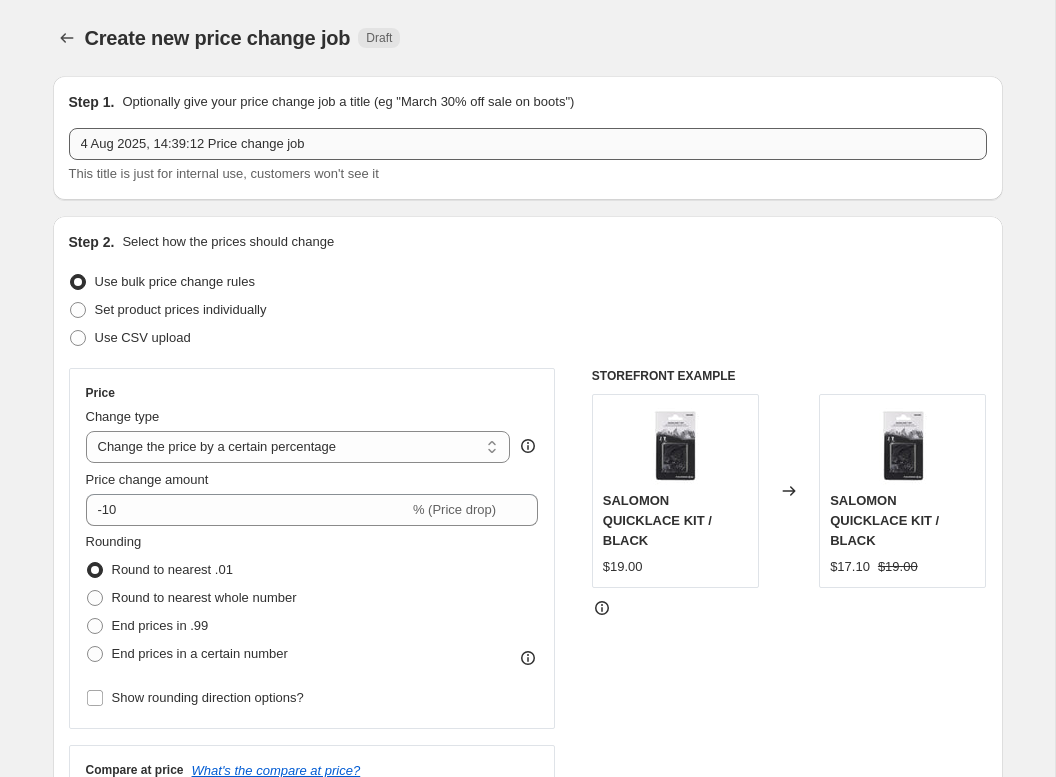 drag, startPoint x: 327, startPoint y: 173, endPoint x: 333, endPoint y: 149, distance: 24.738634 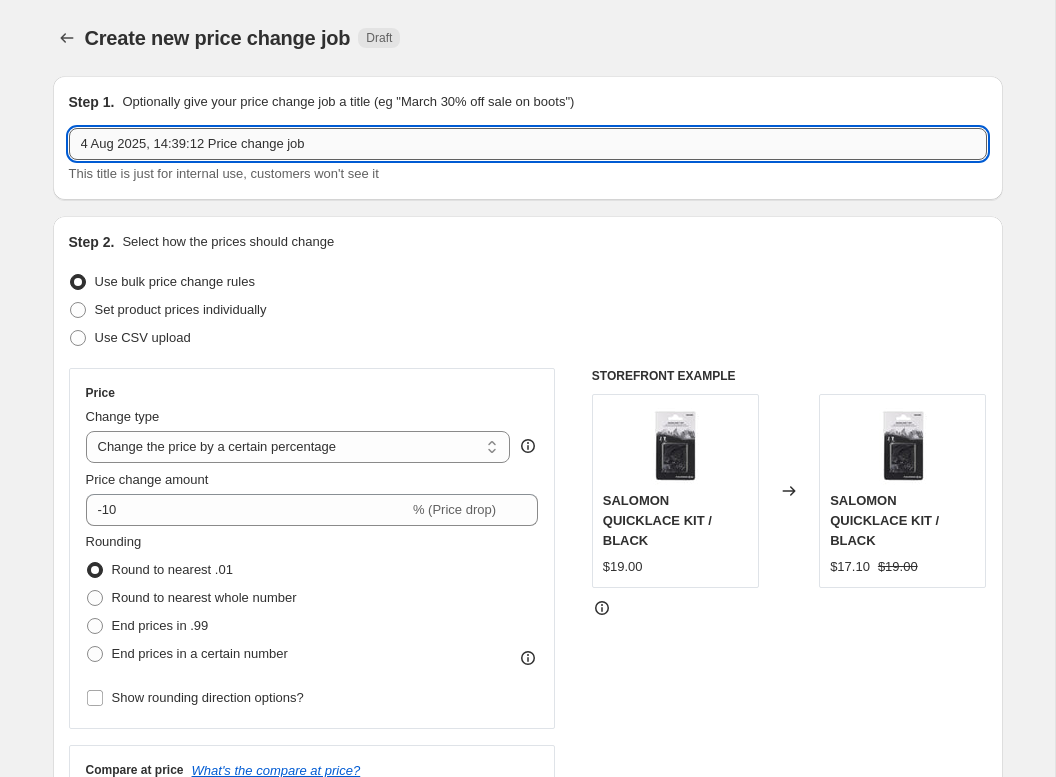 click on "4 Aug 2025, 14:39:12 Price change job" at bounding box center [528, 144] 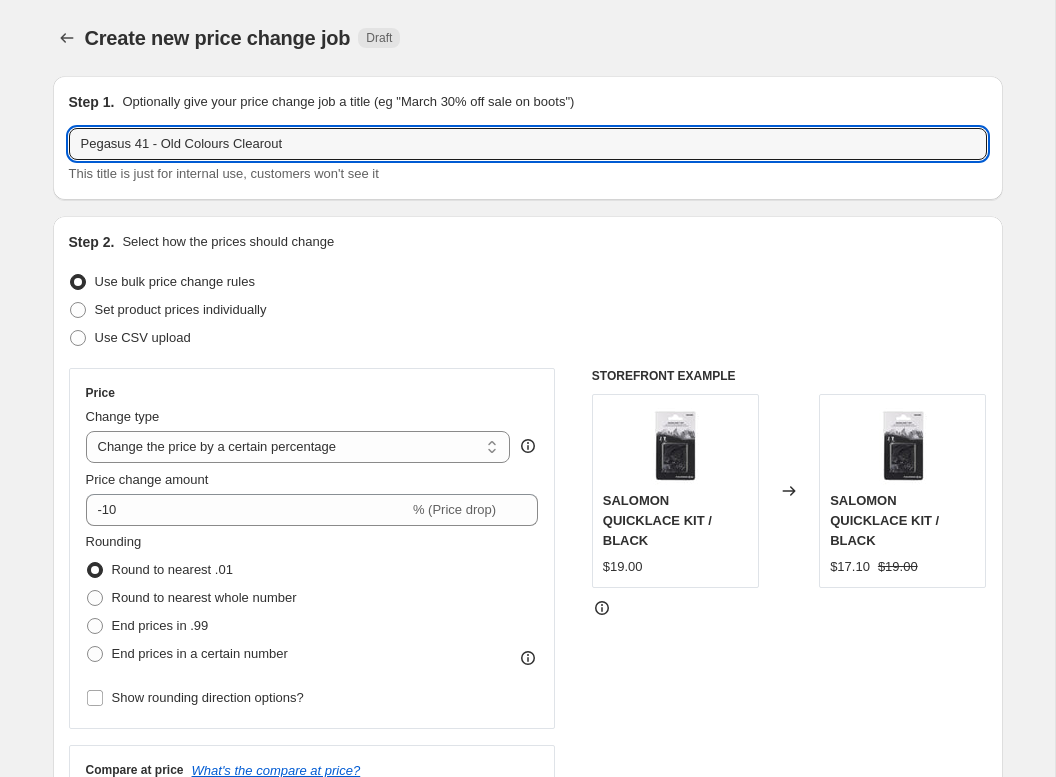 type on "Pegasus 41 - Old Colours Clearout" 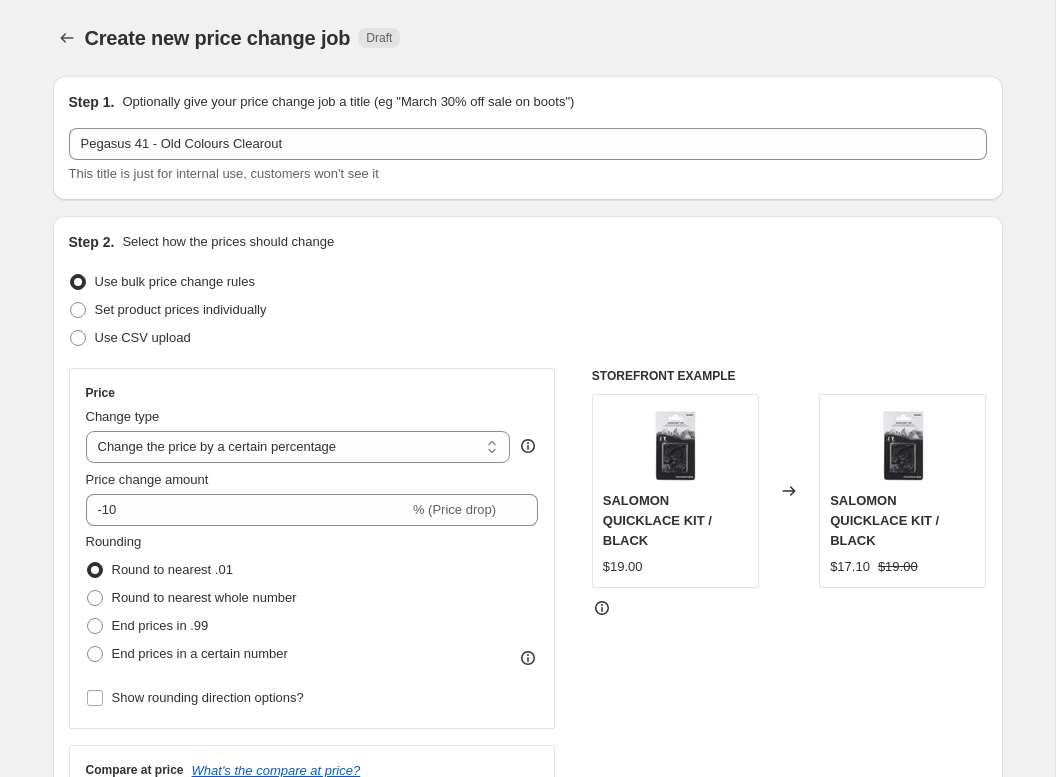 click on "Rounding Round to nearest .01 Round to nearest whole number End prices in .99 End prices in a certain number" at bounding box center [191, 600] 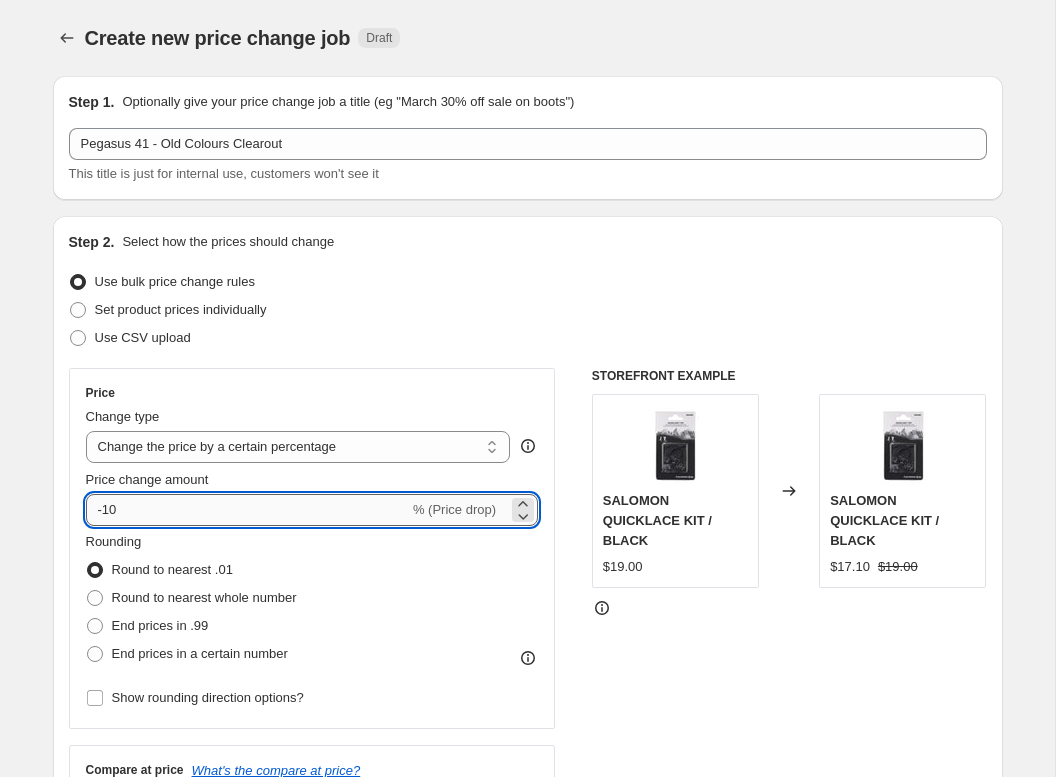 click on "-10" at bounding box center (247, 510) 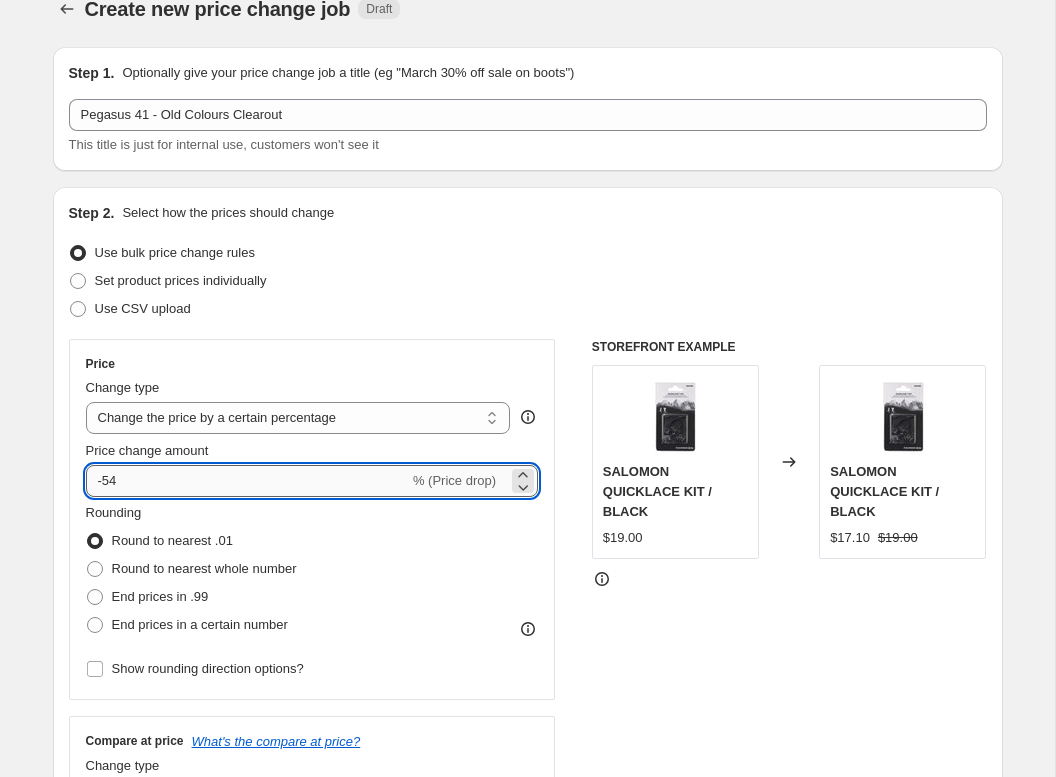 scroll, scrollTop: 30, scrollLeft: 0, axis: vertical 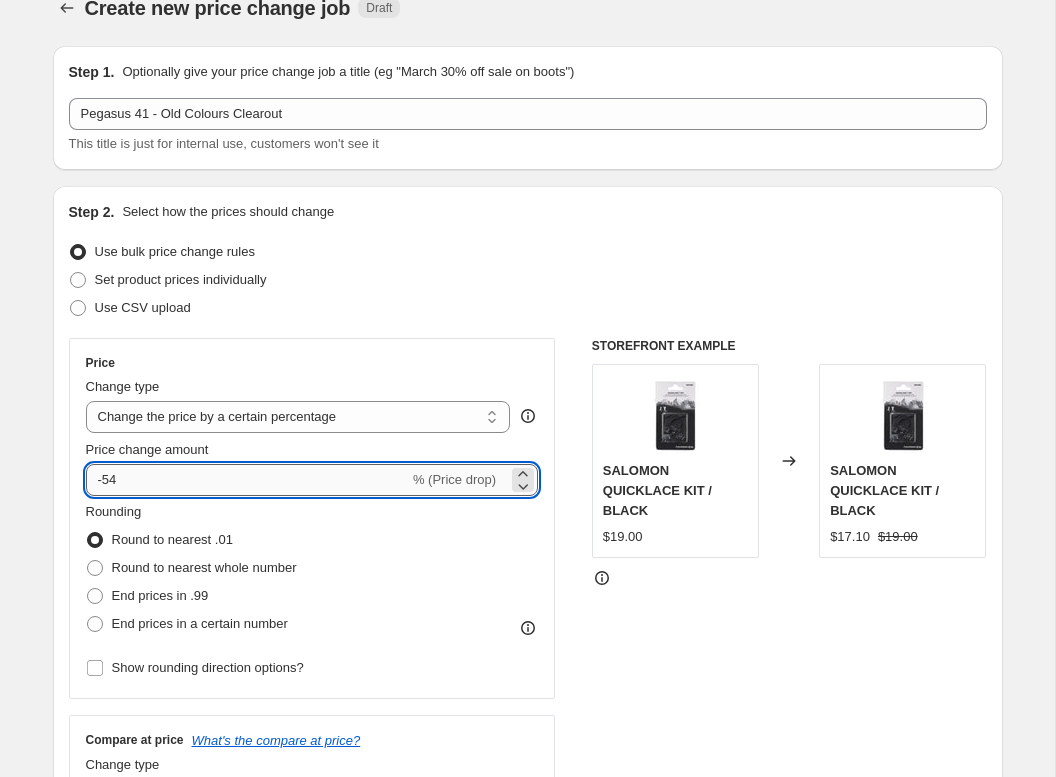 click on "-54" at bounding box center [247, 480] 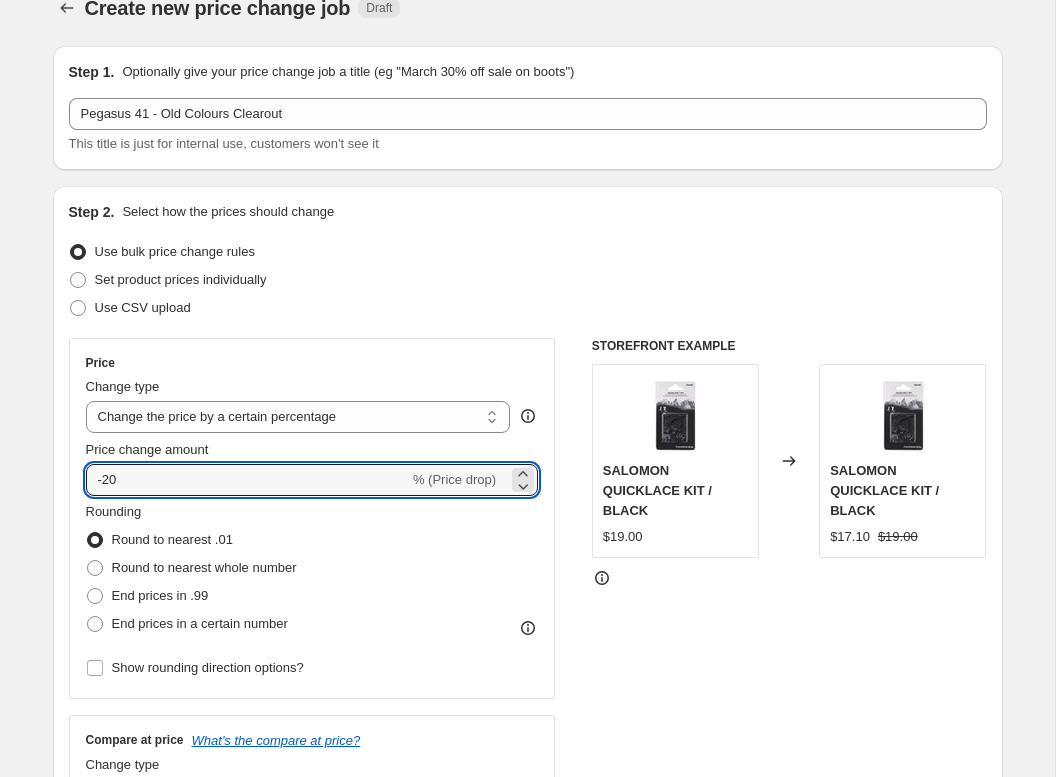 type on "-20" 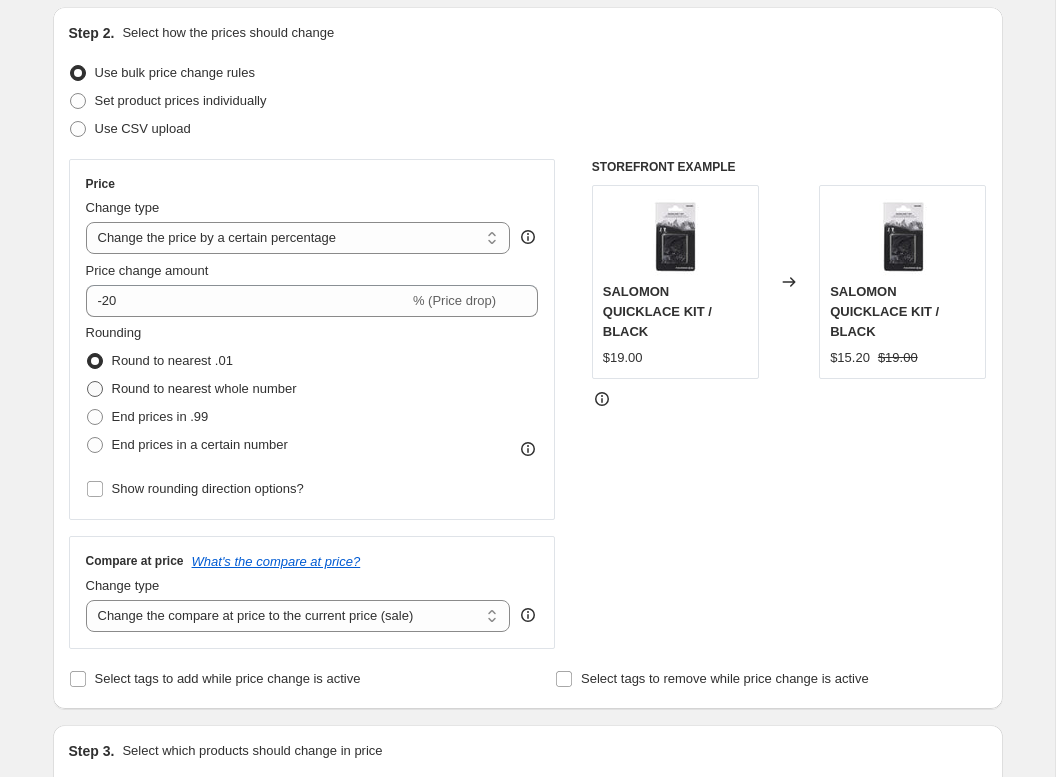 click on "Round to nearest whole number" at bounding box center [191, 389] 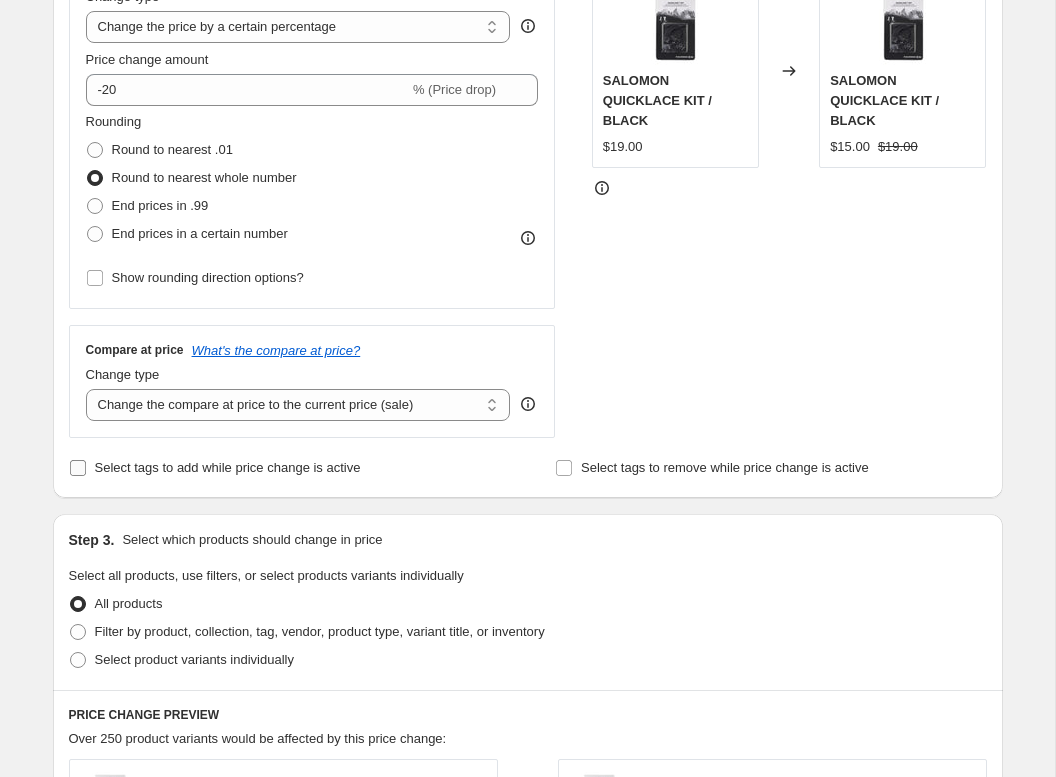 click on "Select tags to add while price change is active" at bounding box center (228, 467) 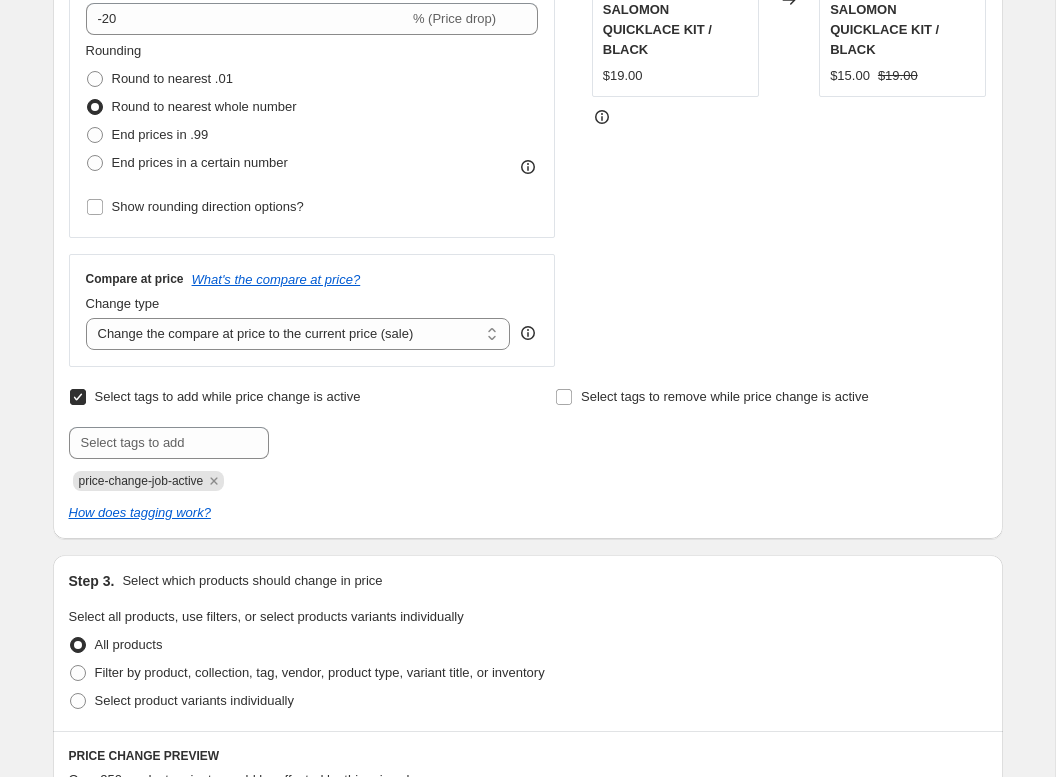 scroll, scrollTop: 550, scrollLeft: 0, axis: vertical 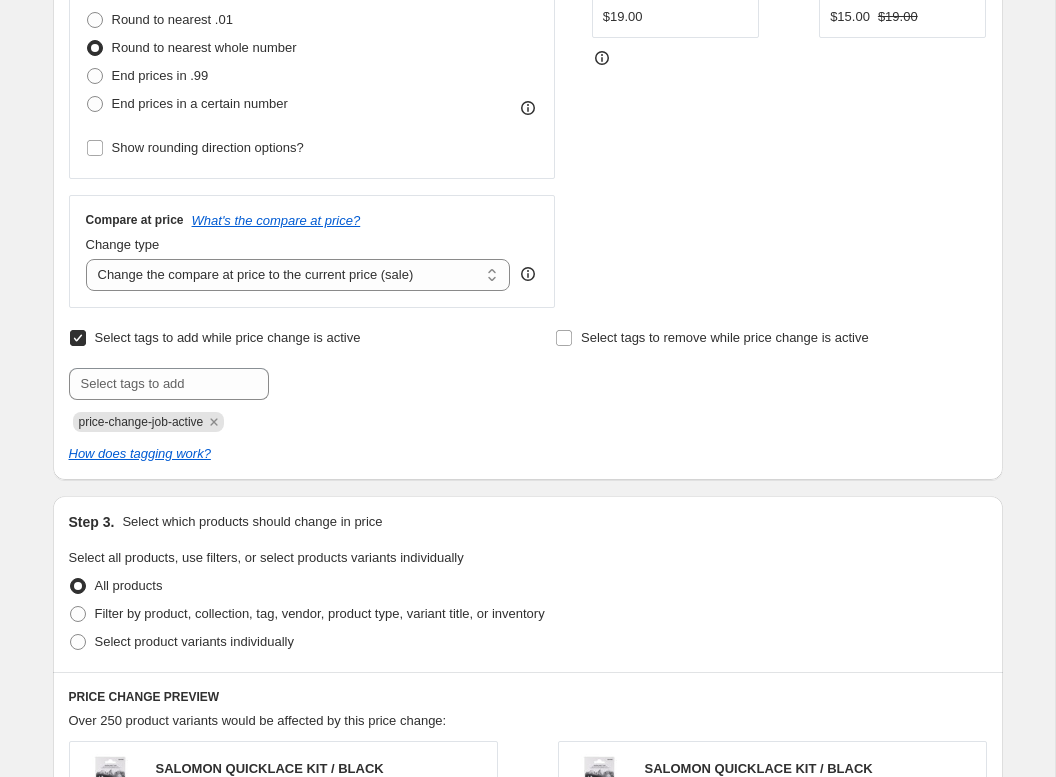 drag, startPoint x: 115, startPoint y: 343, endPoint x: 132, endPoint y: 353, distance: 19.723083 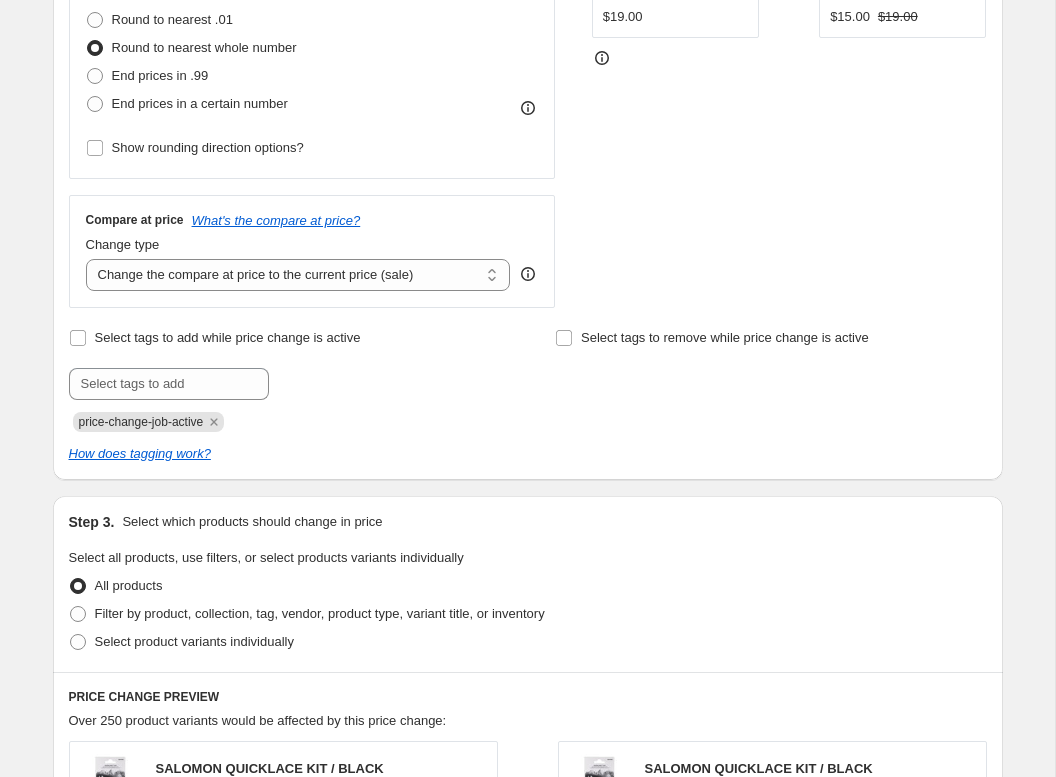 checkbox on "false" 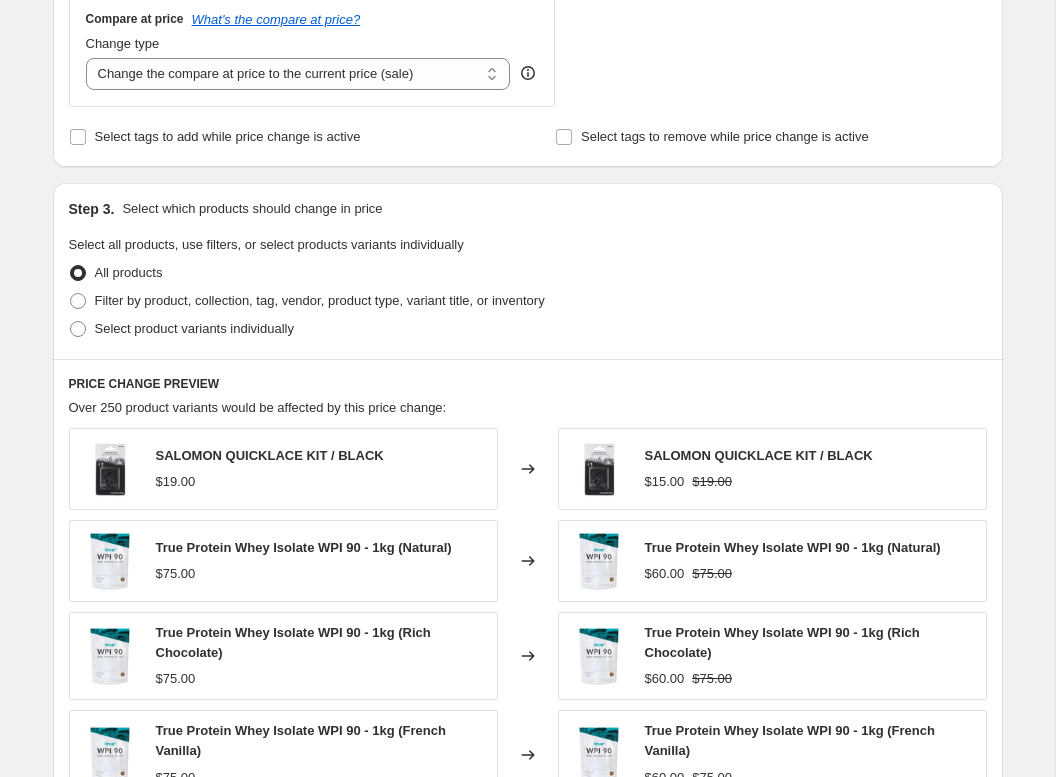 scroll, scrollTop: 753, scrollLeft: 0, axis: vertical 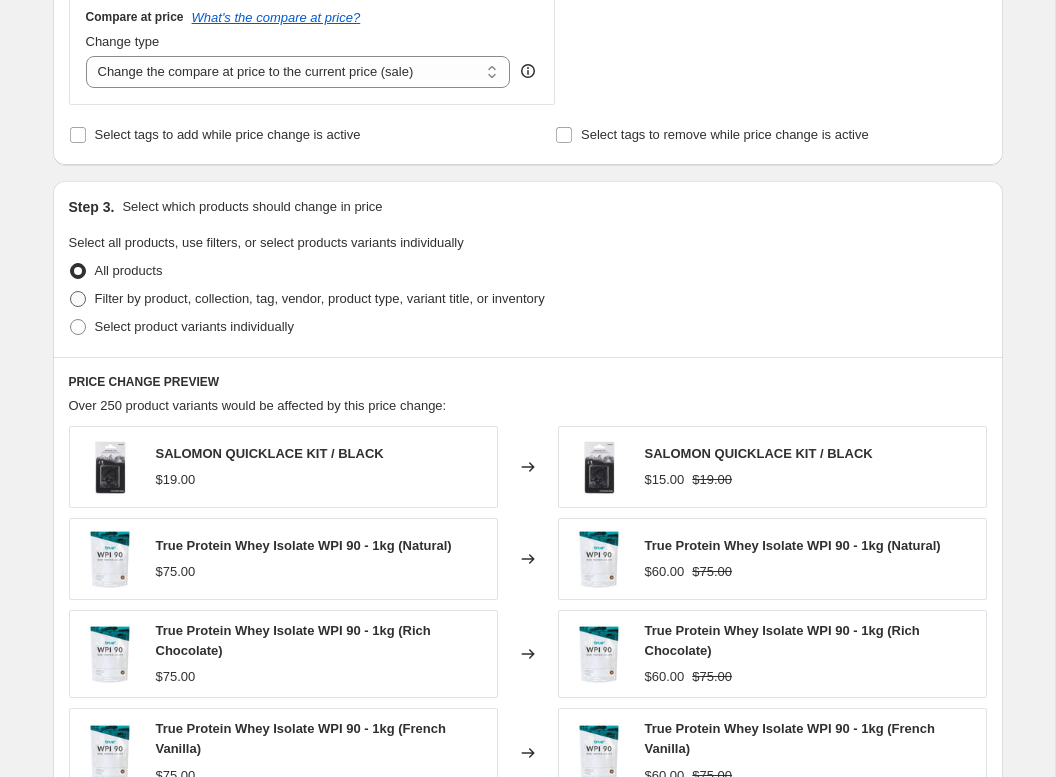 click on "Filter by product, collection, tag, vendor, product type, variant title, or inventory" at bounding box center (320, 298) 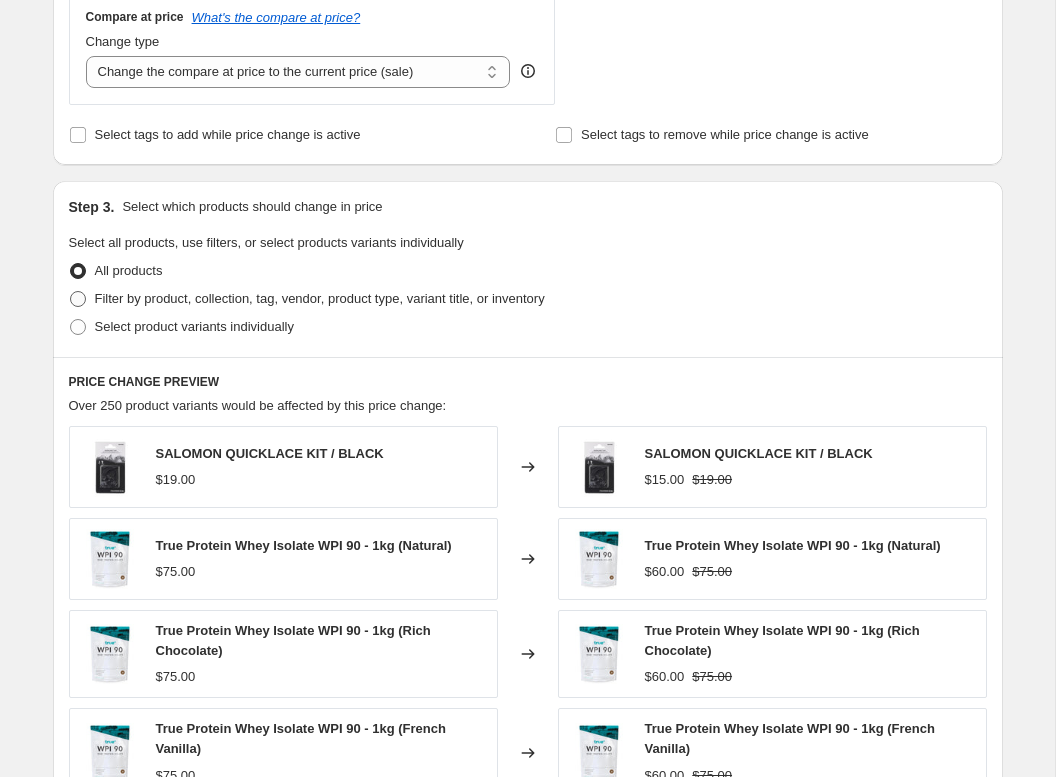 radio on "true" 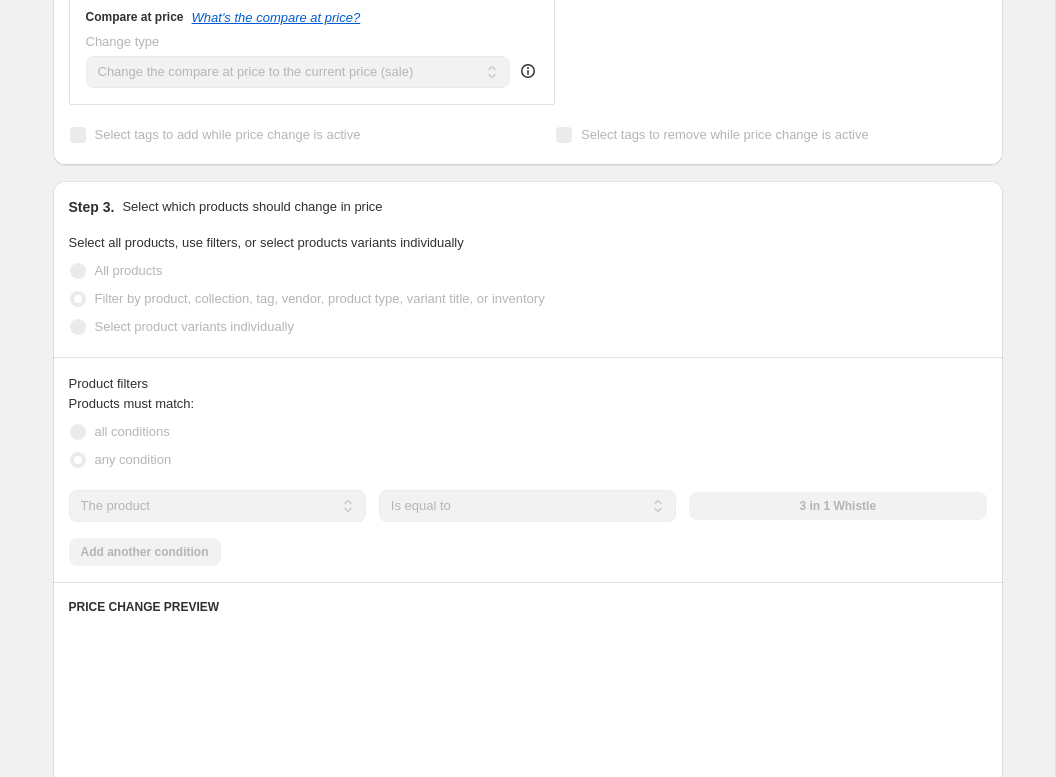 click on "Select product variants individually" at bounding box center [194, 326] 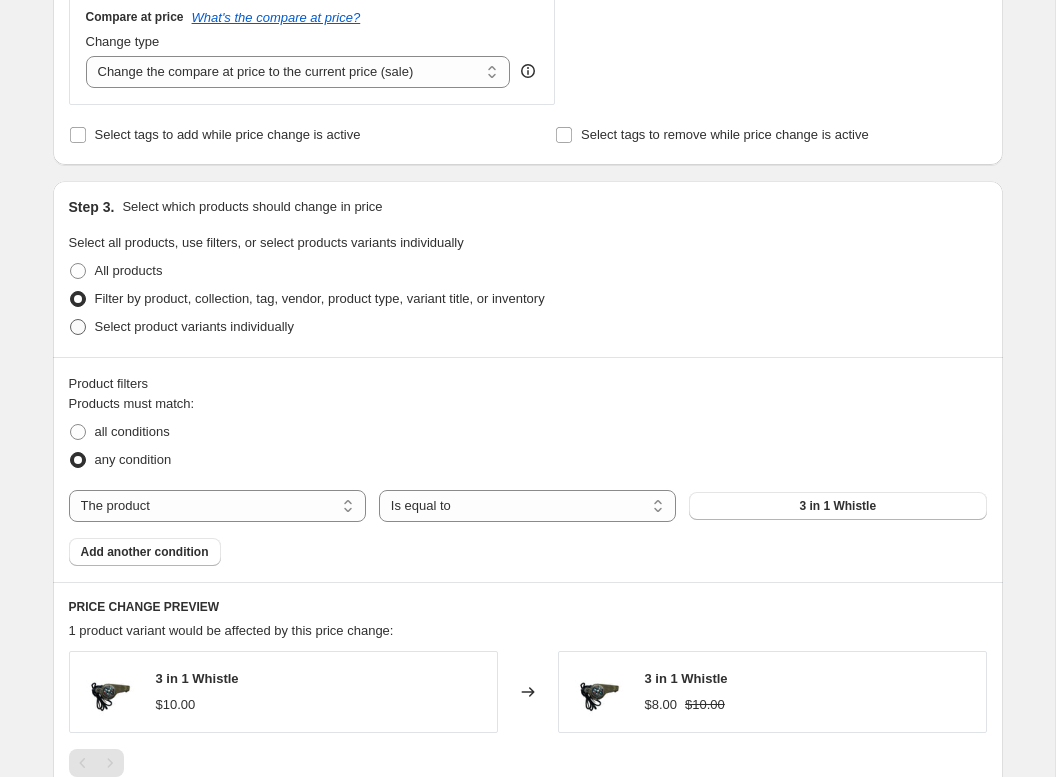 click on "Select product variants individually" at bounding box center (194, 326) 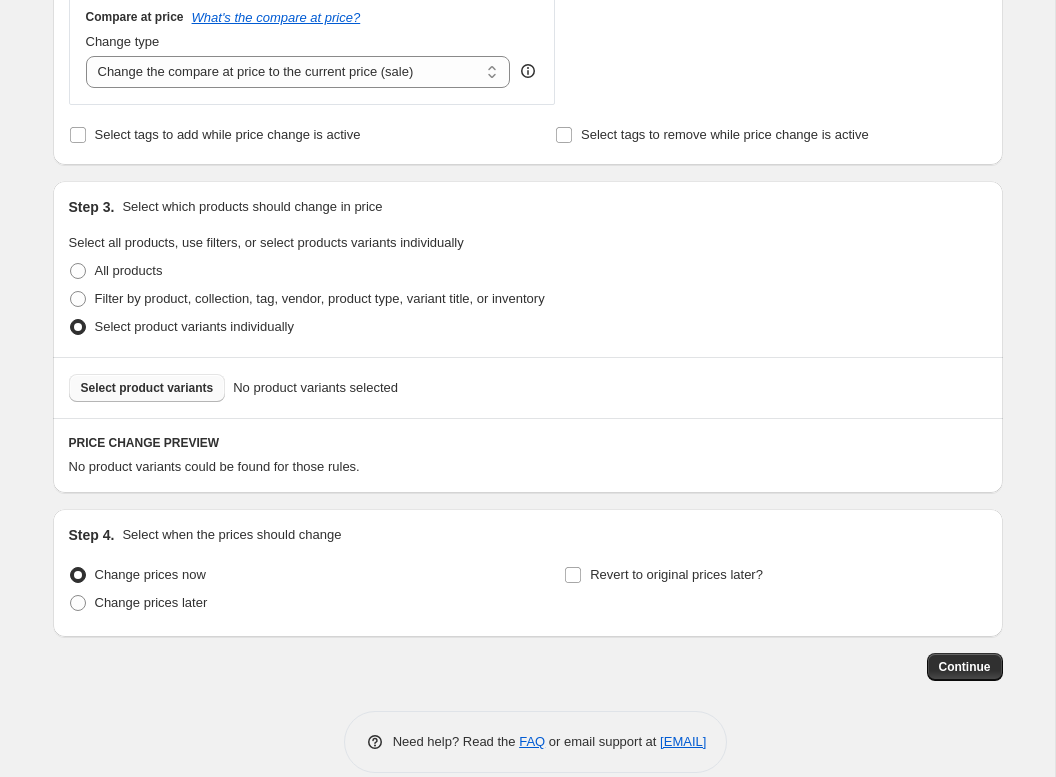 click on "Select product variants" at bounding box center (147, 388) 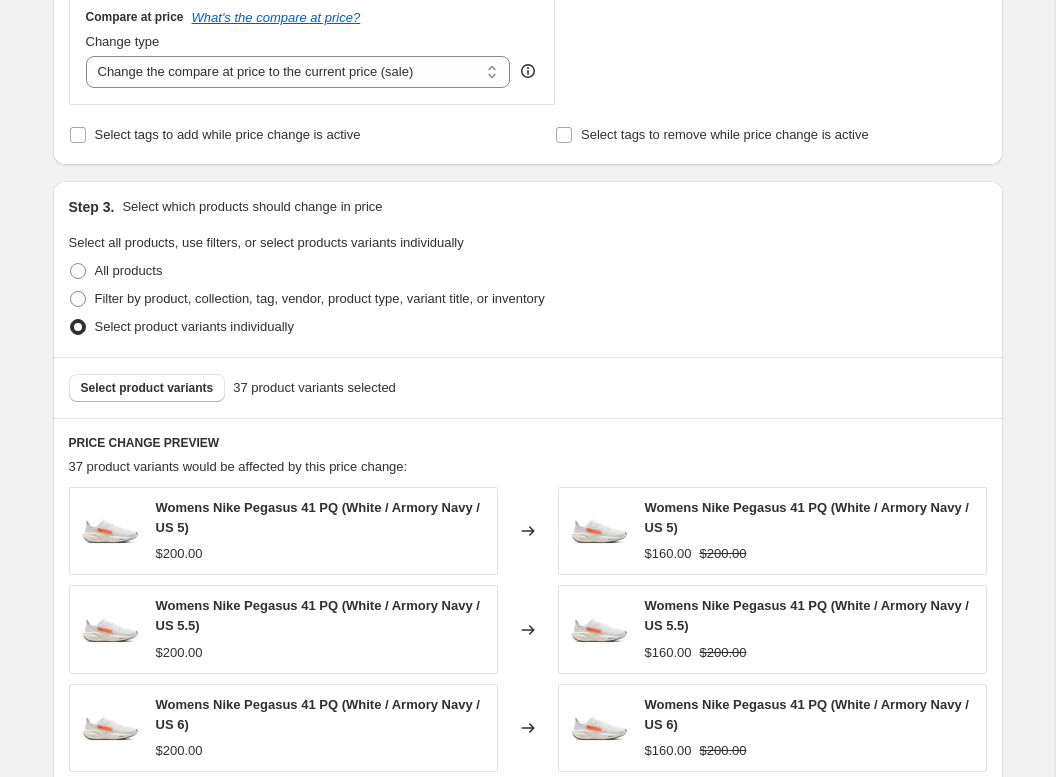 scroll, scrollTop: 1315, scrollLeft: 0, axis: vertical 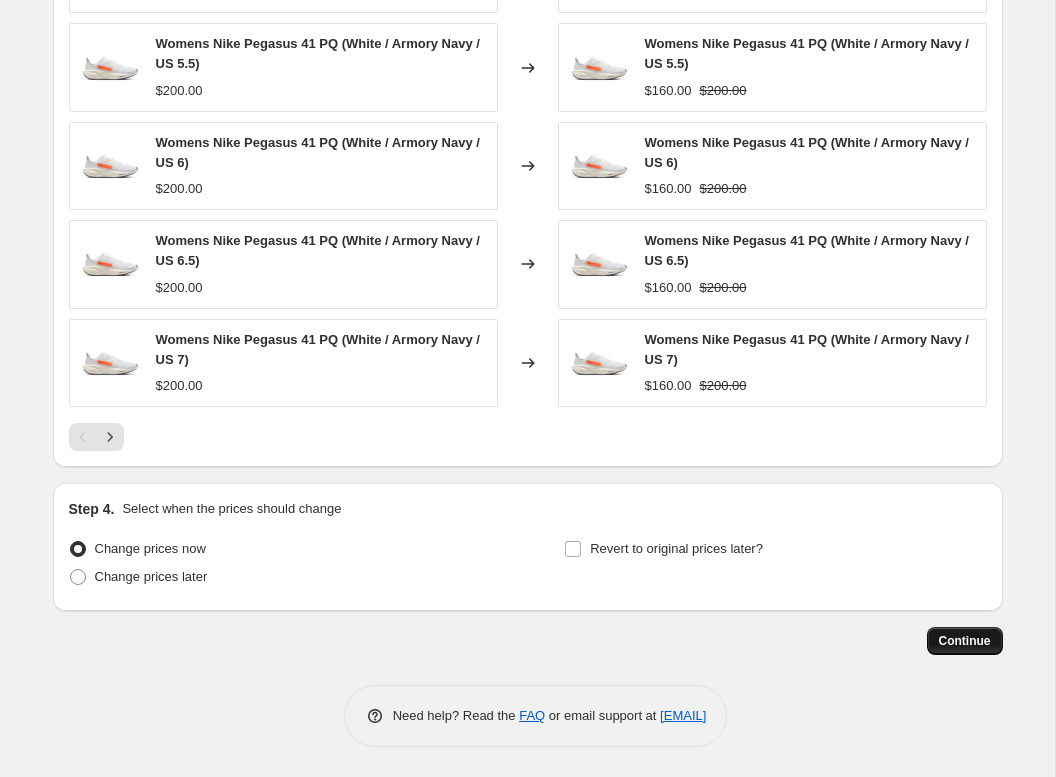 click on "Continue" at bounding box center [965, 641] 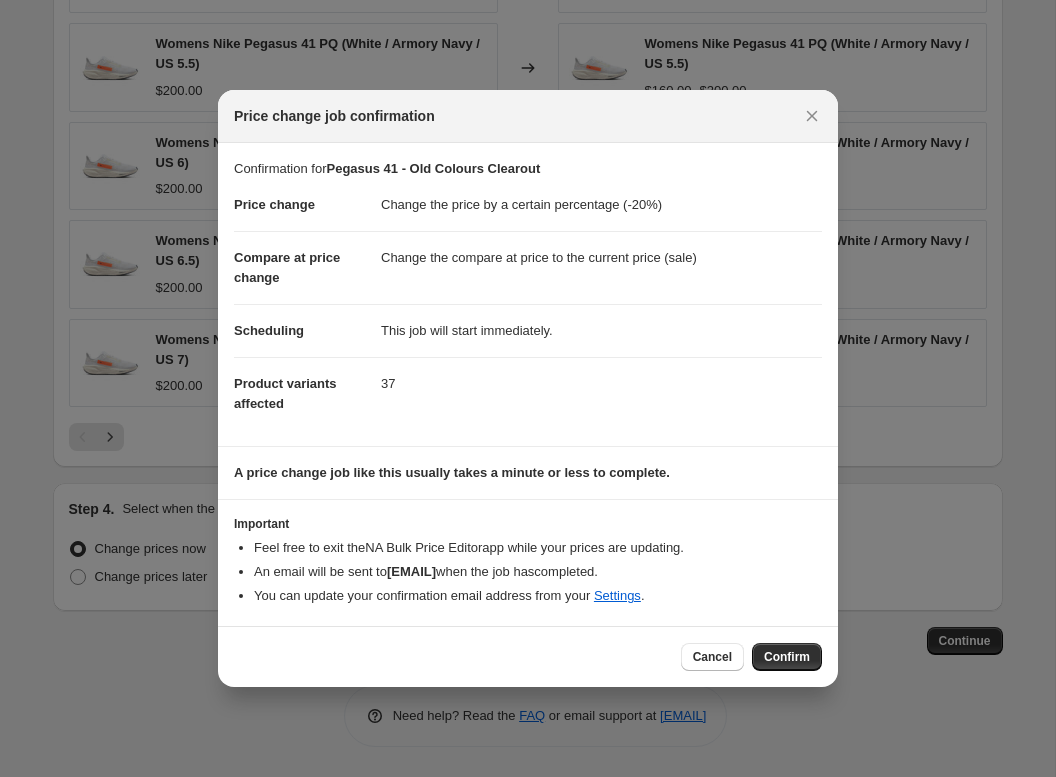 drag, startPoint x: 784, startPoint y: 658, endPoint x: 774, endPoint y: 657, distance: 10.049875 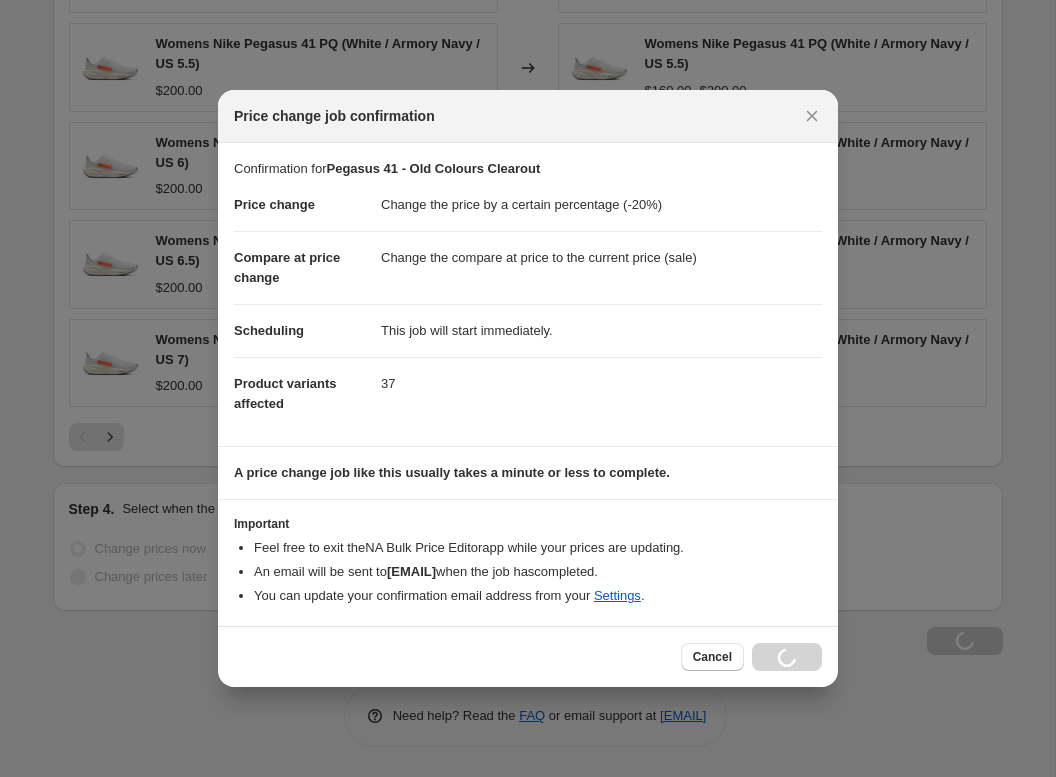 type on "Pegasus 41 - Old Colours Clearout" 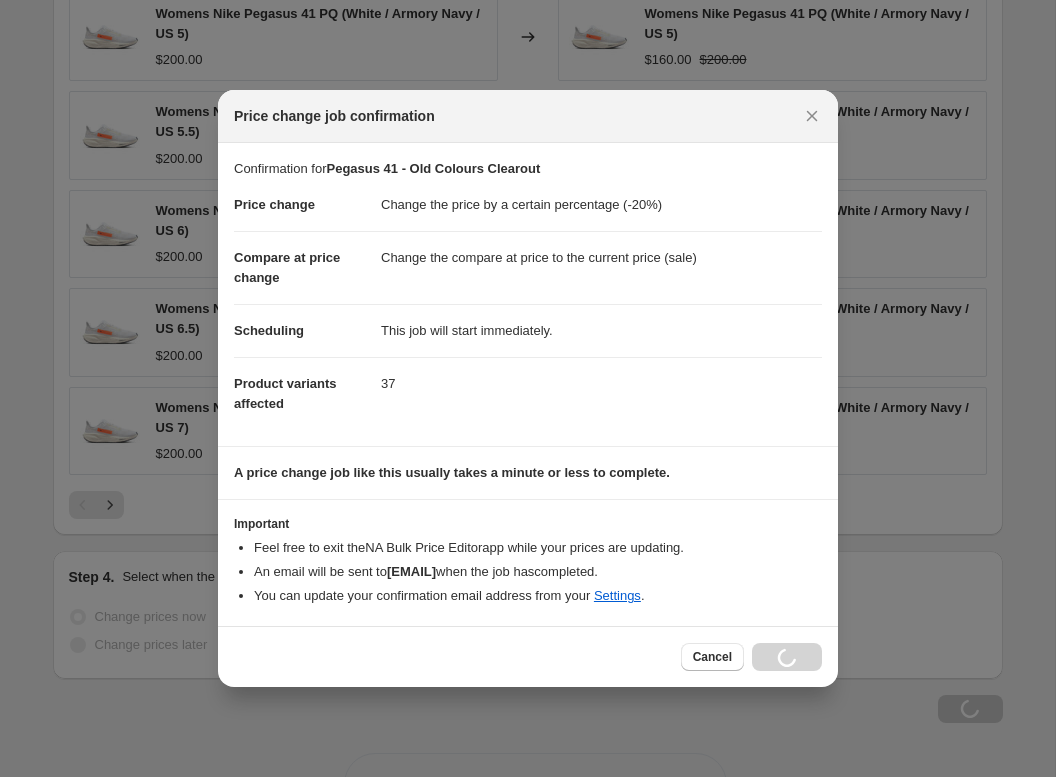 scroll, scrollTop: 1383, scrollLeft: 0, axis: vertical 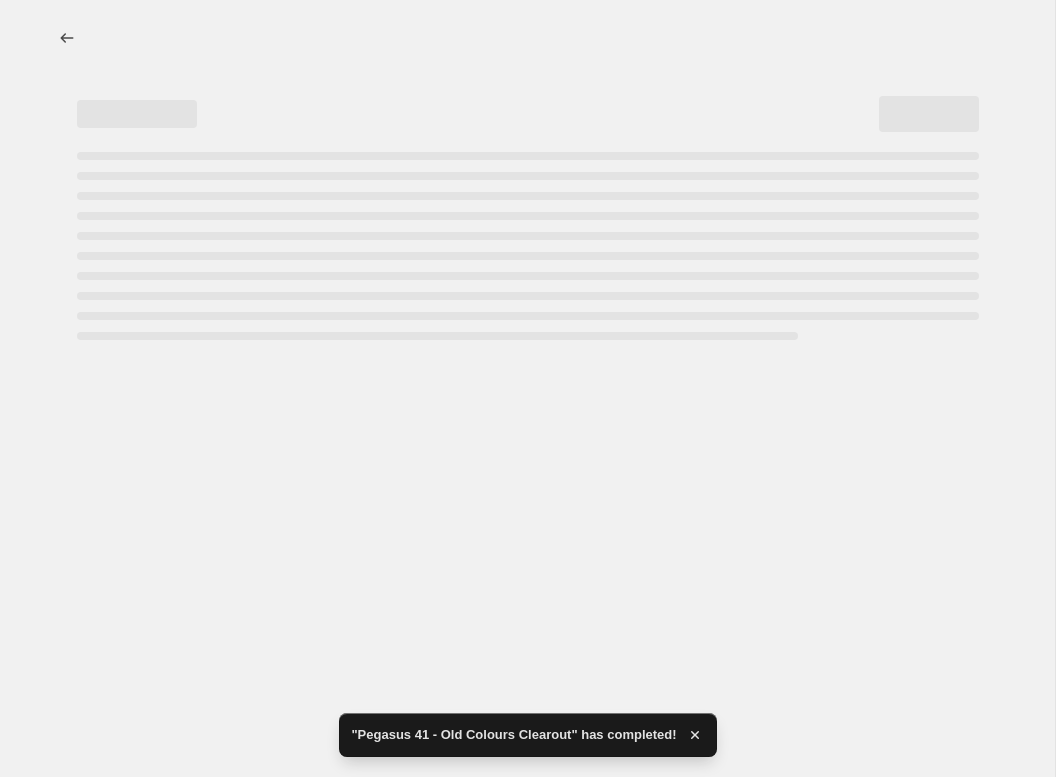 select on "percentage" 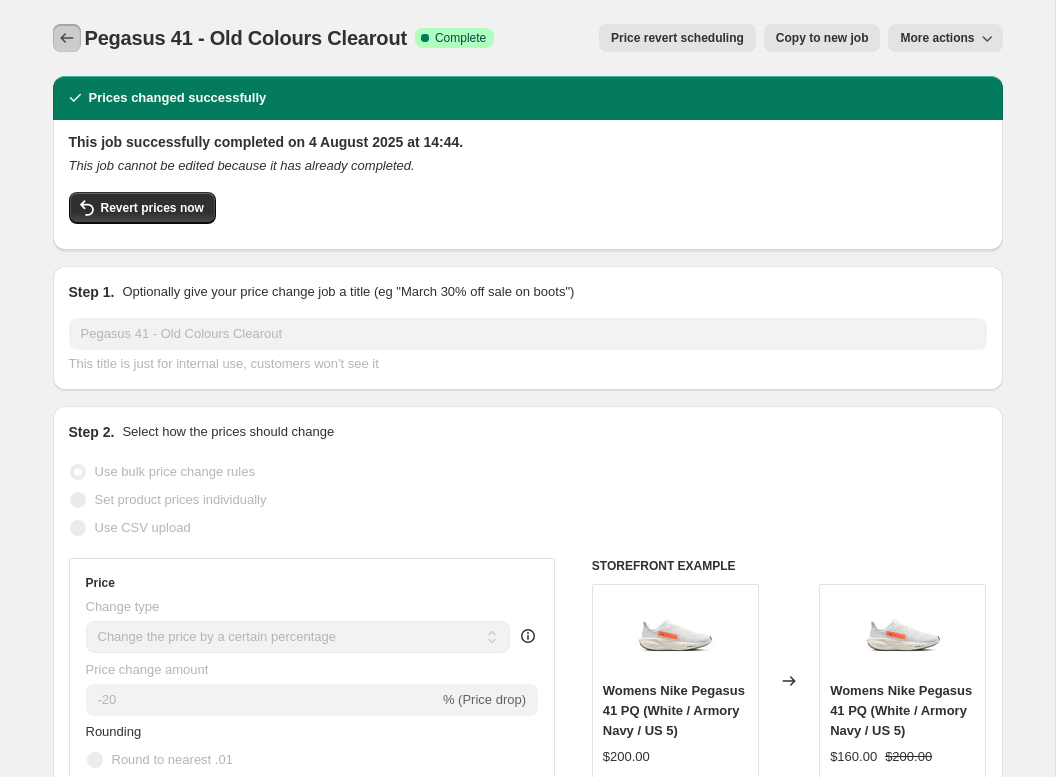 click 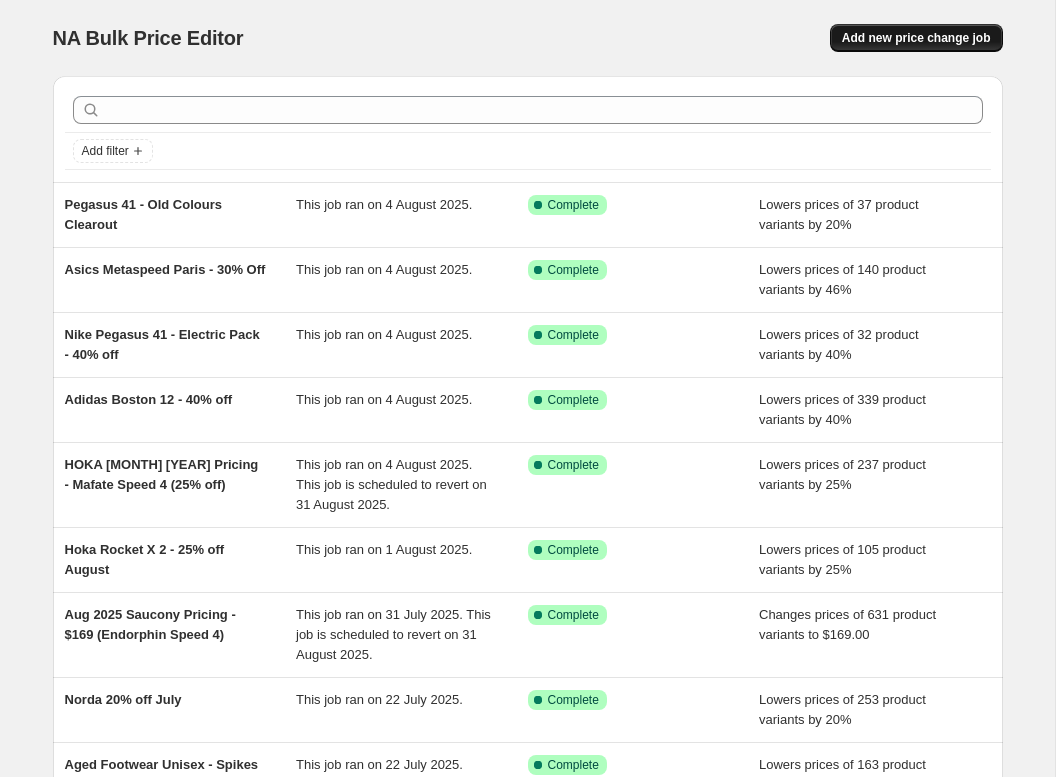 click on "Add new price change job" at bounding box center (916, 38) 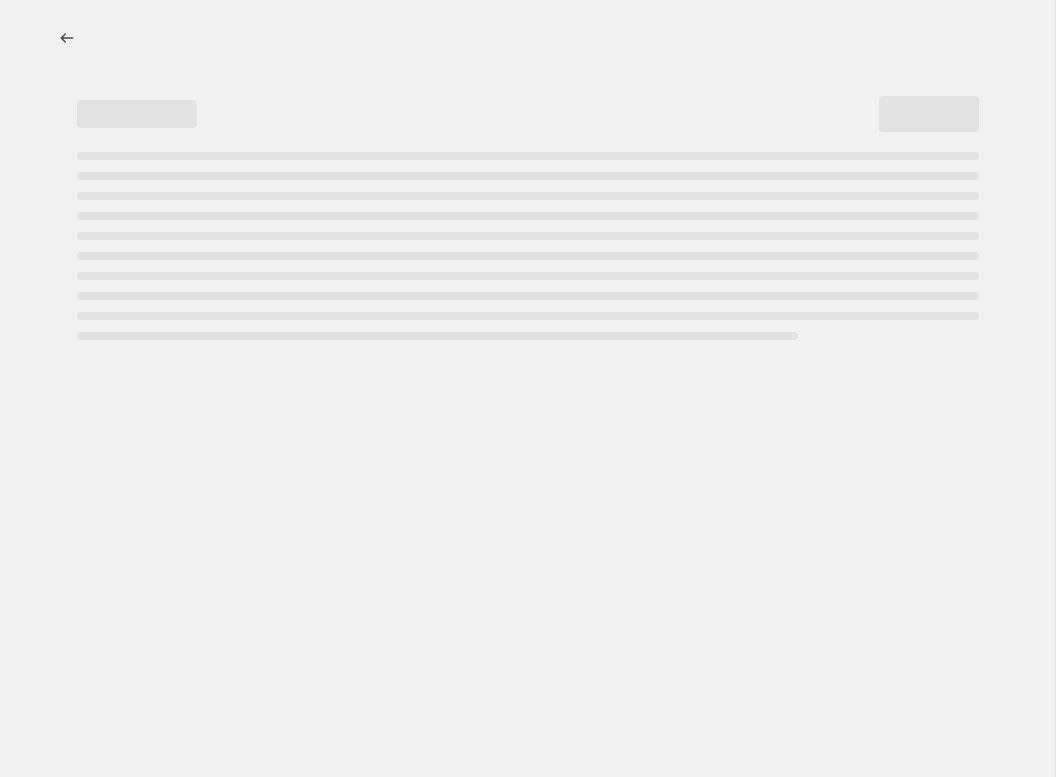 select on "percentage" 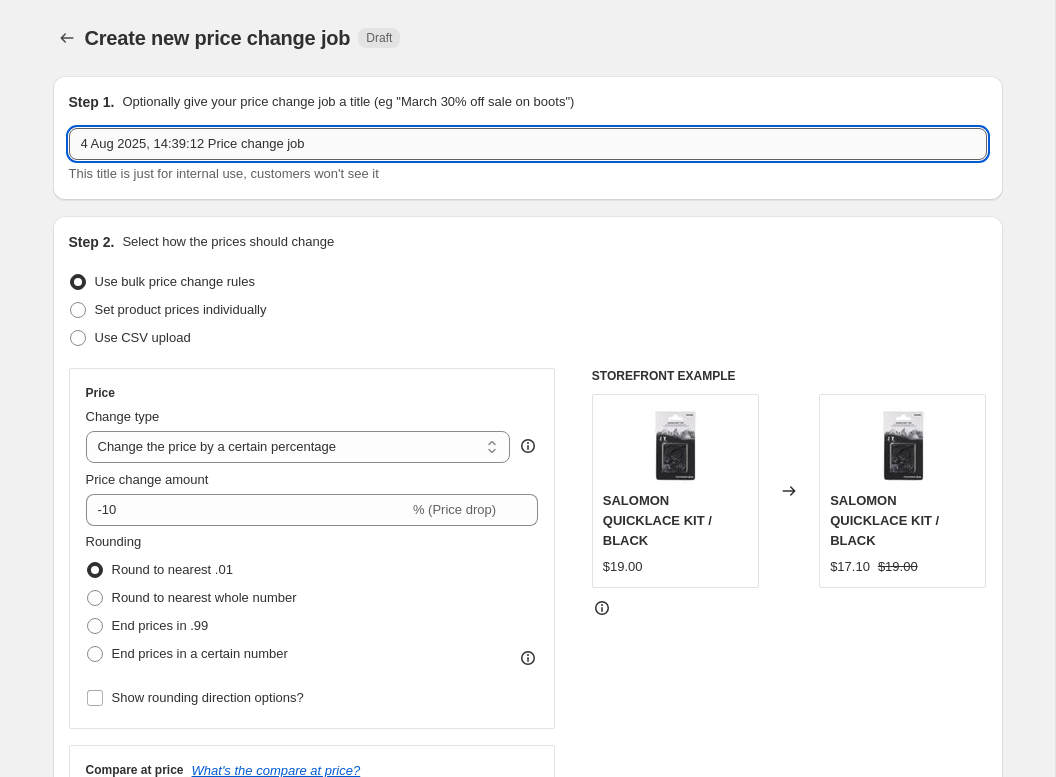 click on "4 Aug 2025, 14:39:12 Price change job" at bounding box center [528, 144] 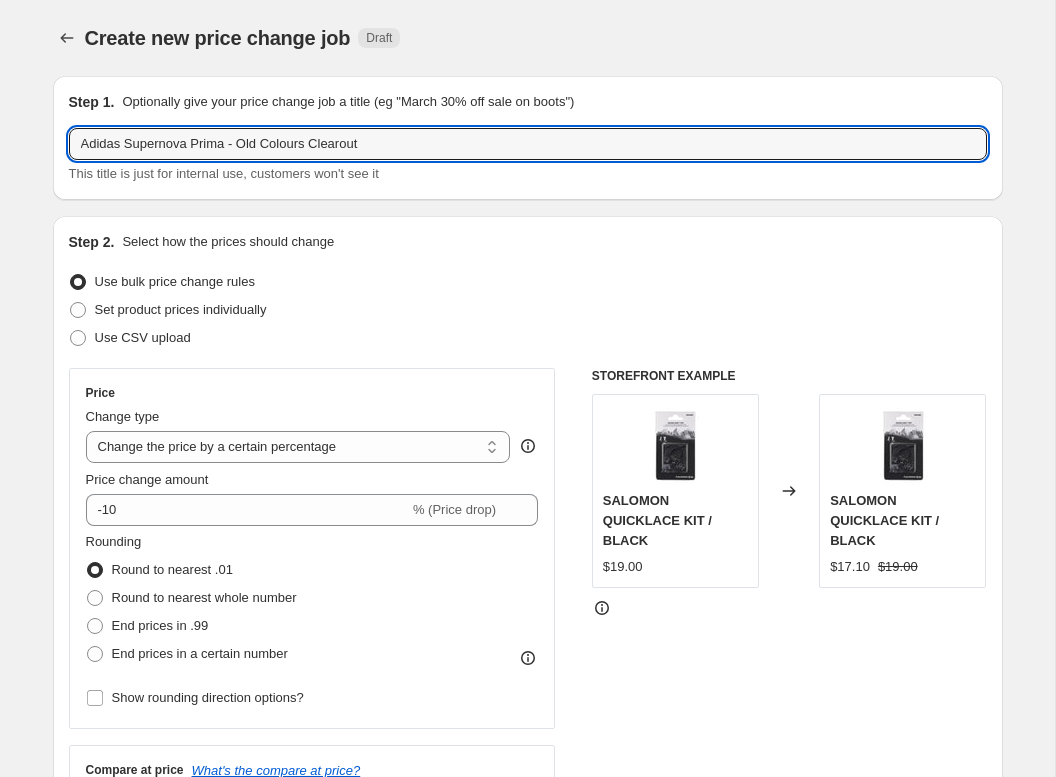 type on "Adidas Supernova Prima - Old Colours Clearout" 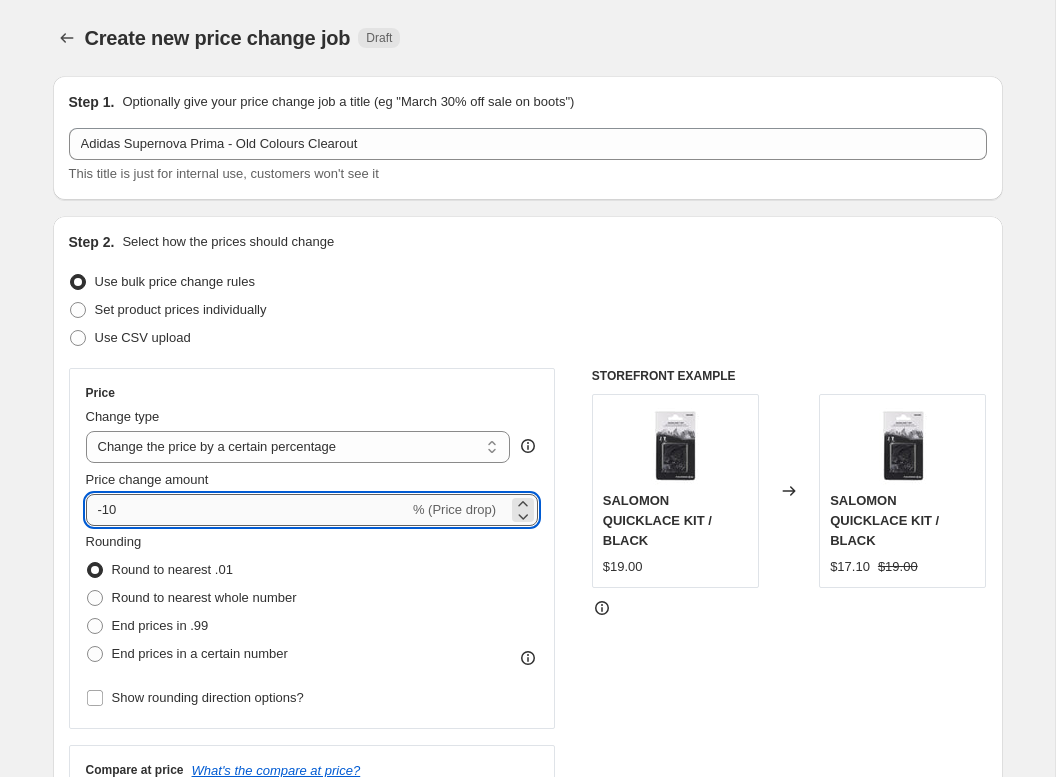 drag, startPoint x: 154, startPoint y: 506, endPoint x: 165, endPoint y: 500, distance: 12.529964 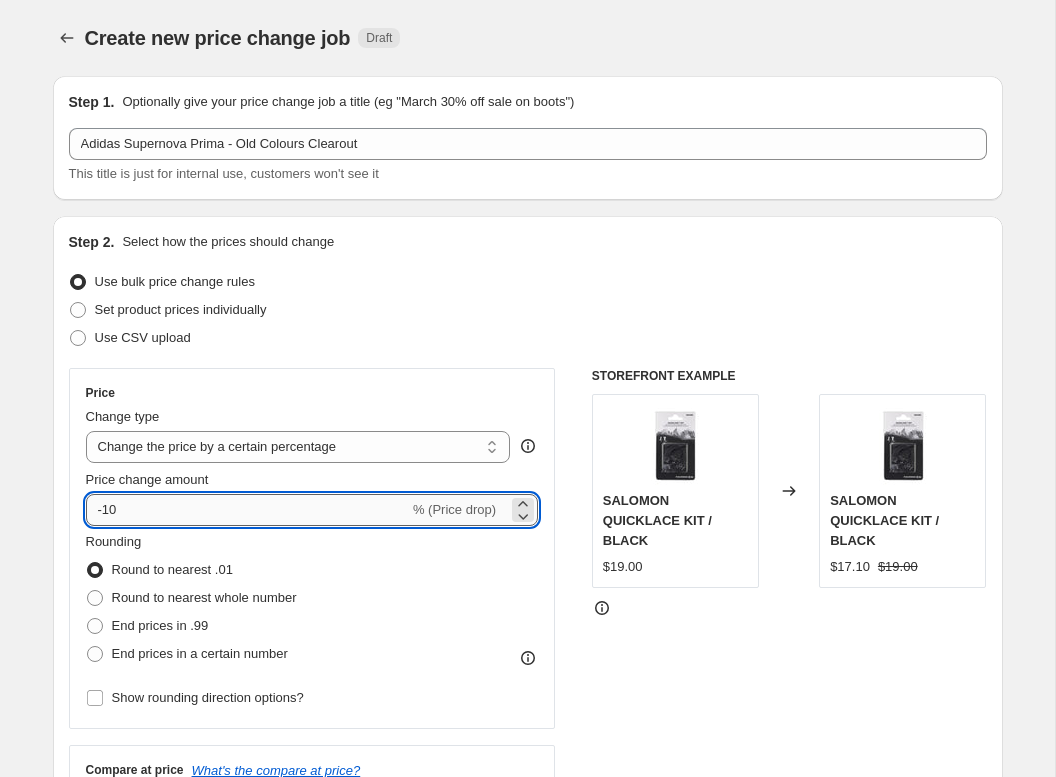 click on "-10" at bounding box center [247, 510] 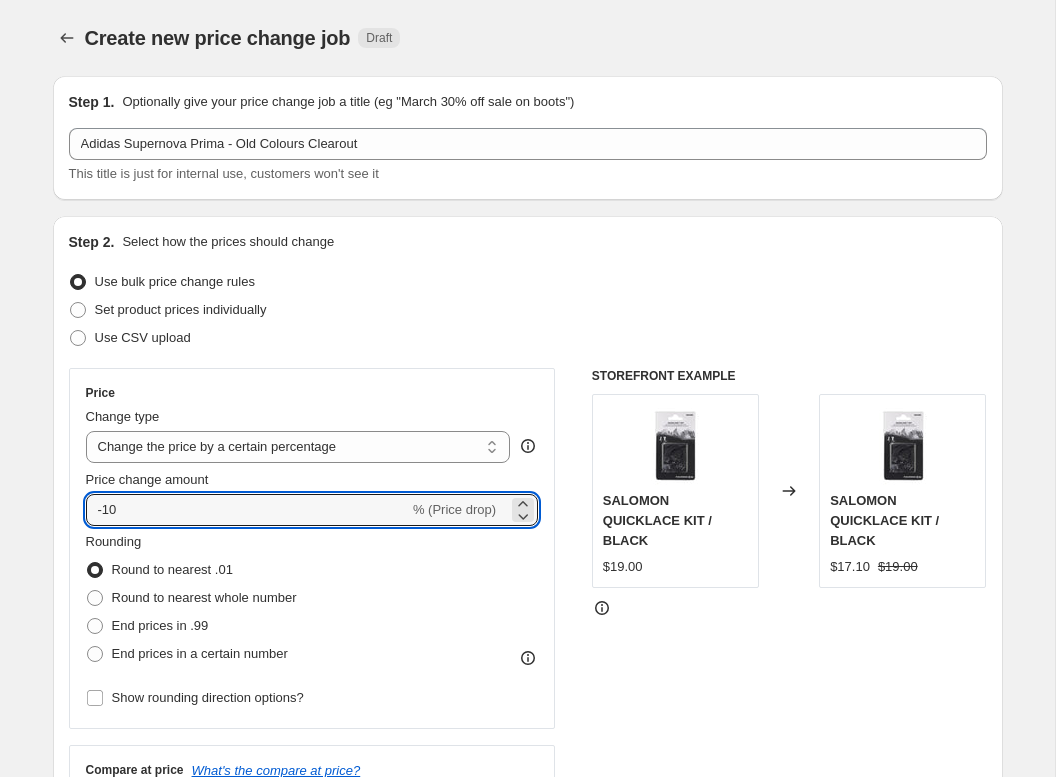 type on "-1" 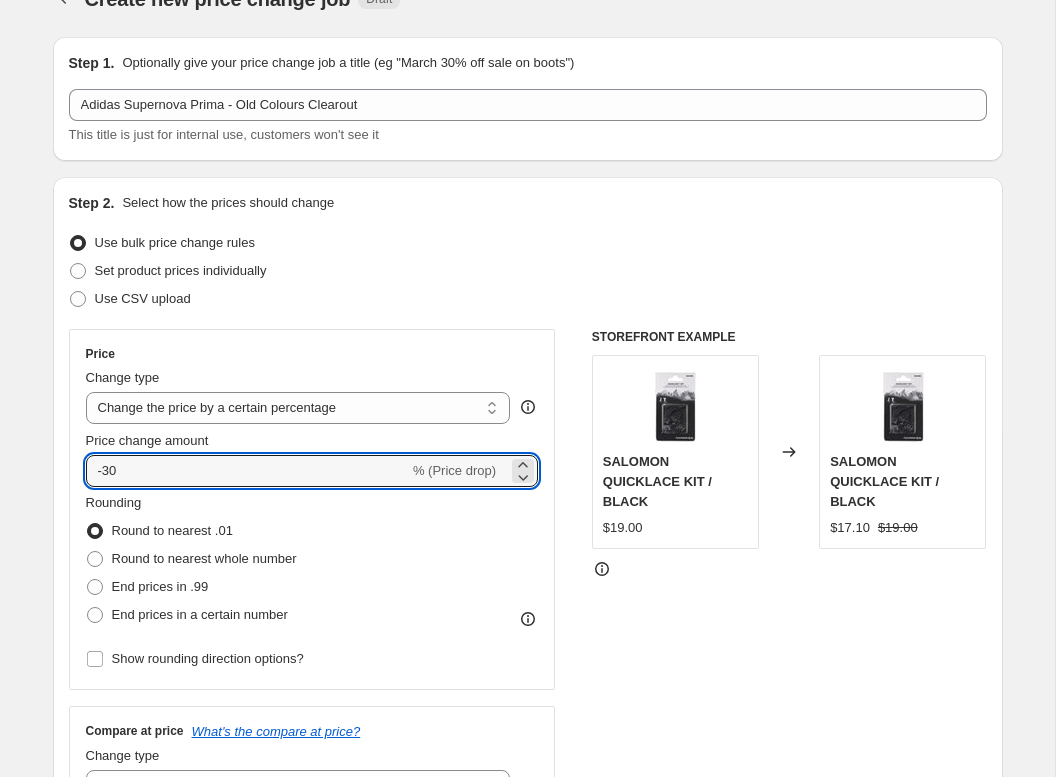 type on "-30" 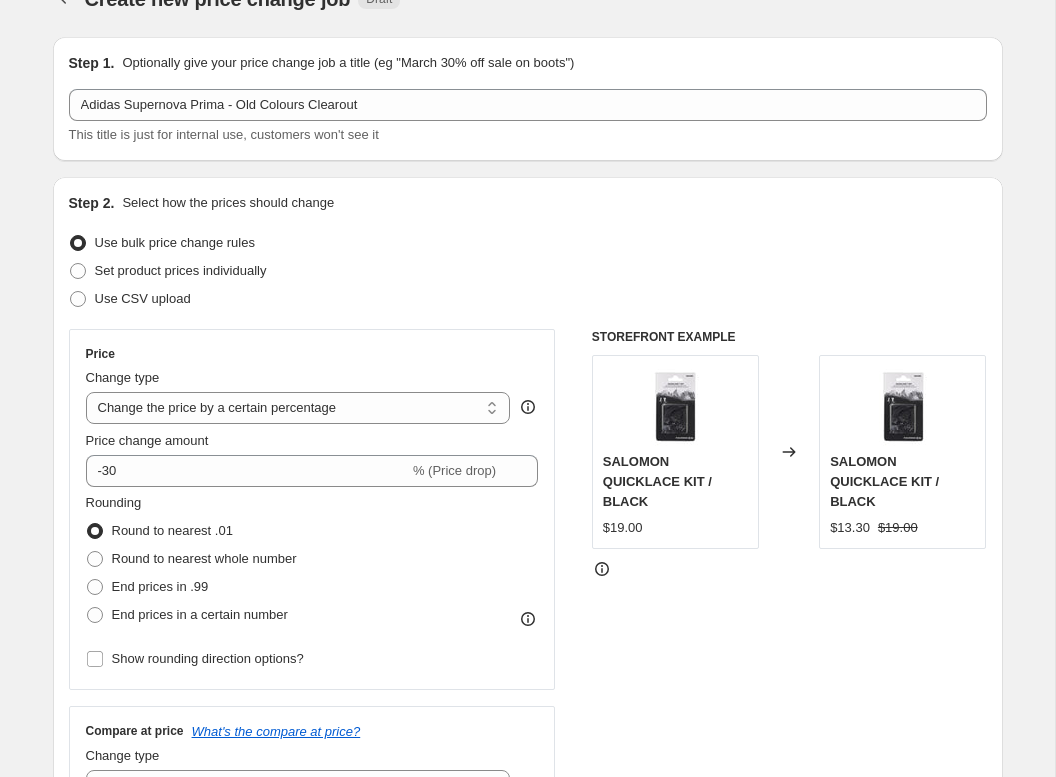 drag, startPoint x: 28, startPoint y: 490, endPoint x: 46, endPoint y: 491, distance: 18.027756 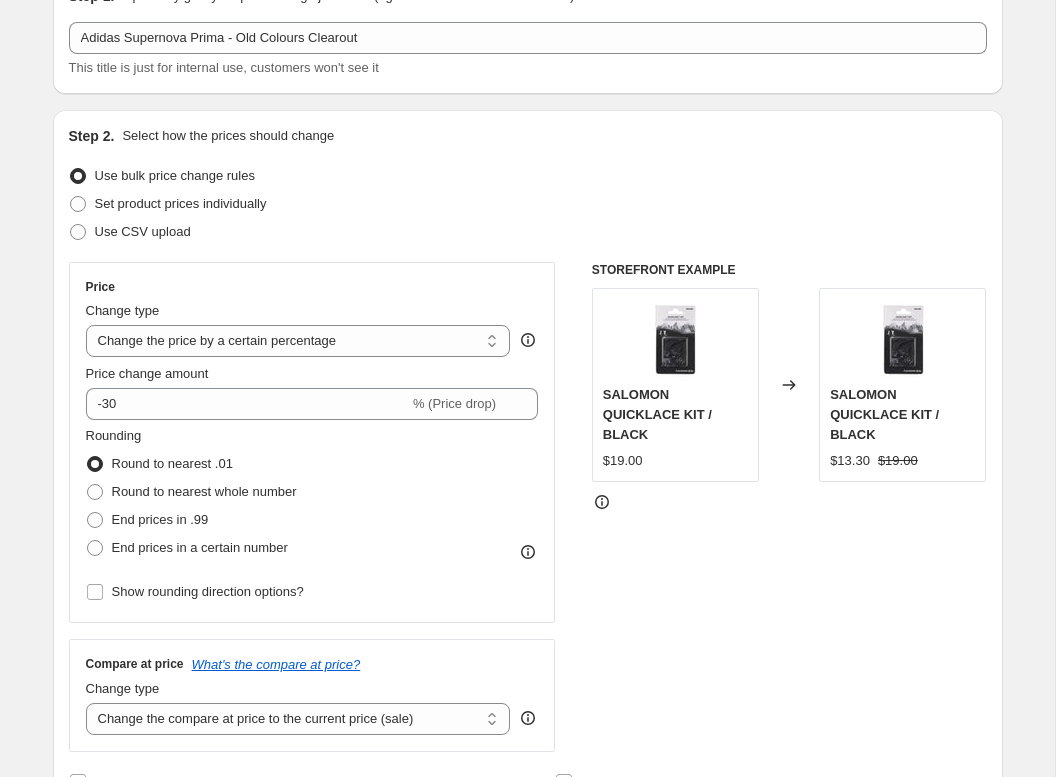 click on "Round to nearest .01" at bounding box center [159, 464] 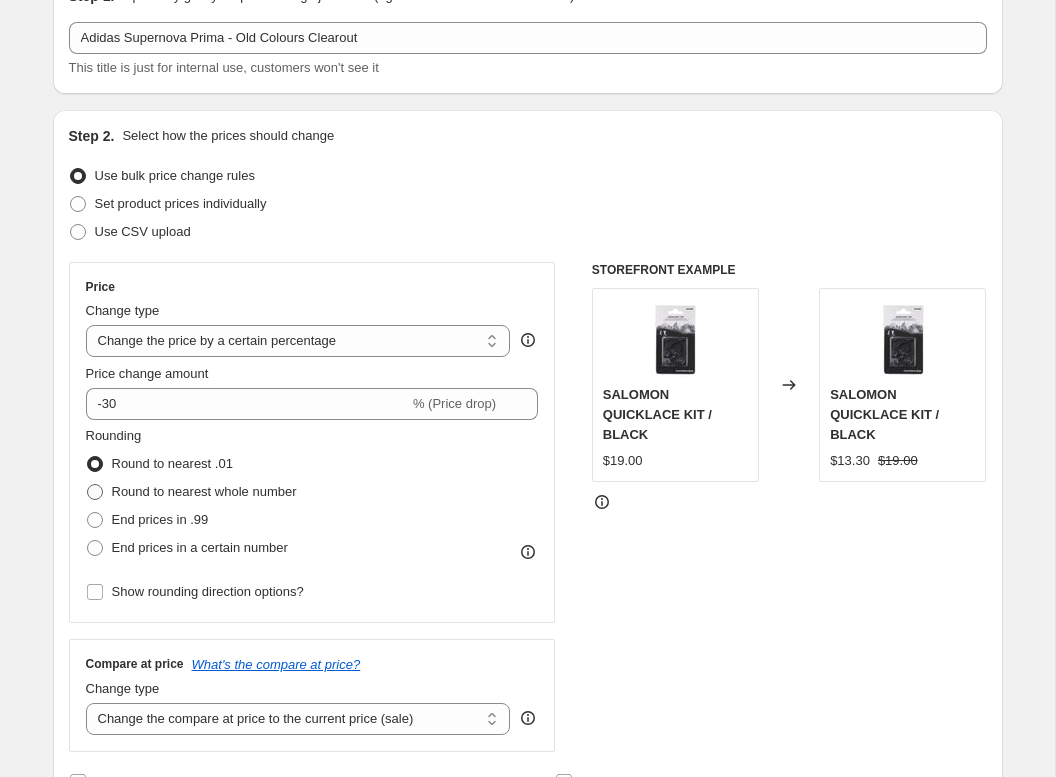 click on "Round to nearest whole number" at bounding box center [204, 491] 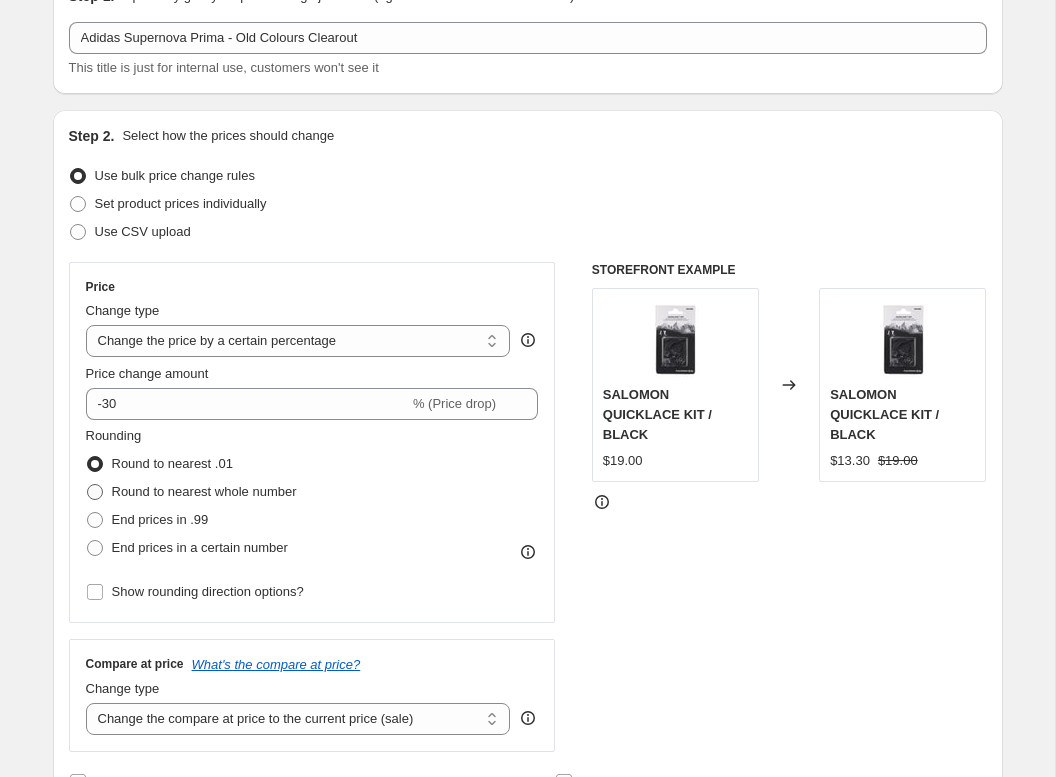 radio on "true" 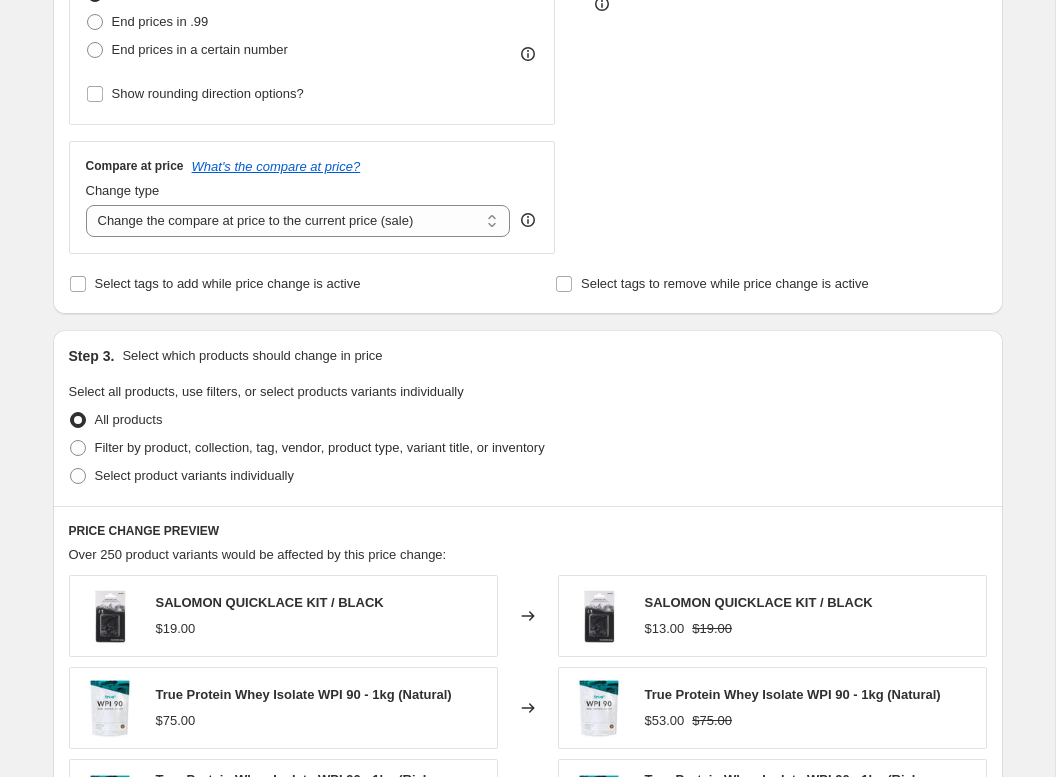 scroll, scrollTop: 653, scrollLeft: 0, axis: vertical 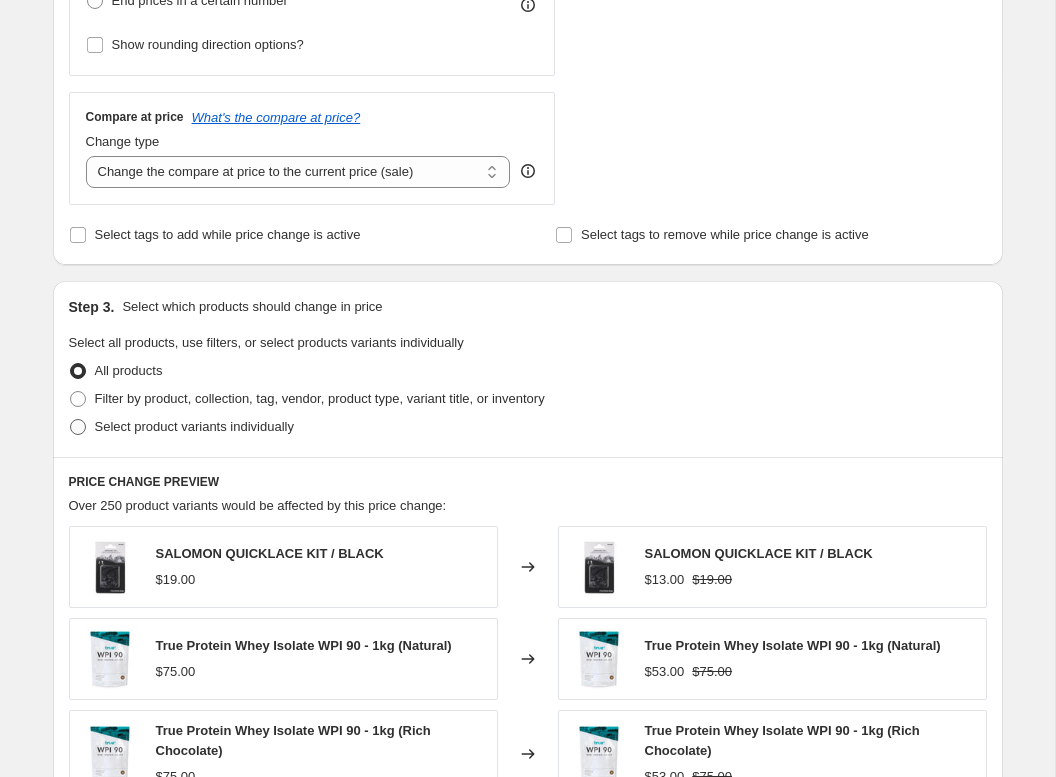 drag, startPoint x: 139, startPoint y: 444, endPoint x: 147, endPoint y: 437, distance: 10.630146 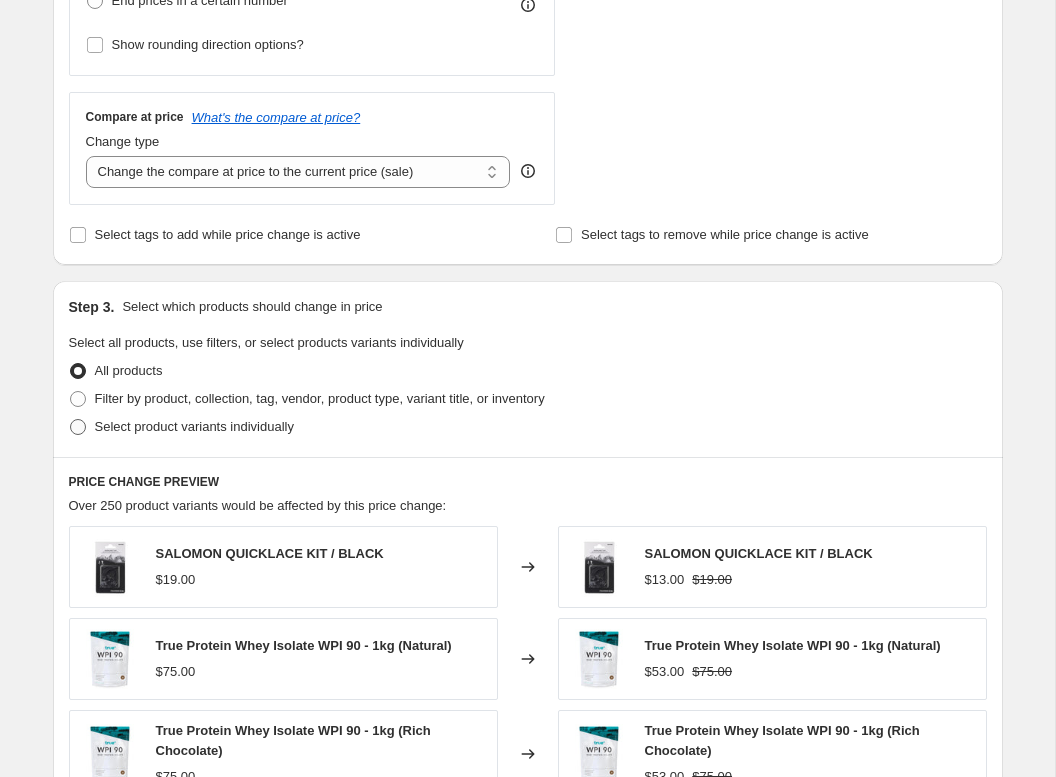 click on "Step 3. Select which products should change in price Select all products, use filters, or select products variants individually All products Filter by product, collection, tag, vendor, product type, variant title, or inventory Select product variants individually" at bounding box center (528, 369) 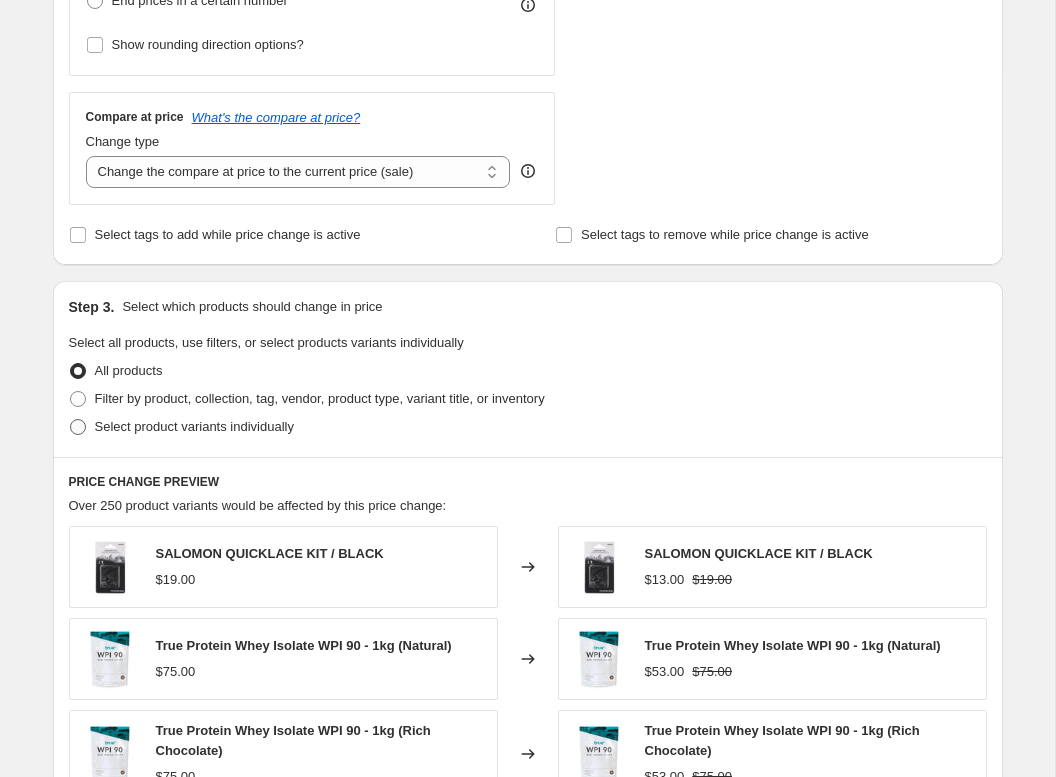 radio on "true" 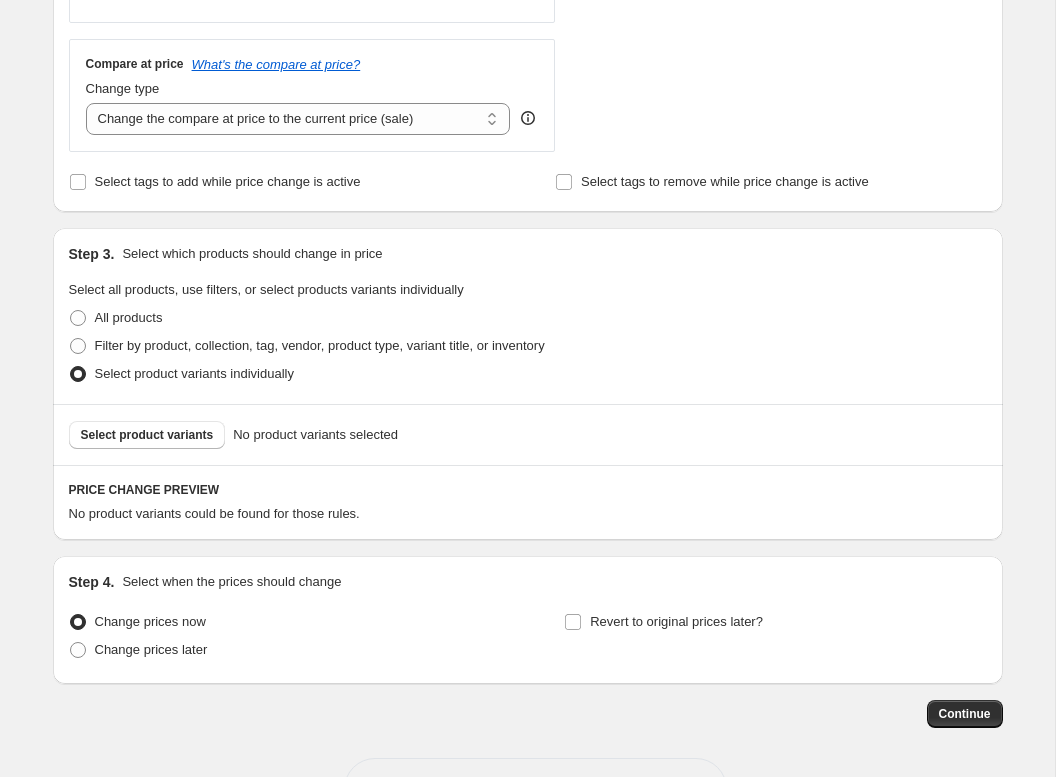 scroll, scrollTop: 779, scrollLeft: 0, axis: vertical 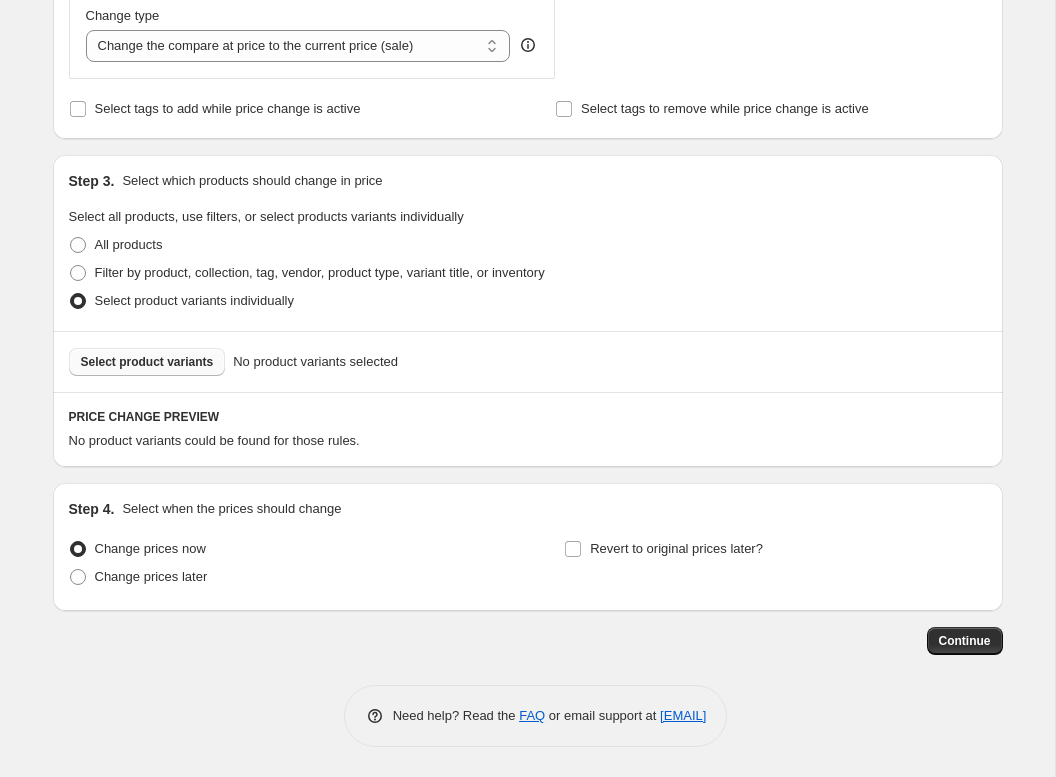 click on "Select product variants" at bounding box center [147, 362] 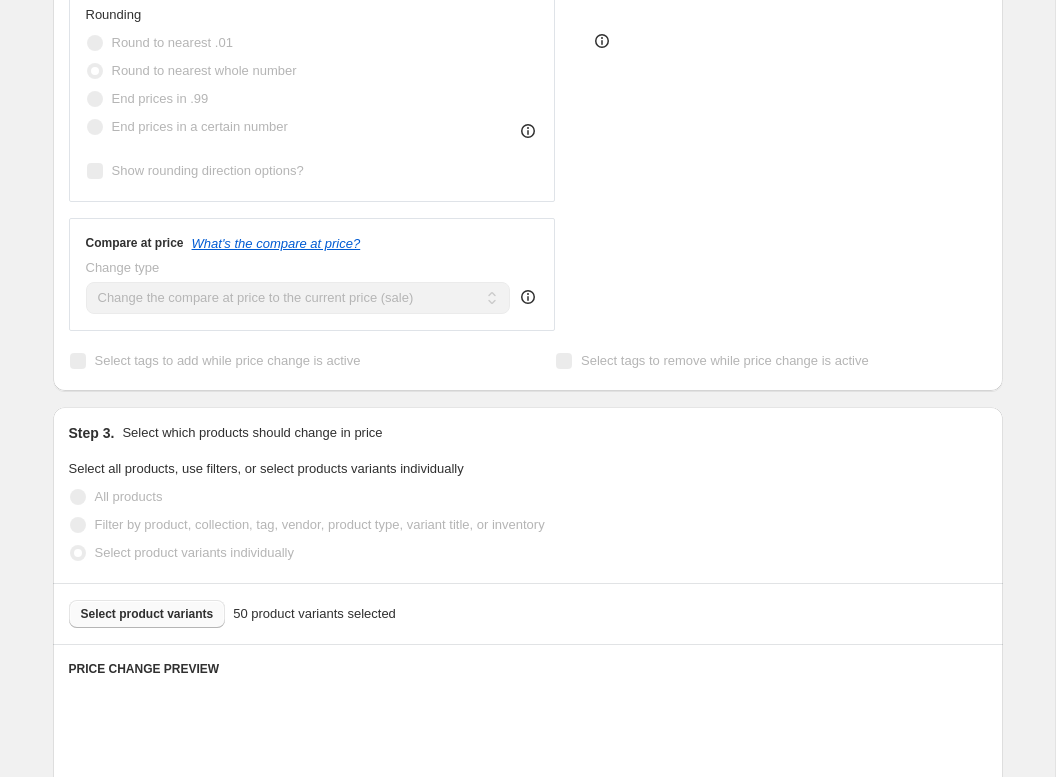 scroll, scrollTop: 0, scrollLeft: 0, axis: both 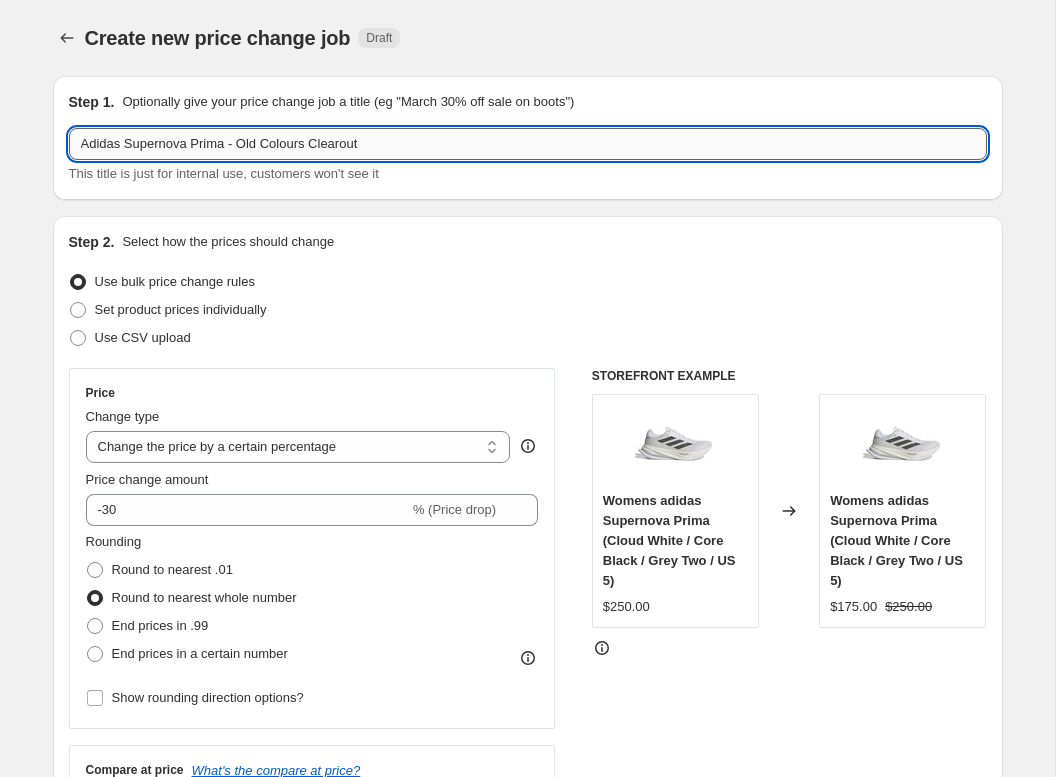 click on "Adidas Supernova Prima - Old Colours Clearout" at bounding box center (528, 144) 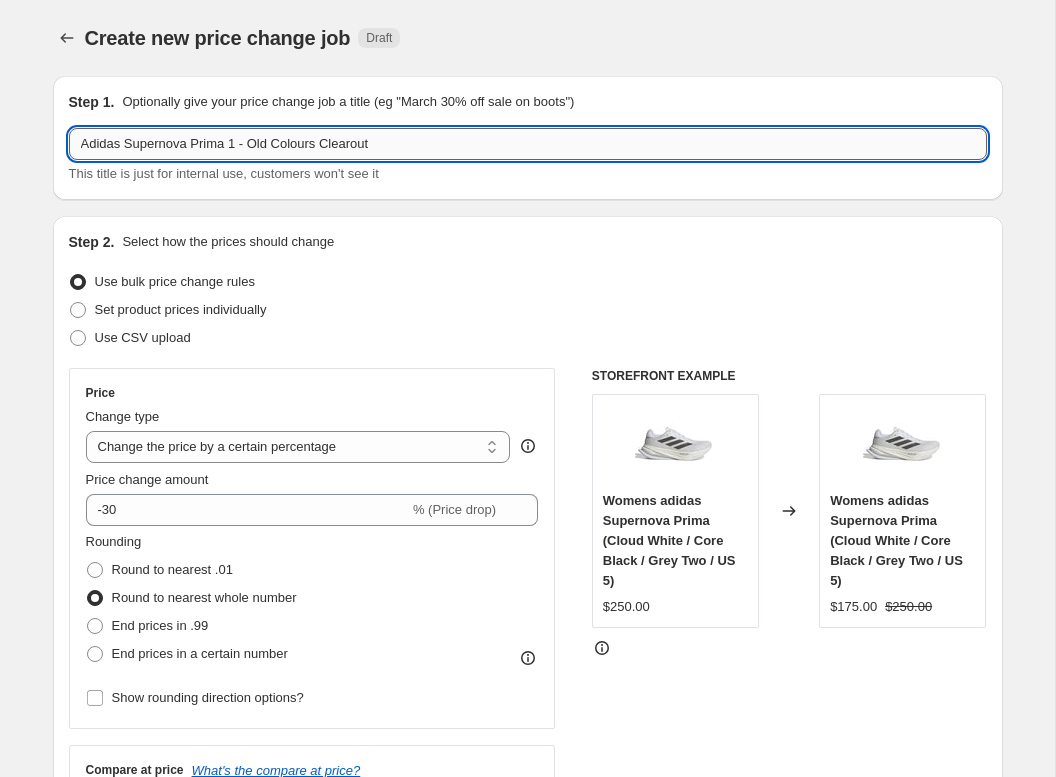 click on "Adidas Supernova Prima 1 - Old Colours Clearout" at bounding box center [528, 144] 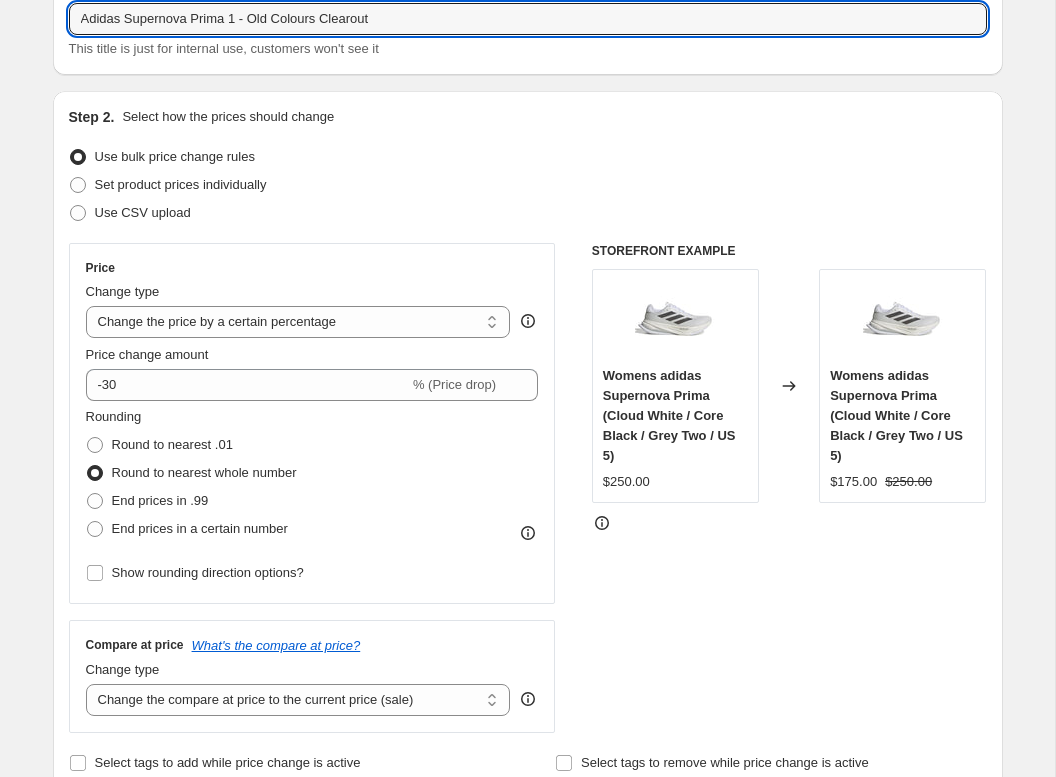 scroll, scrollTop: 162, scrollLeft: 0, axis: vertical 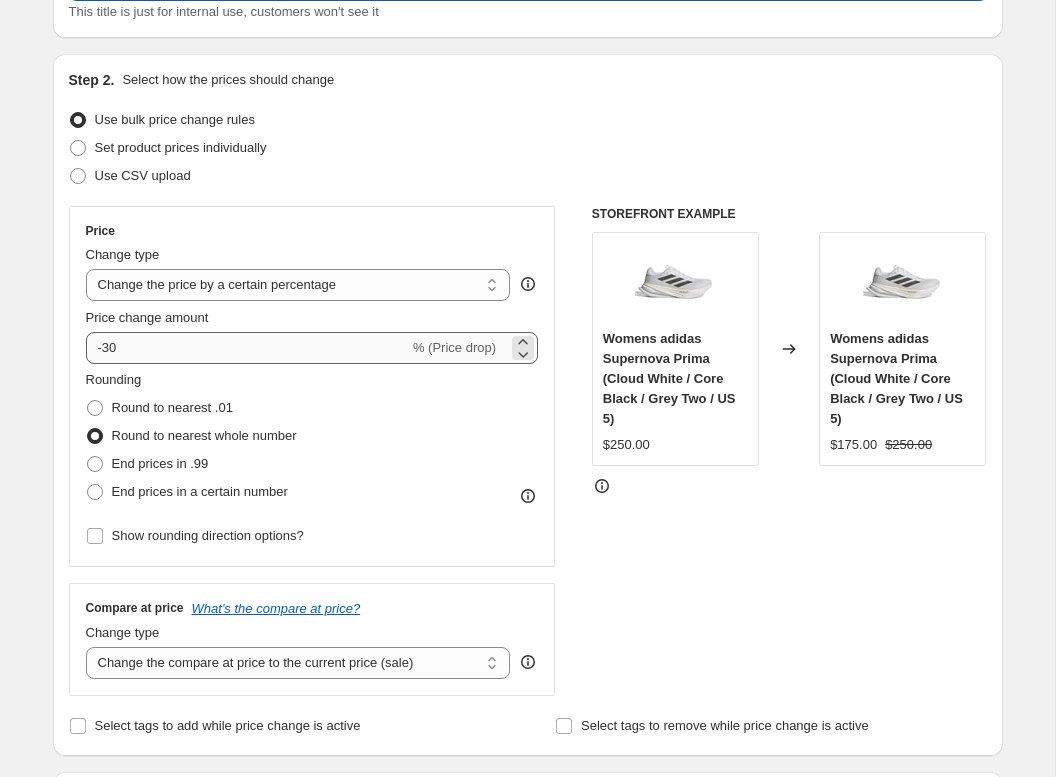 type on "Adidas Supernova Prima 1 - Old Colours Clearout" 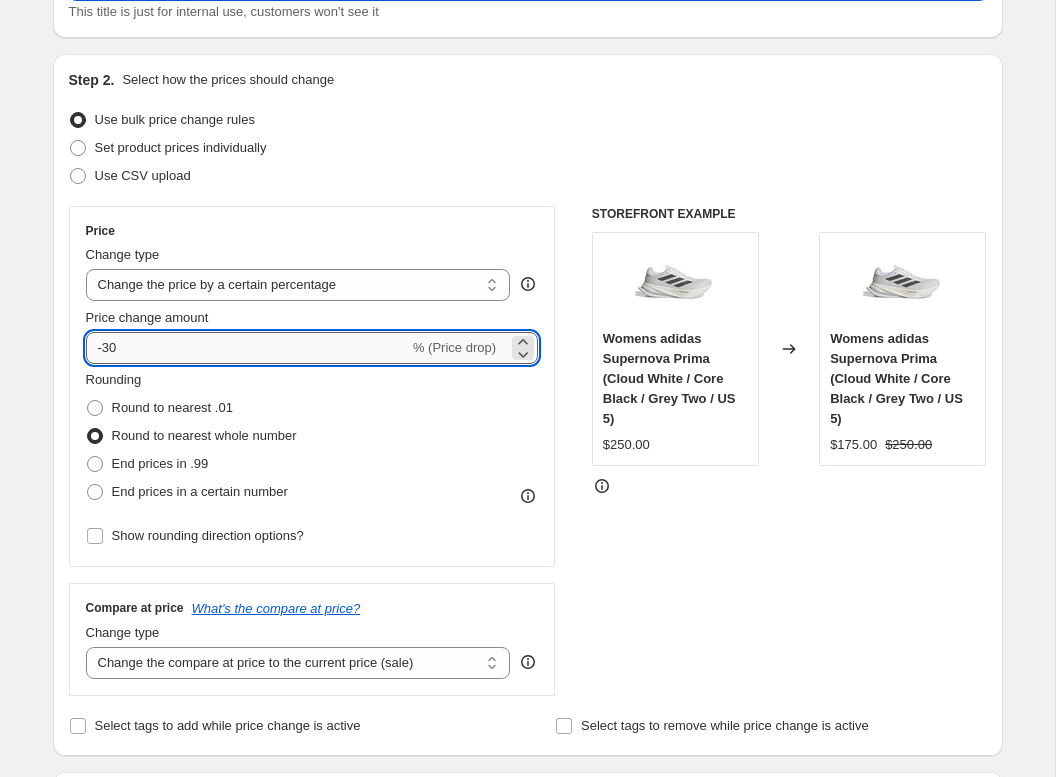 click on "-30" at bounding box center (247, 348) 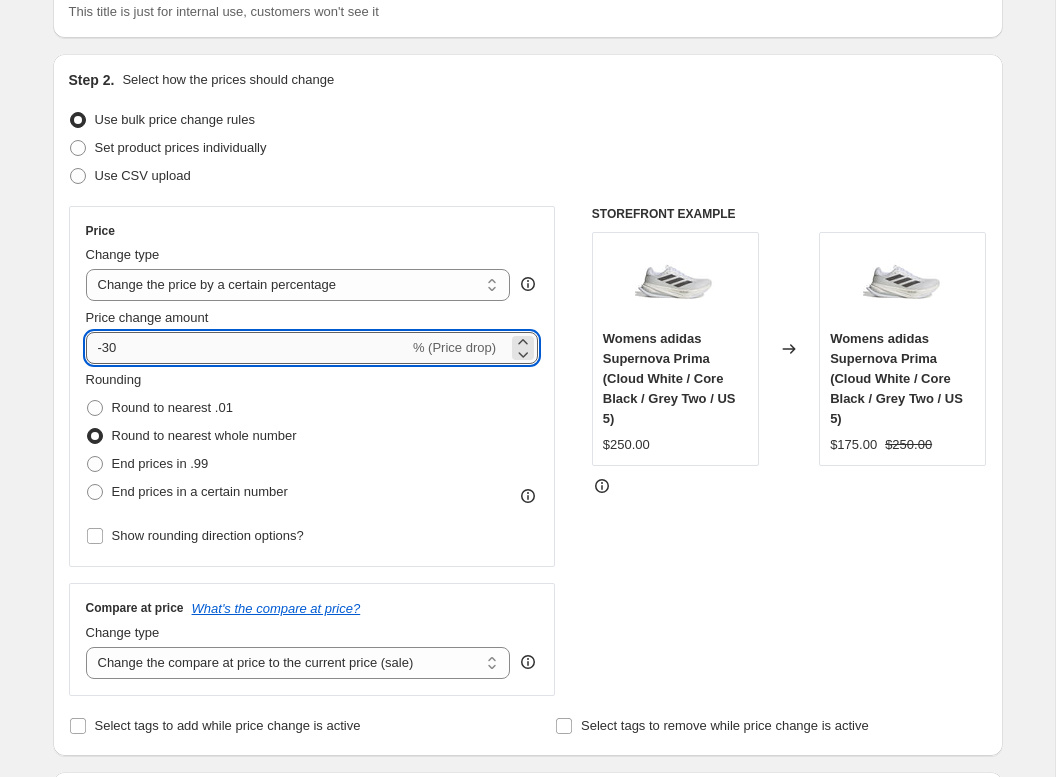 type on "-3" 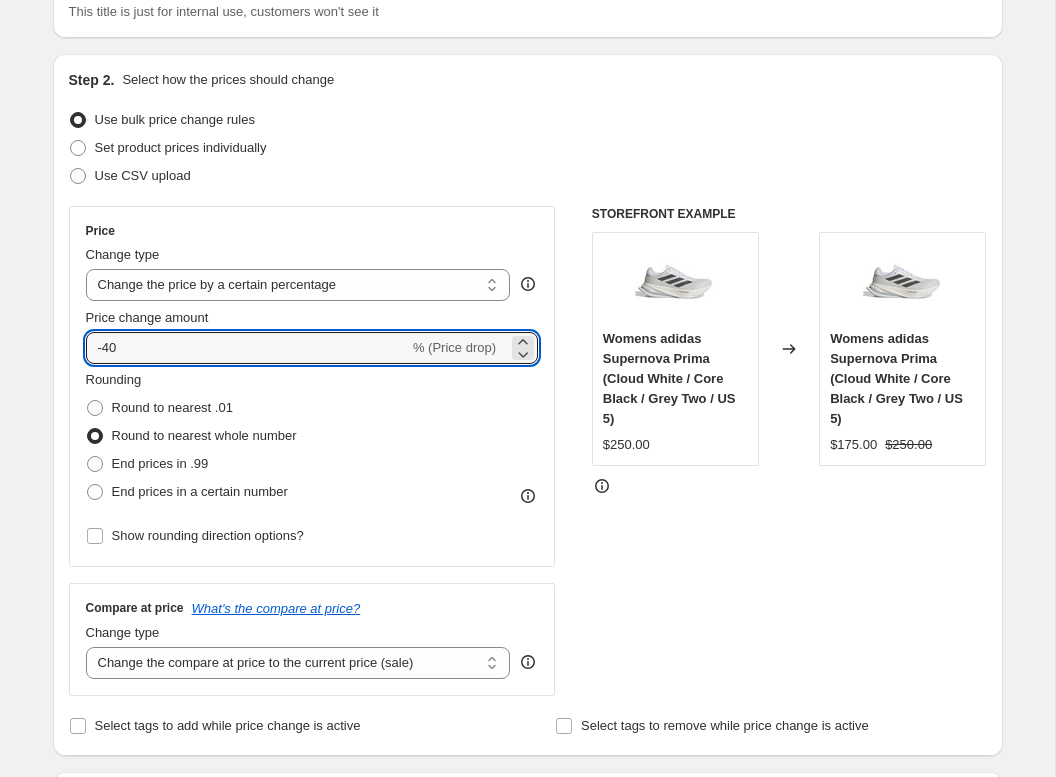 type on "-40" 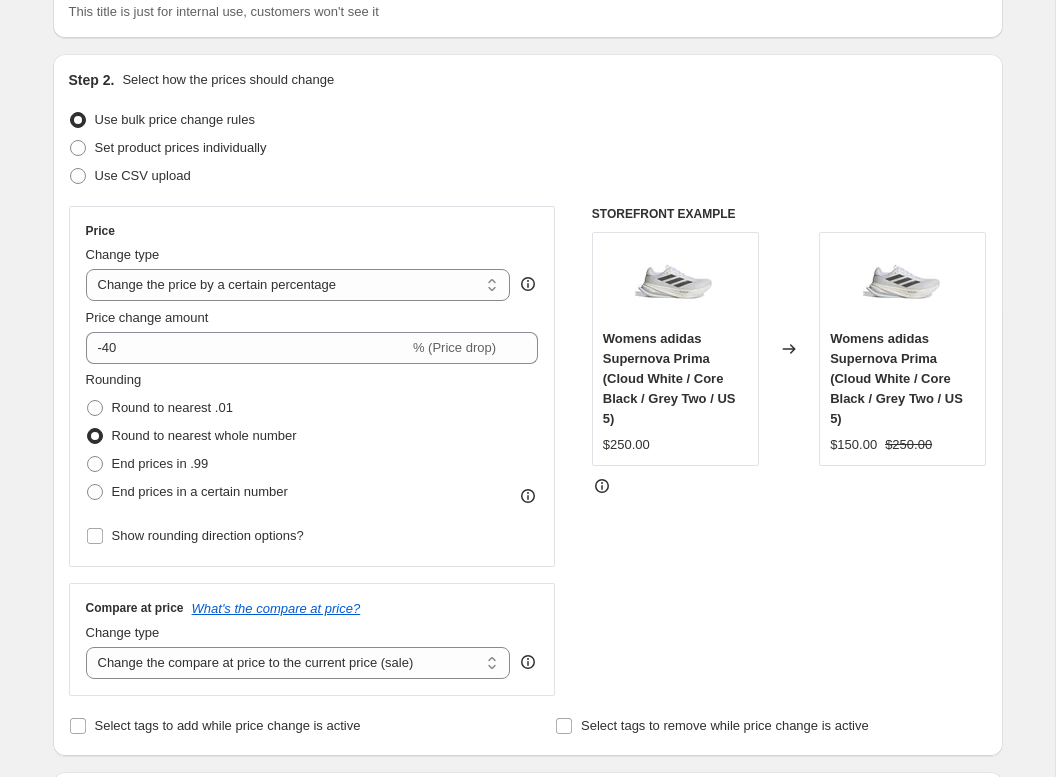 click on "Step 2. Select how the prices should change Use bulk price change rules Set product prices individually Use CSV upload Price Change type Change the price to a certain amount Change the price by a certain amount Change the price by a certain percentage Change the price to the current compare at price (price before sale) Change the price by a certain amount relative to the compare at price Change the price by a certain percentage relative to the compare at price Don't change the price Change the price by a certain percentage relative to the cost per item Change price to certain cost margin Change the price by a certain percentage Price change amount -40 % (Price drop) Rounding Round to nearest .01 Round to nearest whole number End prices in .99 End prices in a certain number Show rounding direction options? Compare at price What's the compare at price? Change type Change the compare at price to the current price (sale) Change the compare at price to a certain amount Don't change the compare at price $[PRICE]" at bounding box center [528, 405] 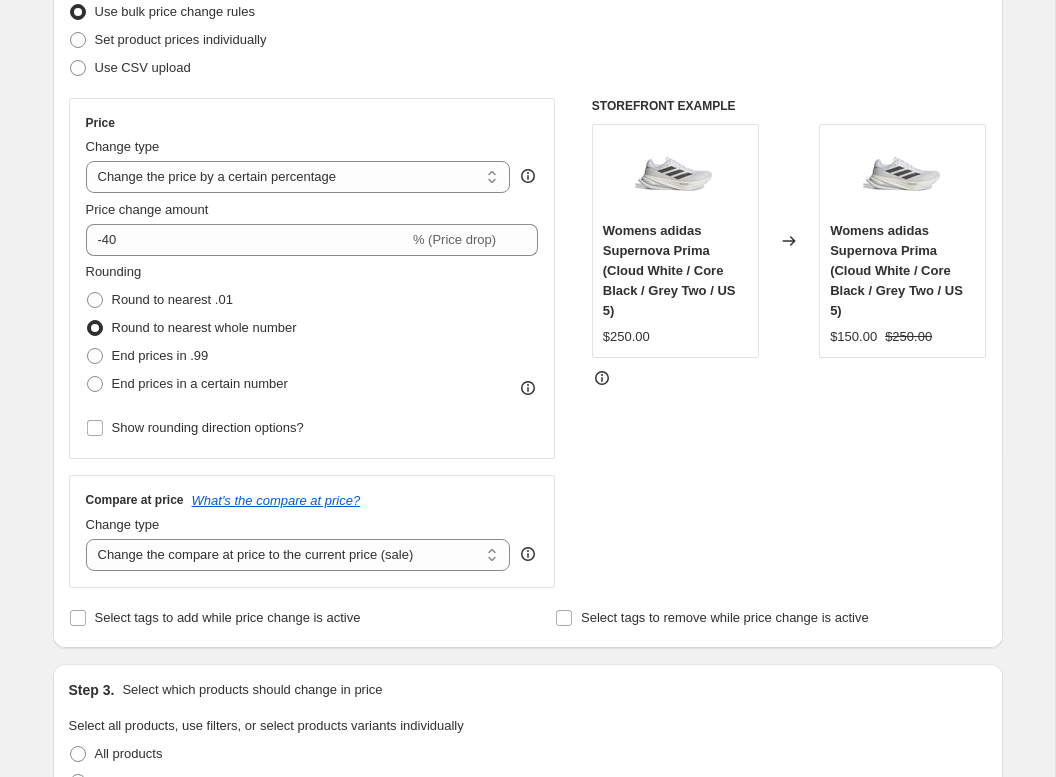 scroll, scrollTop: 326, scrollLeft: 0, axis: vertical 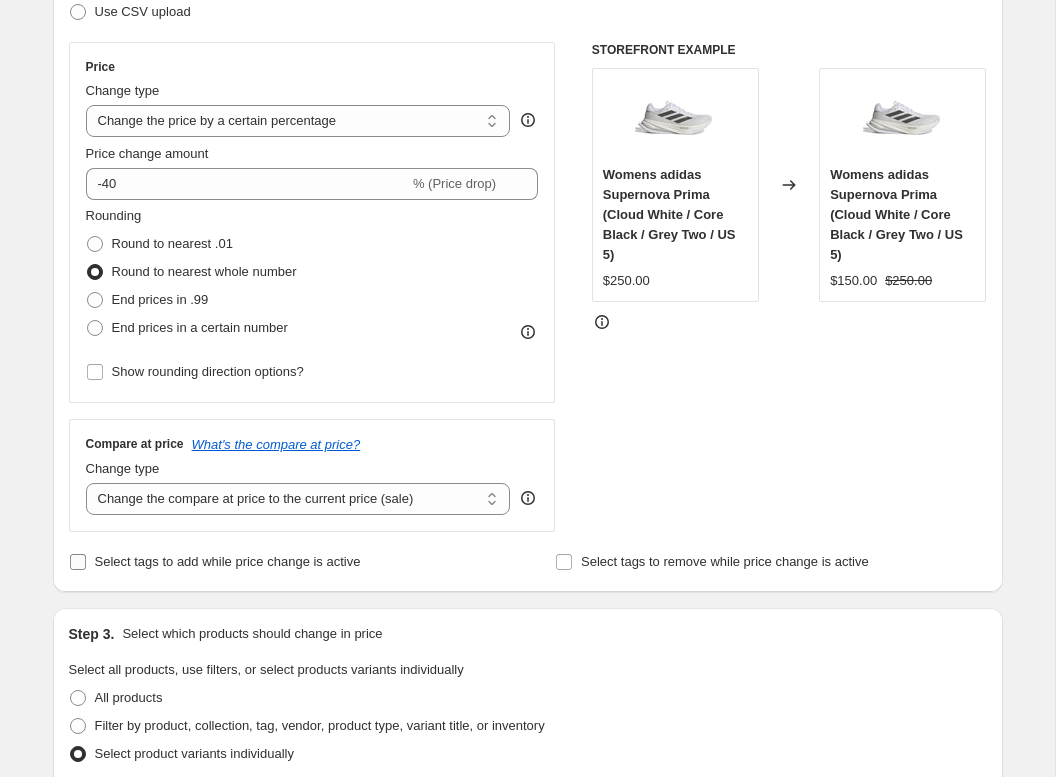 click on "Select tags to add while price change is active" at bounding box center [228, 562] 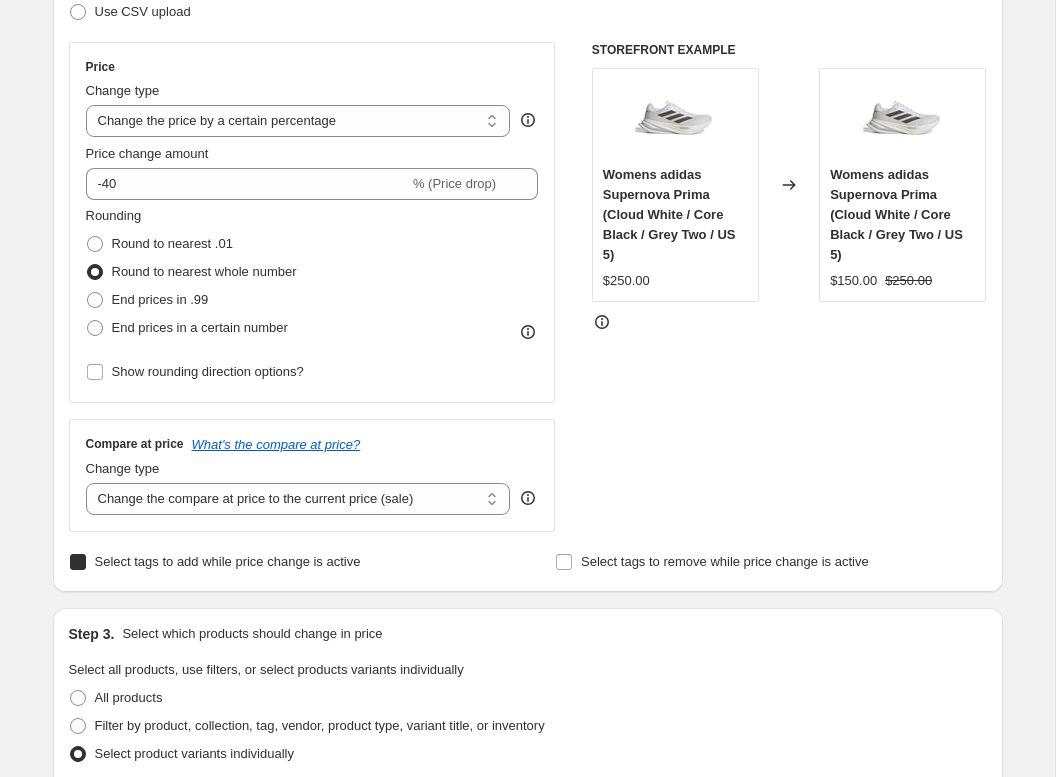 checkbox on "true" 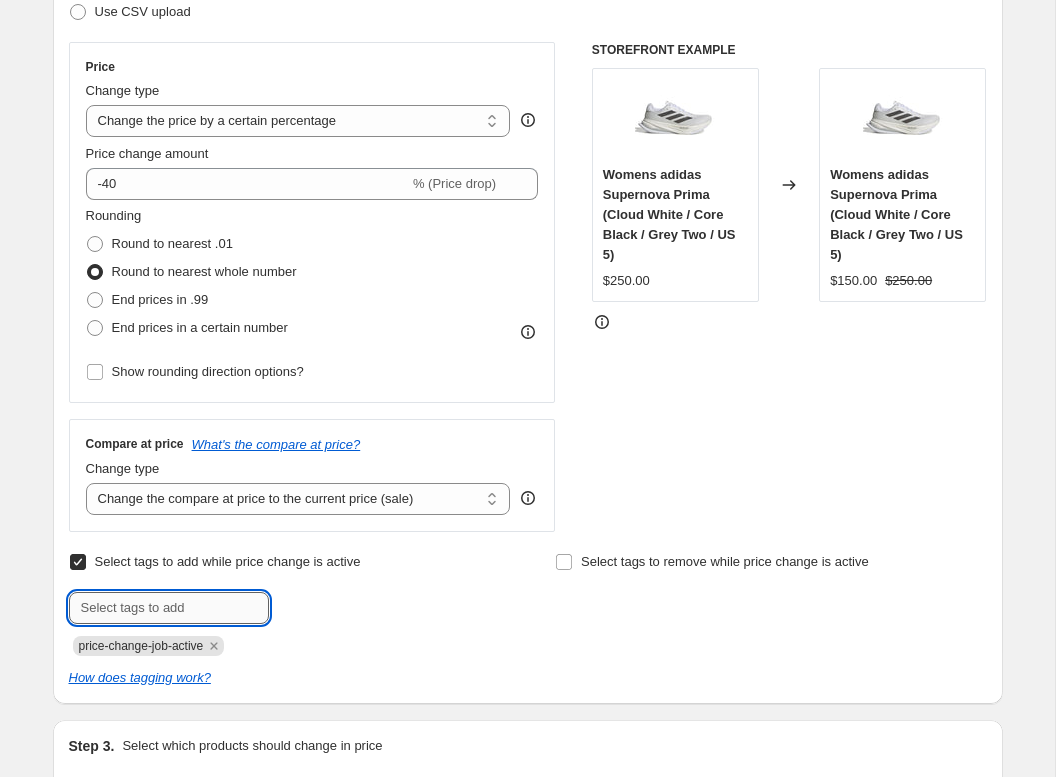 click at bounding box center [169, 608] 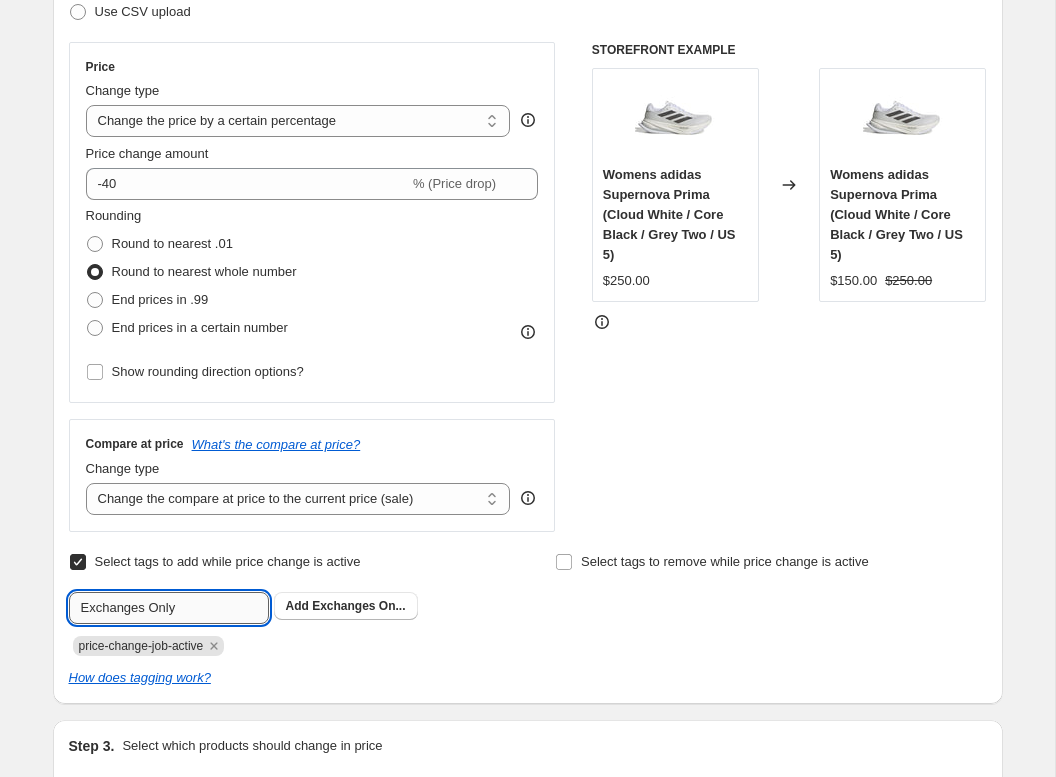 type on "Exchanges Only" 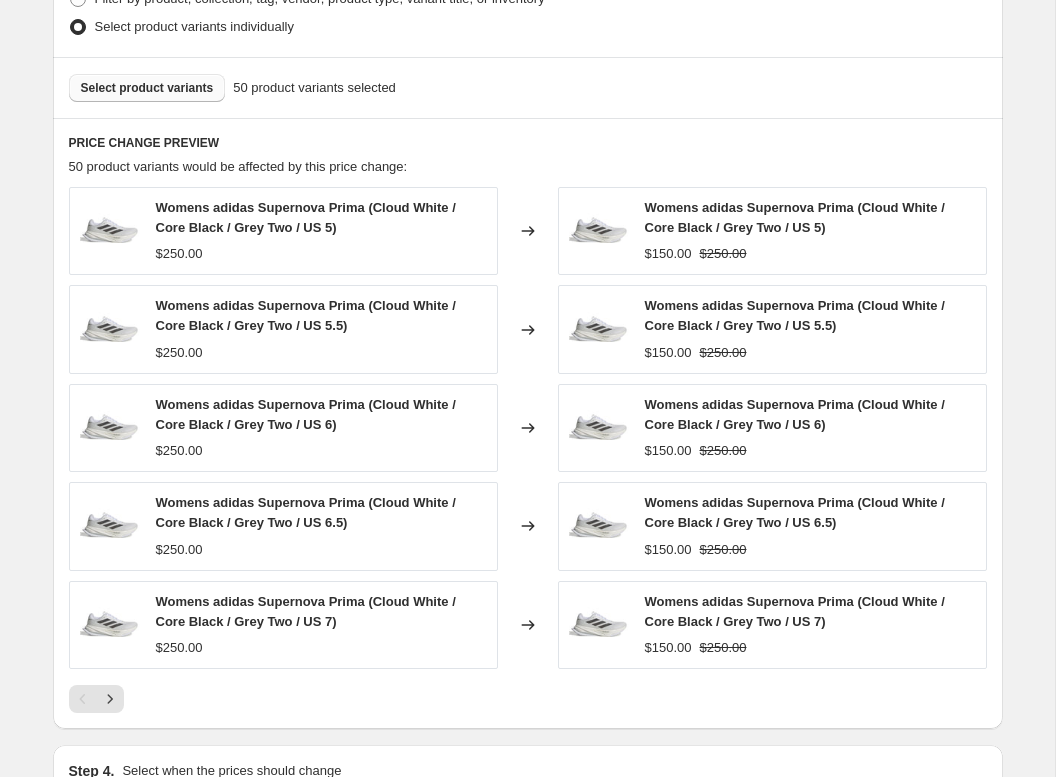 scroll, scrollTop: 1427, scrollLeft: 0, axis: vertical 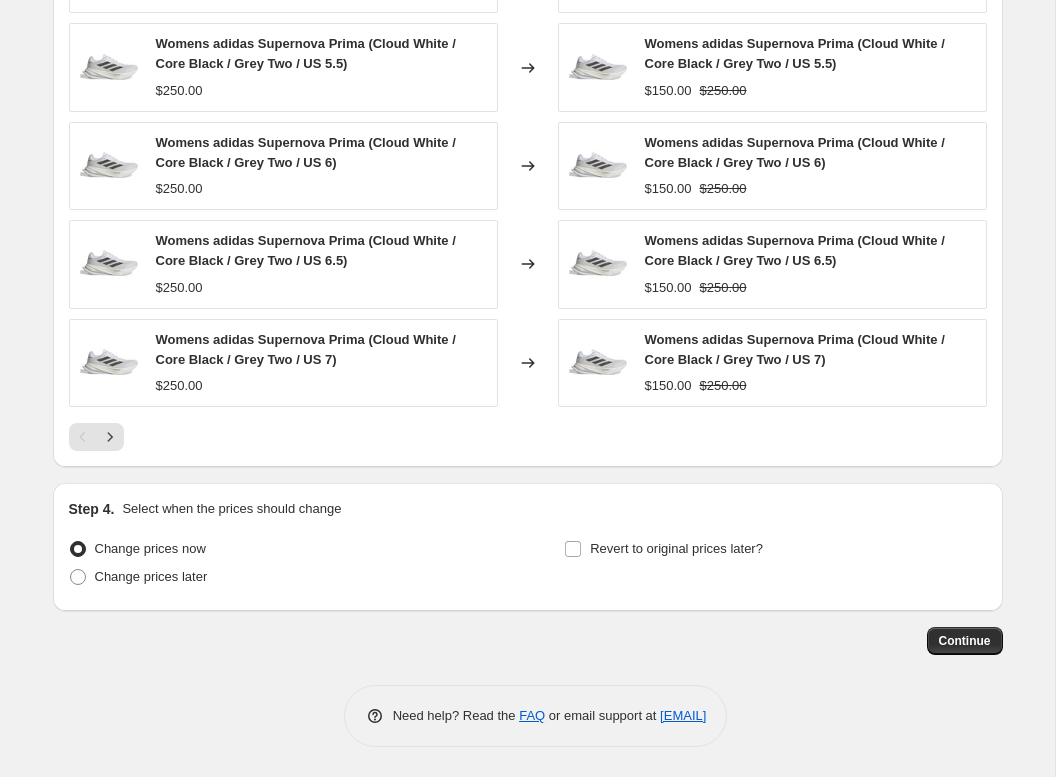 click on "Continue" at bounding box center [528, 641] 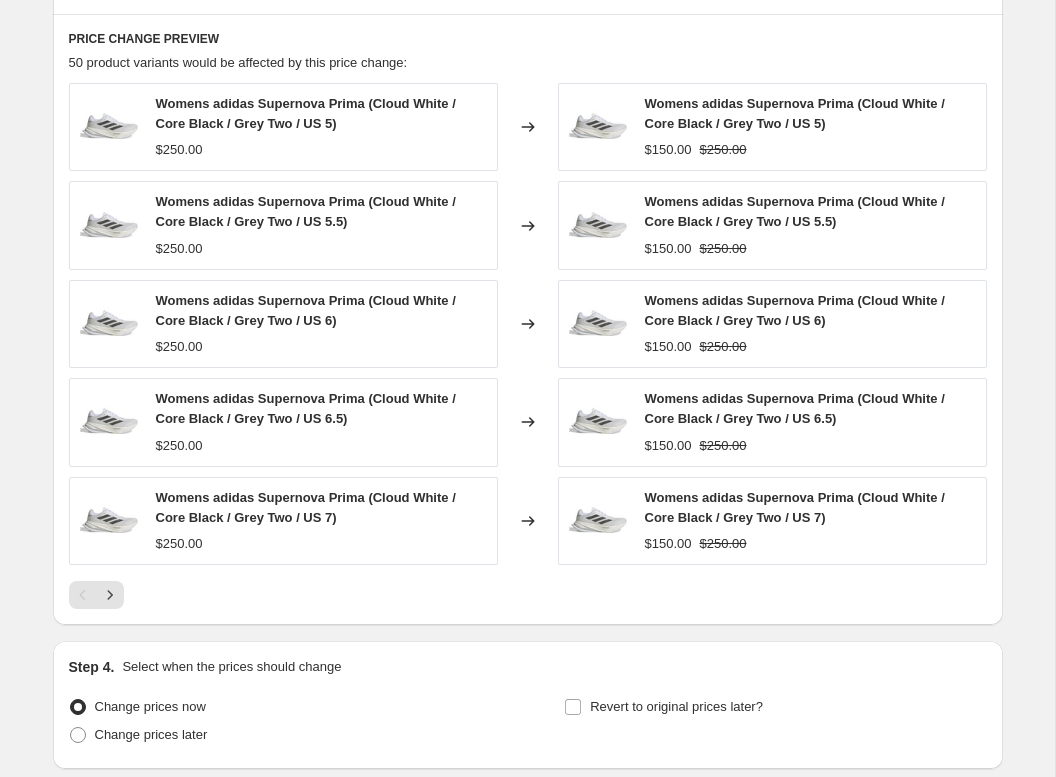 scroll, scrollTop: 1427, scrollLeft: 0, axis: vertical 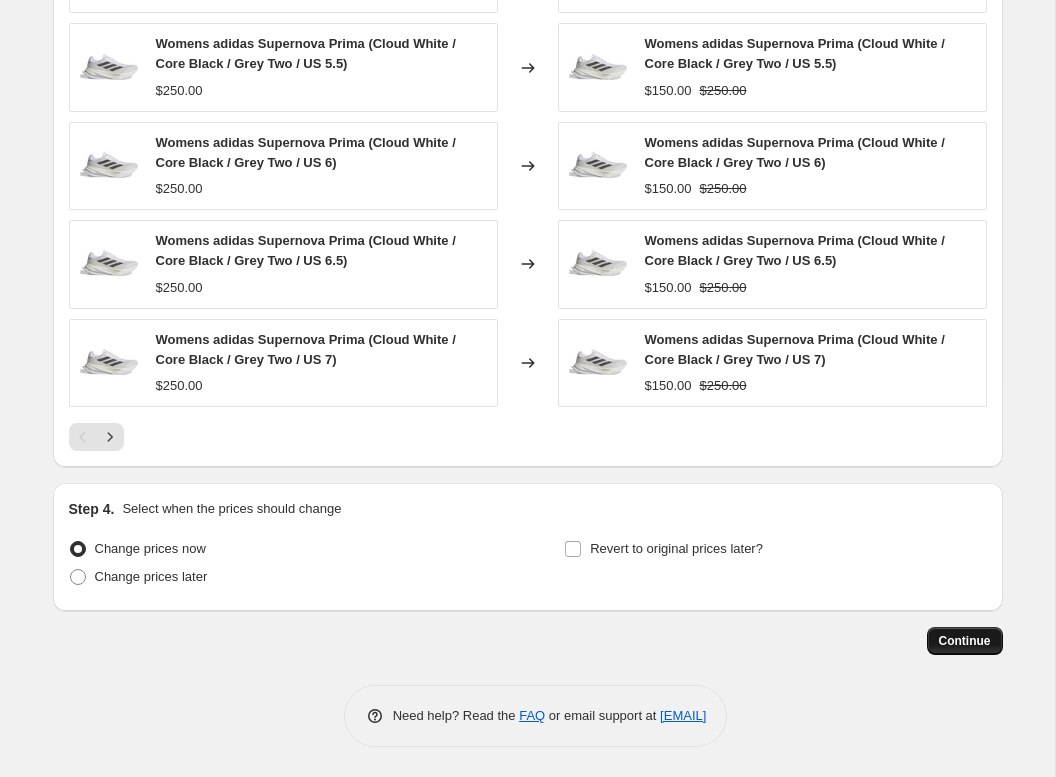 click on "Continue" at bounding box center [965, 641] 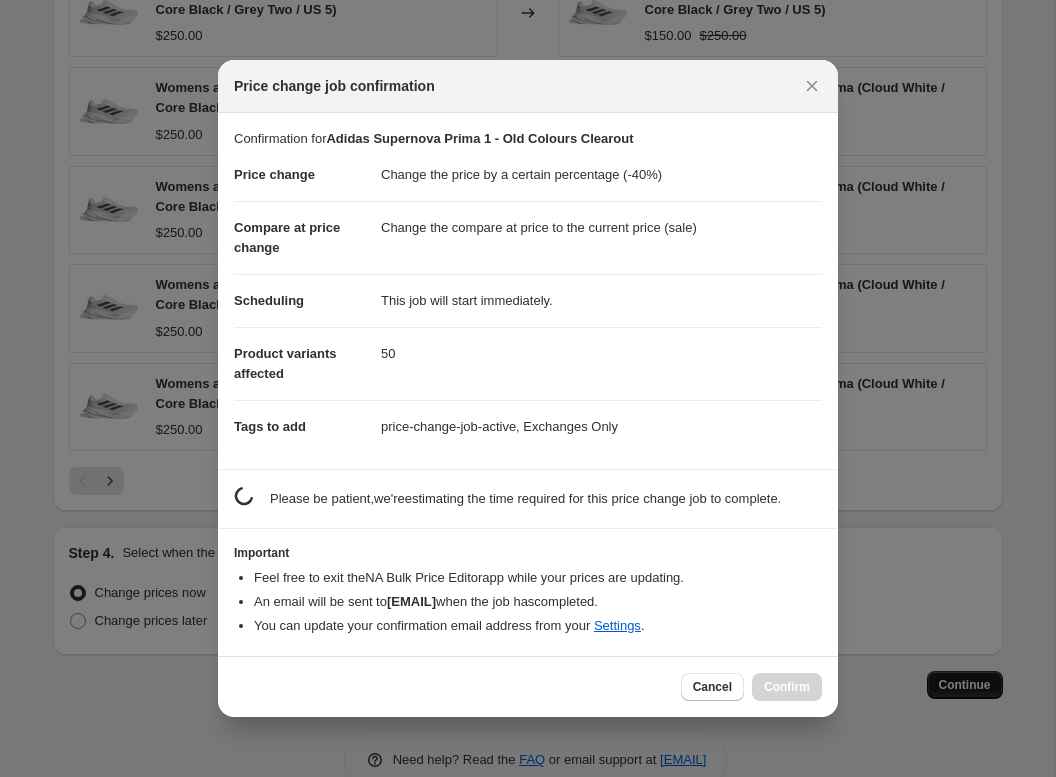 scroll, scrollTop: 1427, scrollLeft: 0, axis: vertical 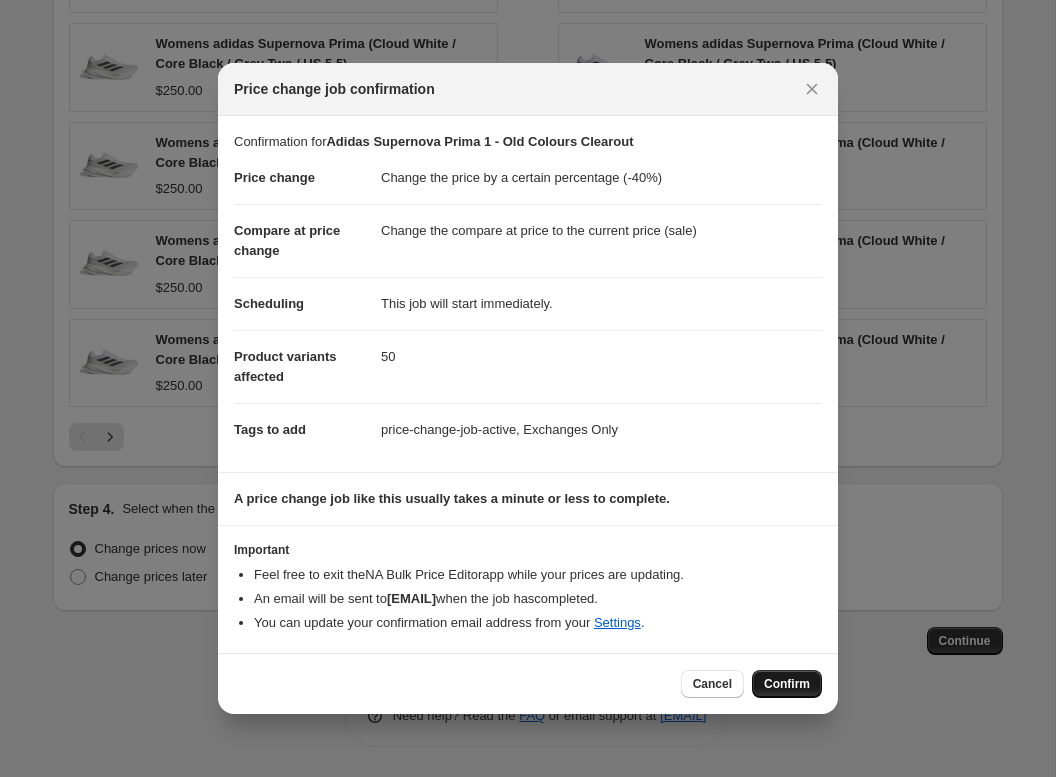 click on "Confirm" at bounding box center [787, 684] 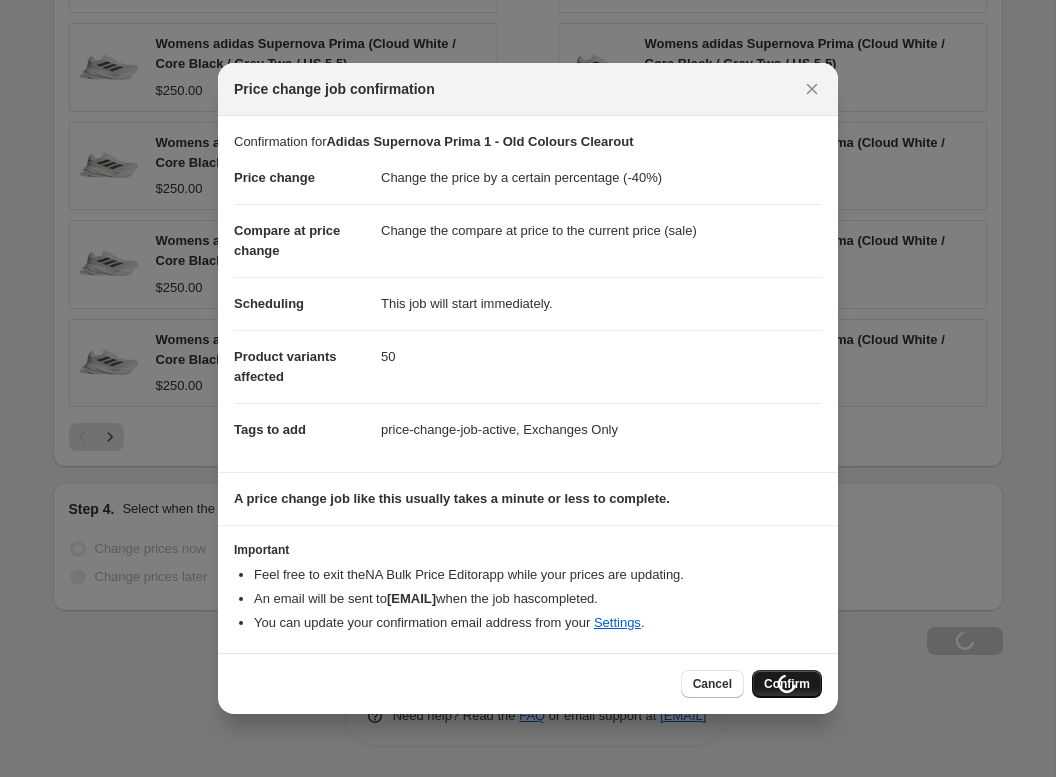 type on "Adidas Supernova Prima 1 - Old Colours Clearout" 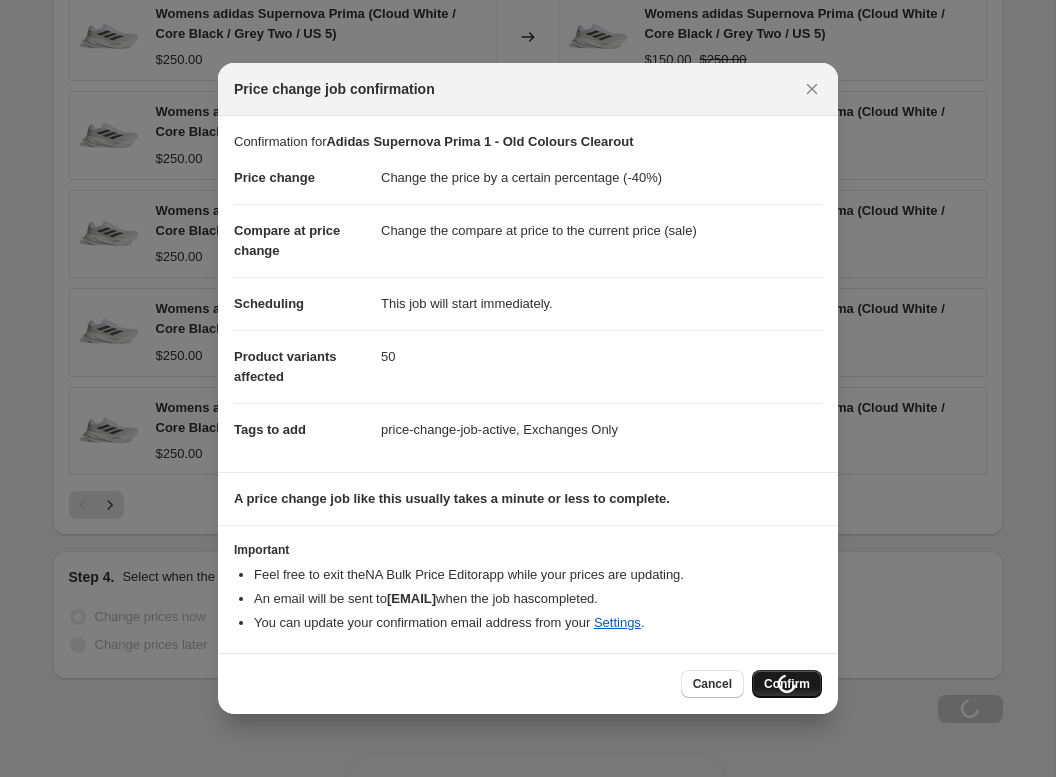 scroll, scrollTop: 1495, scrollLeft: 0, axis: vertical 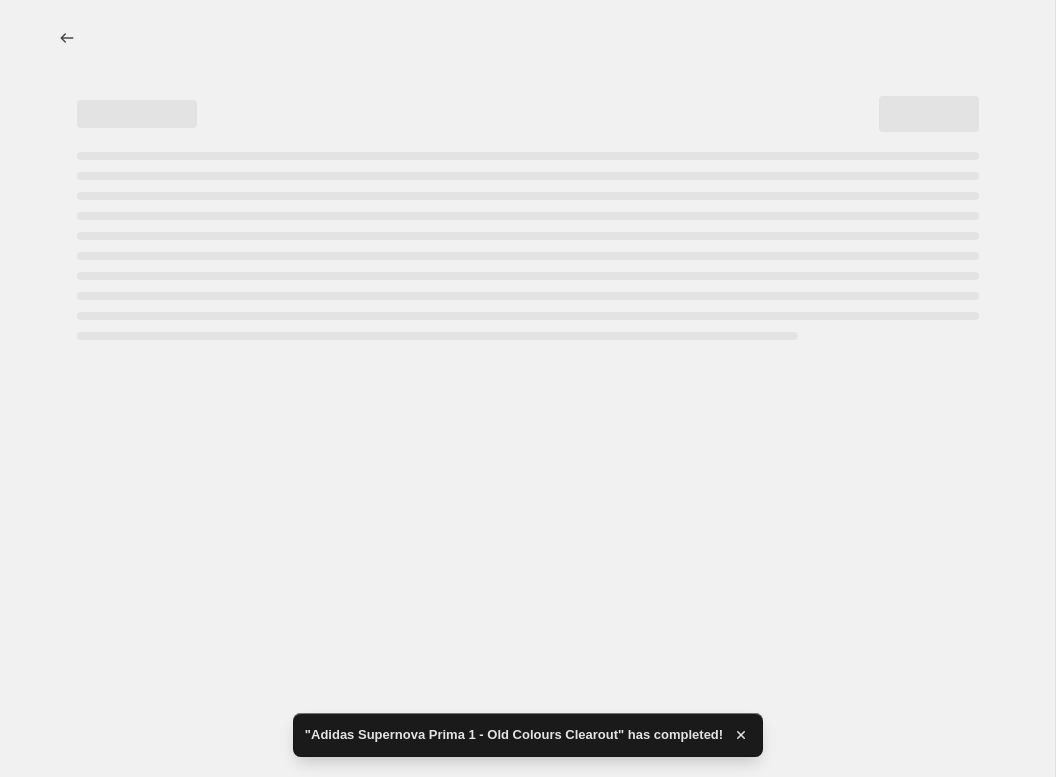 select on "percentage" 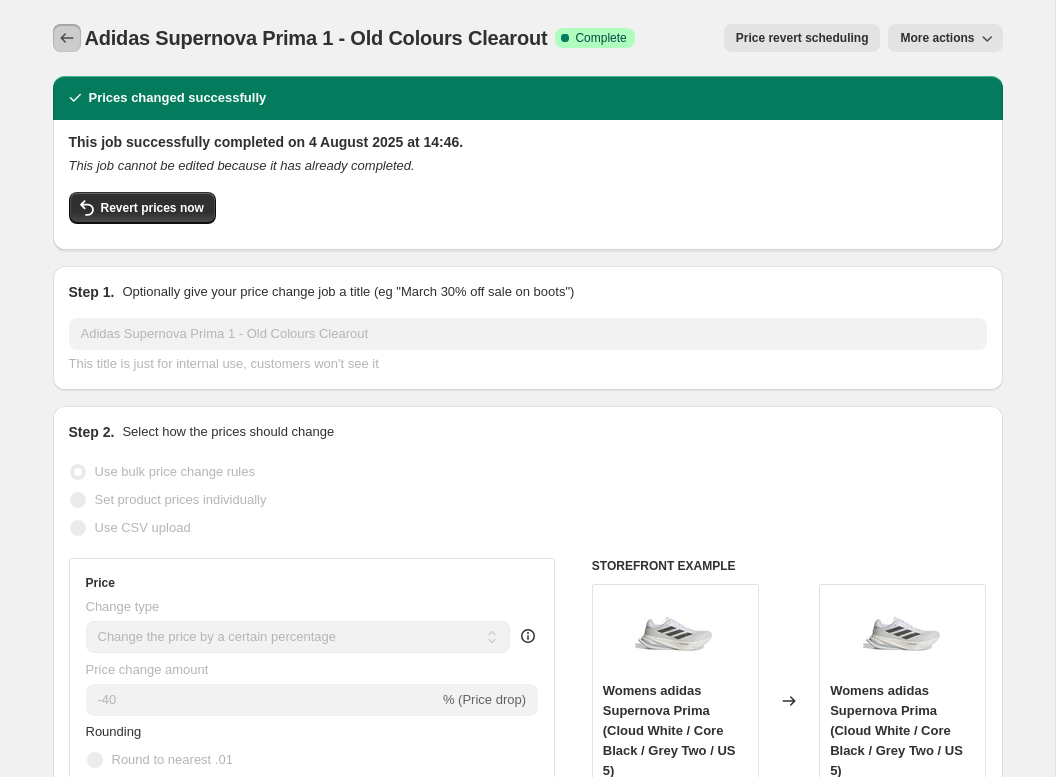 click at bounding box center [67, 38] 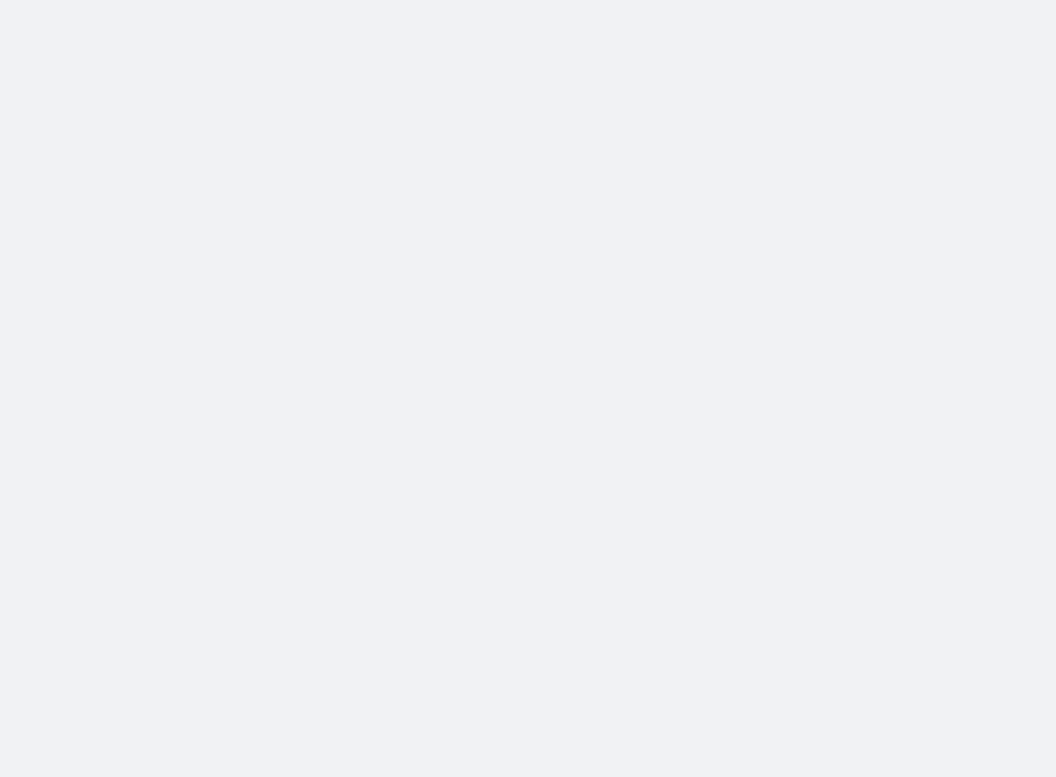 scroll, scrollTop: 0, scrollLeft: 0, axis: both 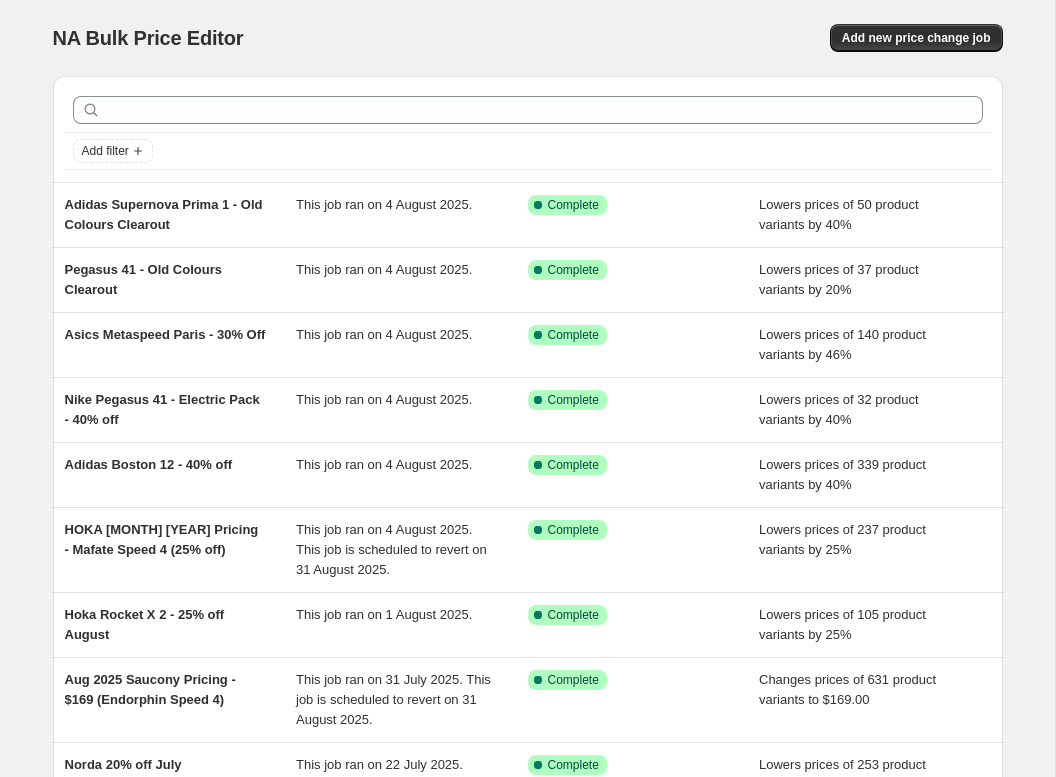 click at bounding box center [528, 110] 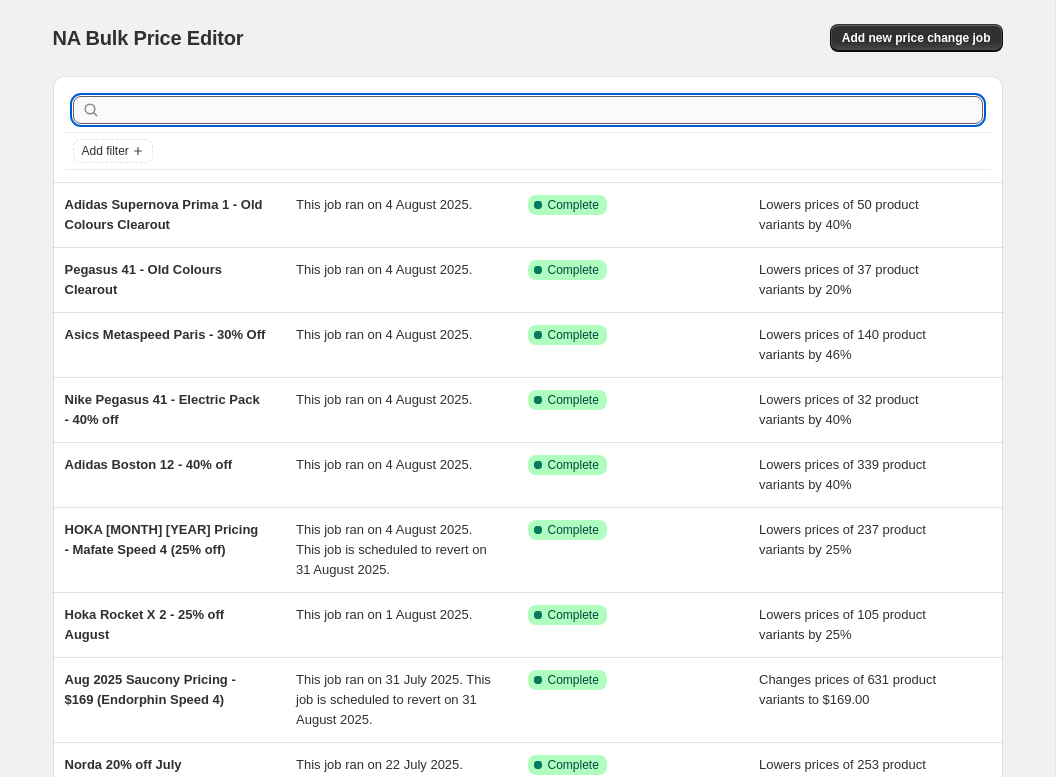 click at bounding box center (544, 110) 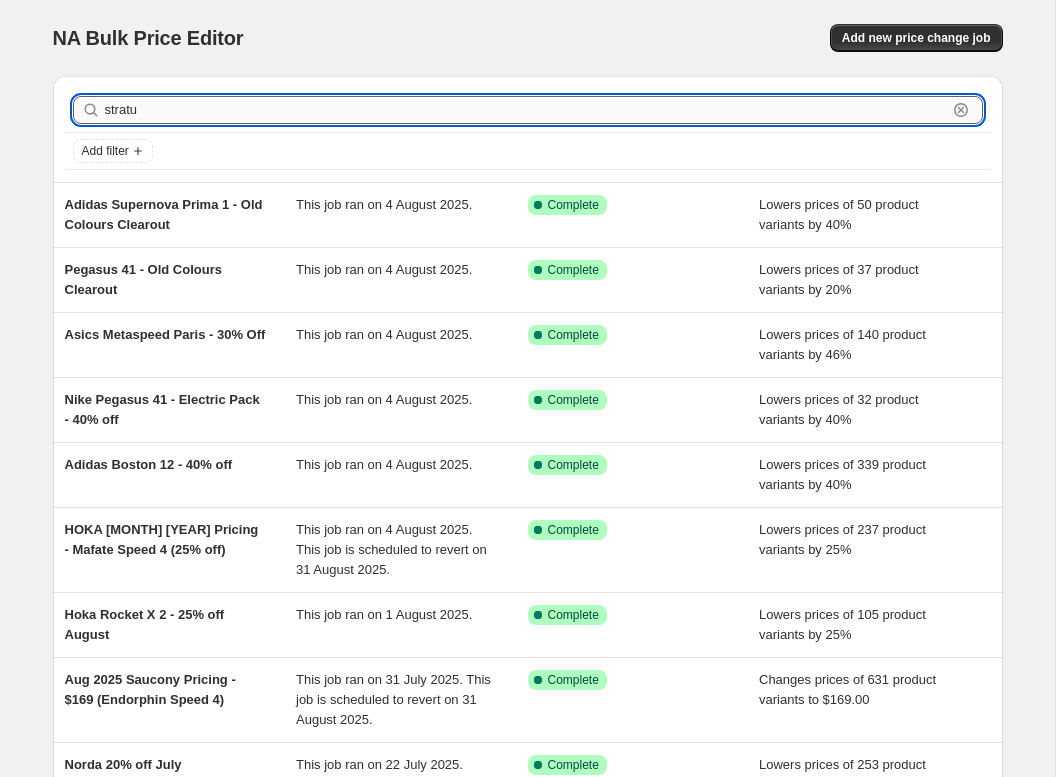 type on "stratus" 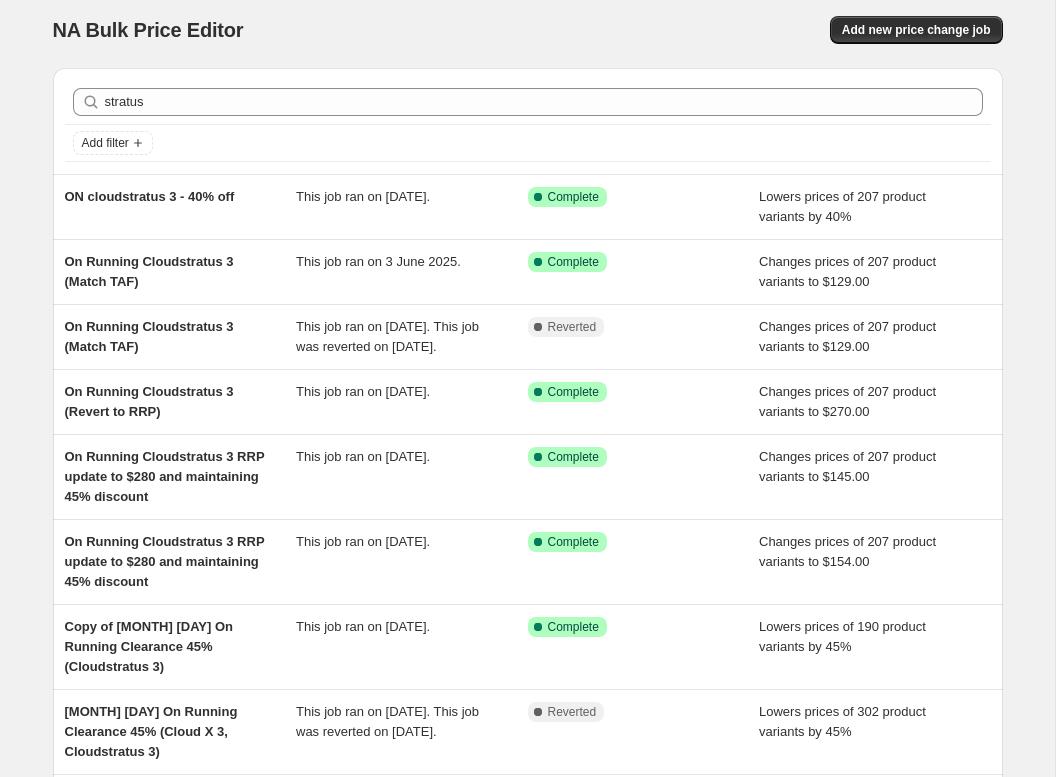 scroll, scrollTop: 19, scrollLeft: 0, axis: vertical 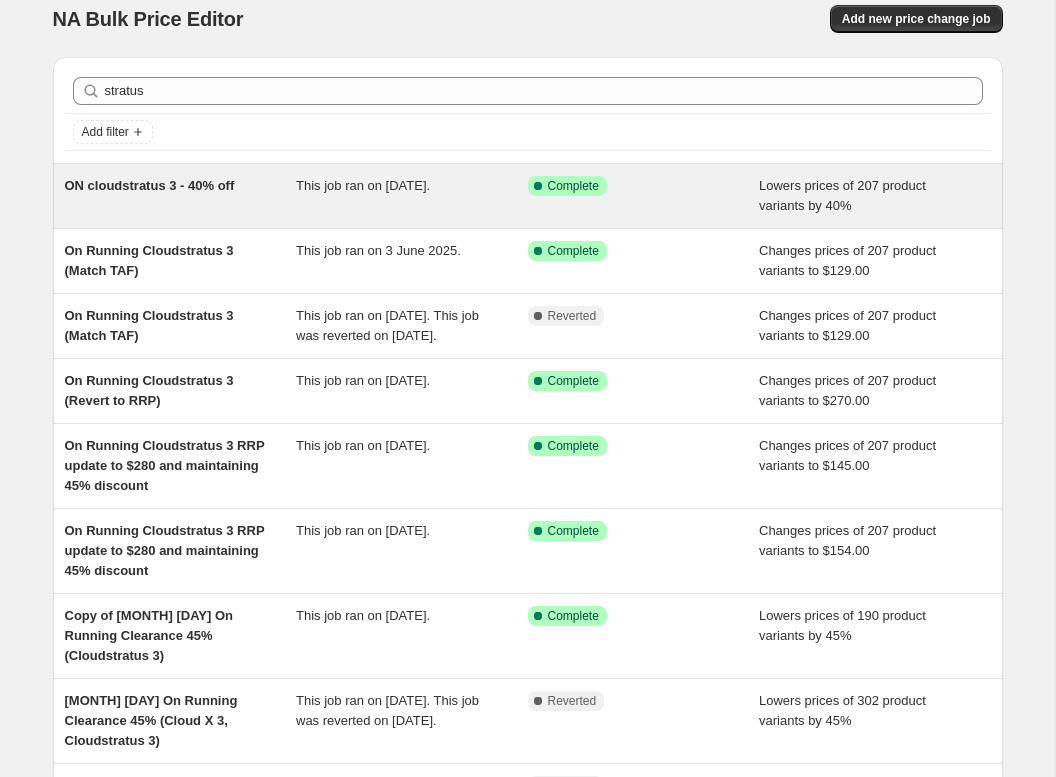 click on "ON cloudstratus 3 - 40% off" at bounding box center (150, 185) 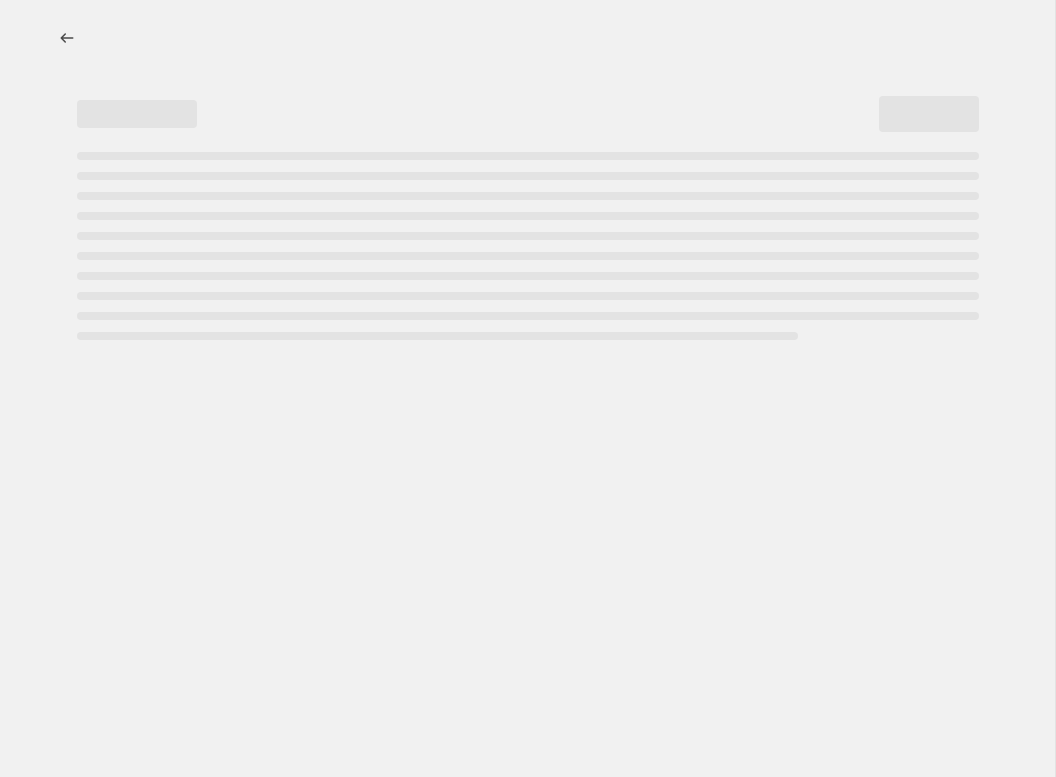 scroll, scrollTop: 0, scrollLeft: 0, axis: both 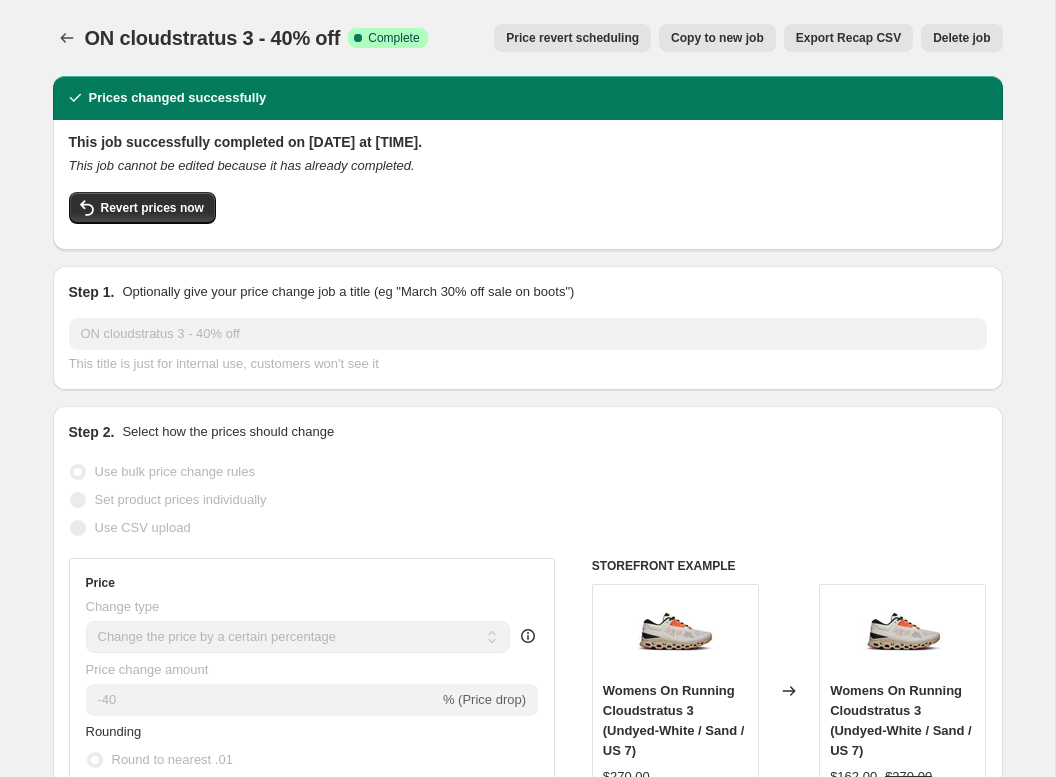 click on "ON cloudstratus 3 - 40% off. This page is ready ON cloudstratus 3 - 40% off Success Complete Complete Price revert scheduling Copy to new job Export Recap CSV Delete job More actions Price revert scheduling Copy to new job Export Recap CSV Delete job" at bounding box center (528, 38) 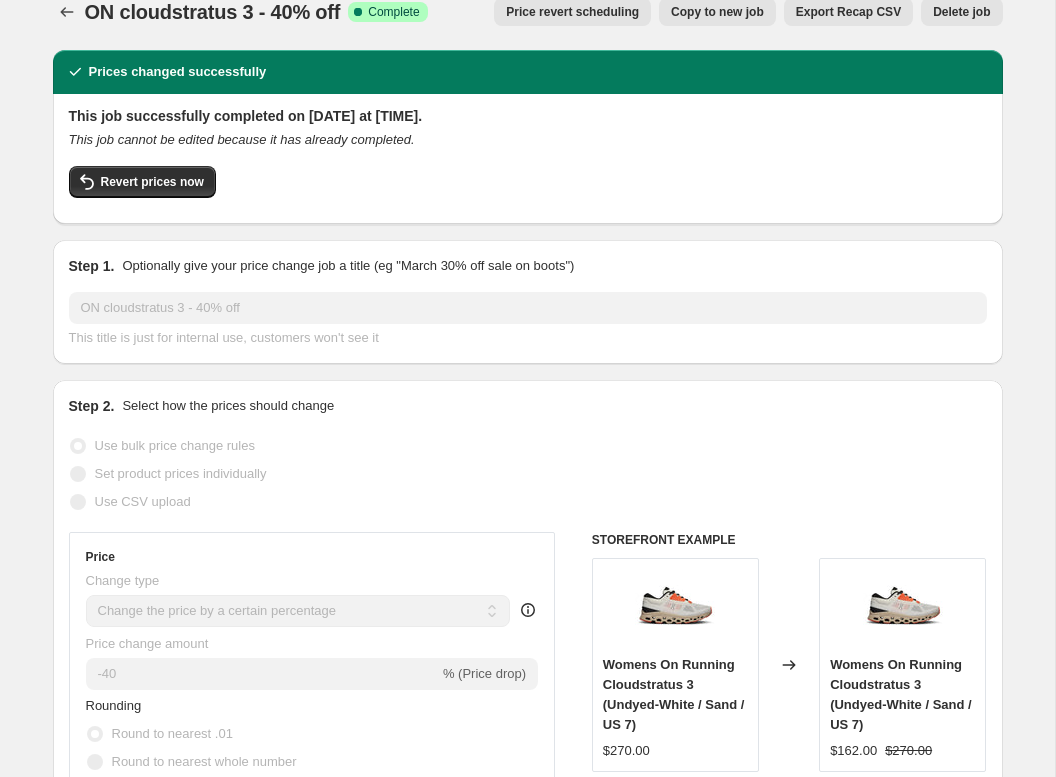 scroll, scrollTop: 34, scrollLeft: 0, axis: vertical 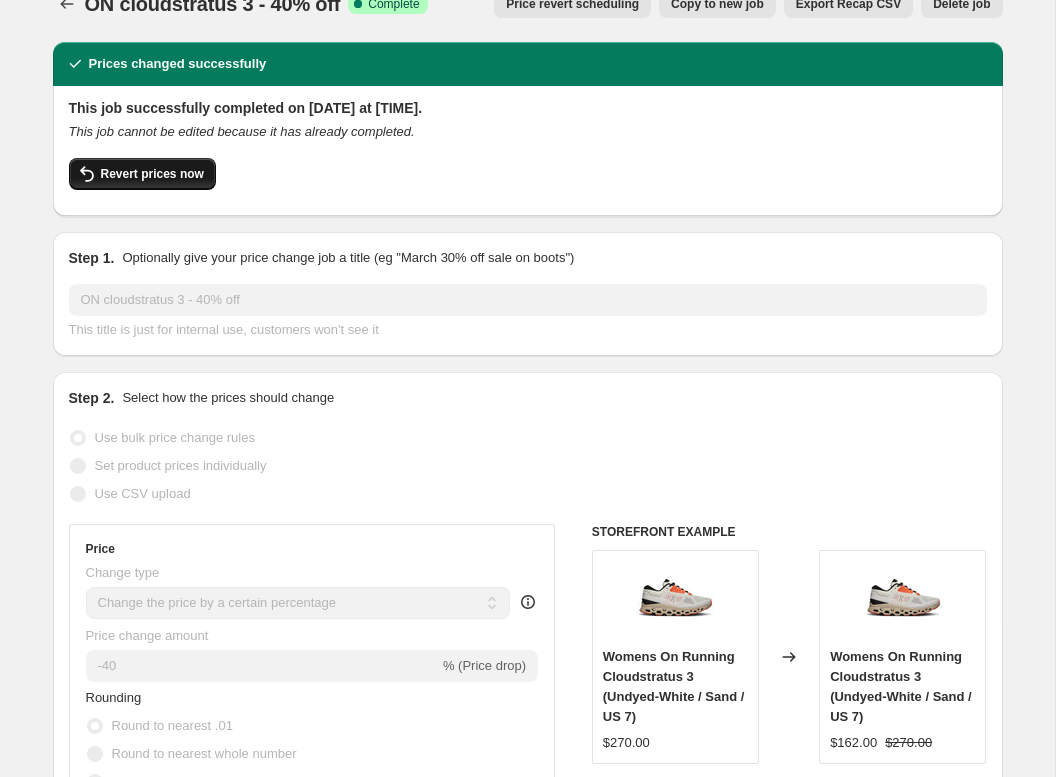 click on "Revert prices now" at bounding box center [152, 174] 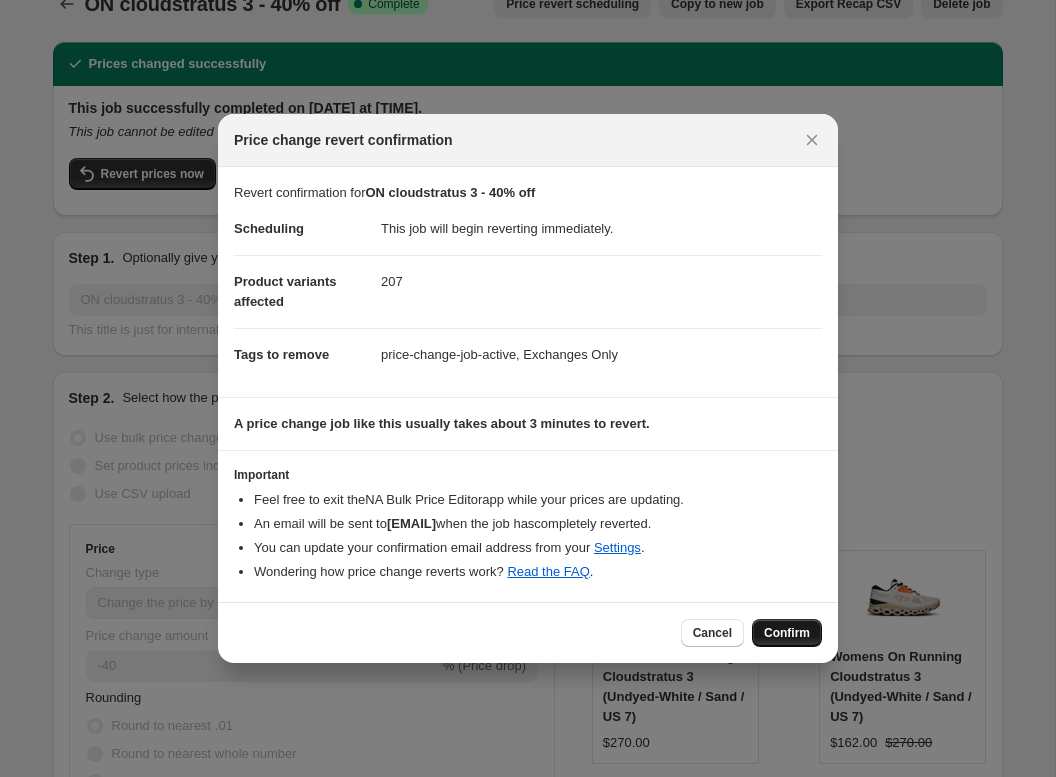 click on "Confirm" at bounding box center (787, 633) 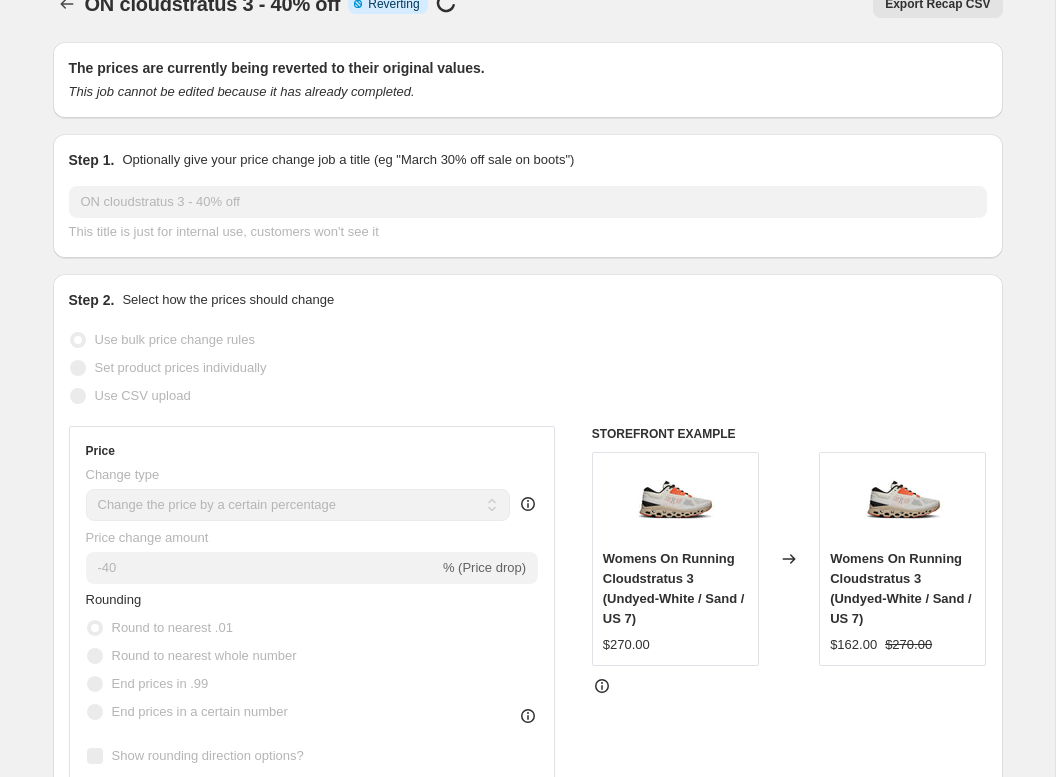 scroll, scrollTop: 0, scrollLeft: 0, axis: both 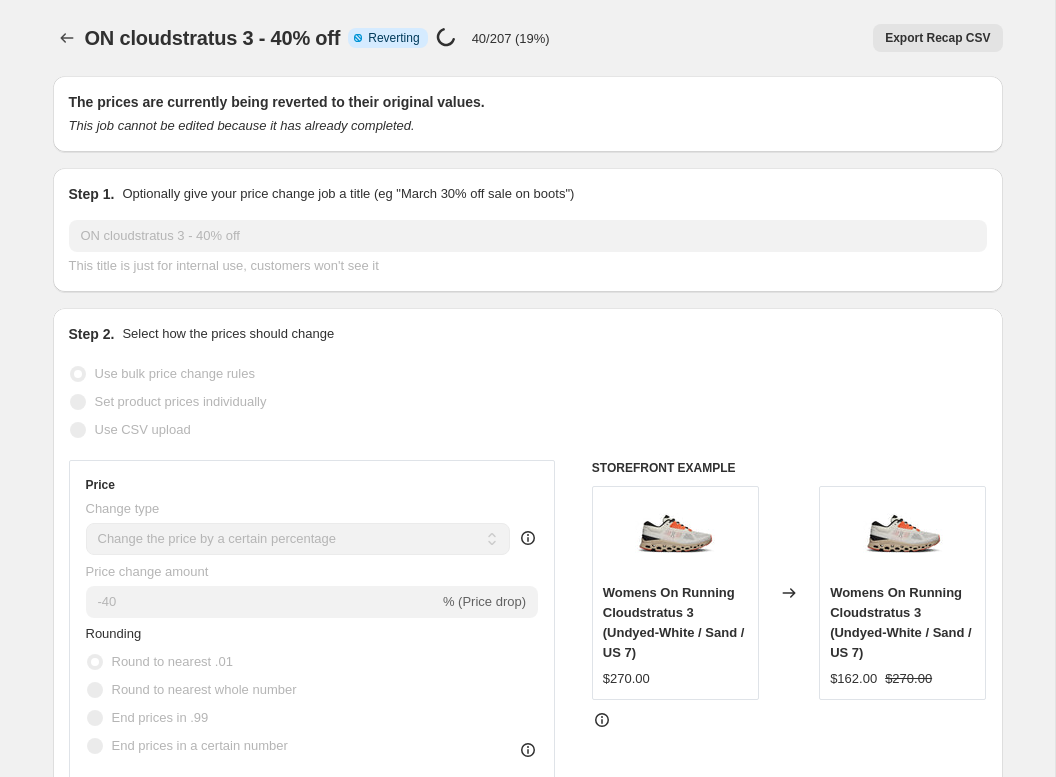 click on "ON cloudstratus 3 - 40% off. This page is ready ON cloudstratus 3 - 40% off Info Partially complete Reverting Price change job in progress... 40/207 (19%) Export Recap CSV More actions Export Recap CSV" at bounding box center [528, 38] 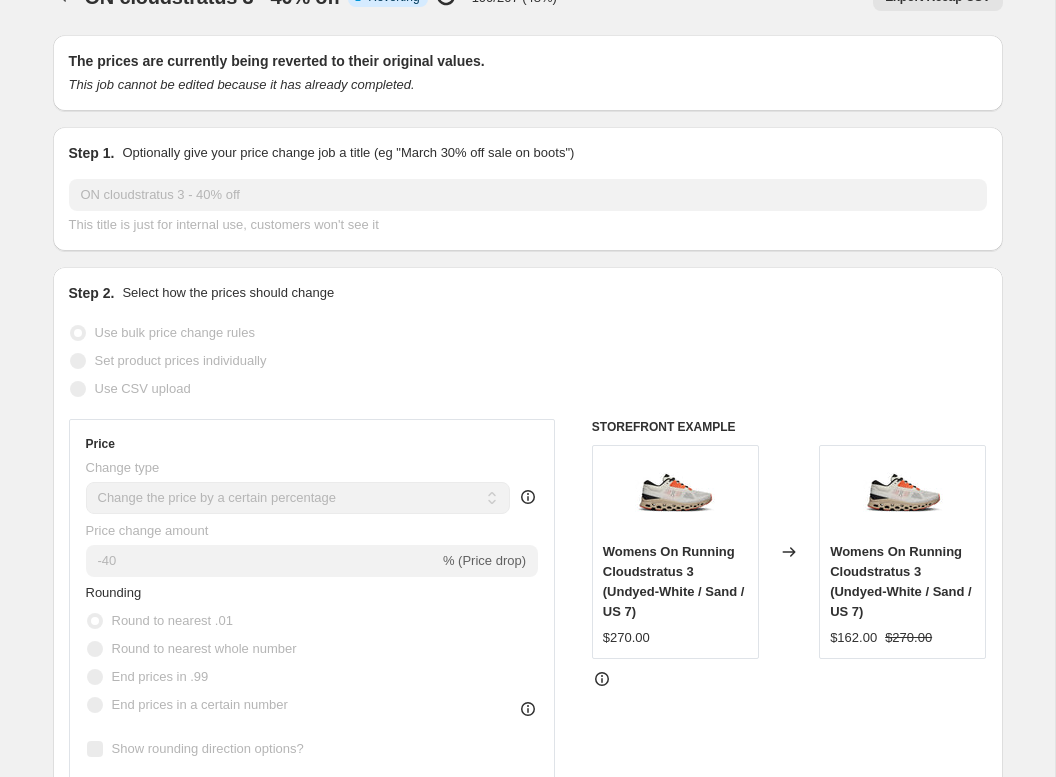 scroll, scrollTop: 0, scrollLeft: 0, axis: both 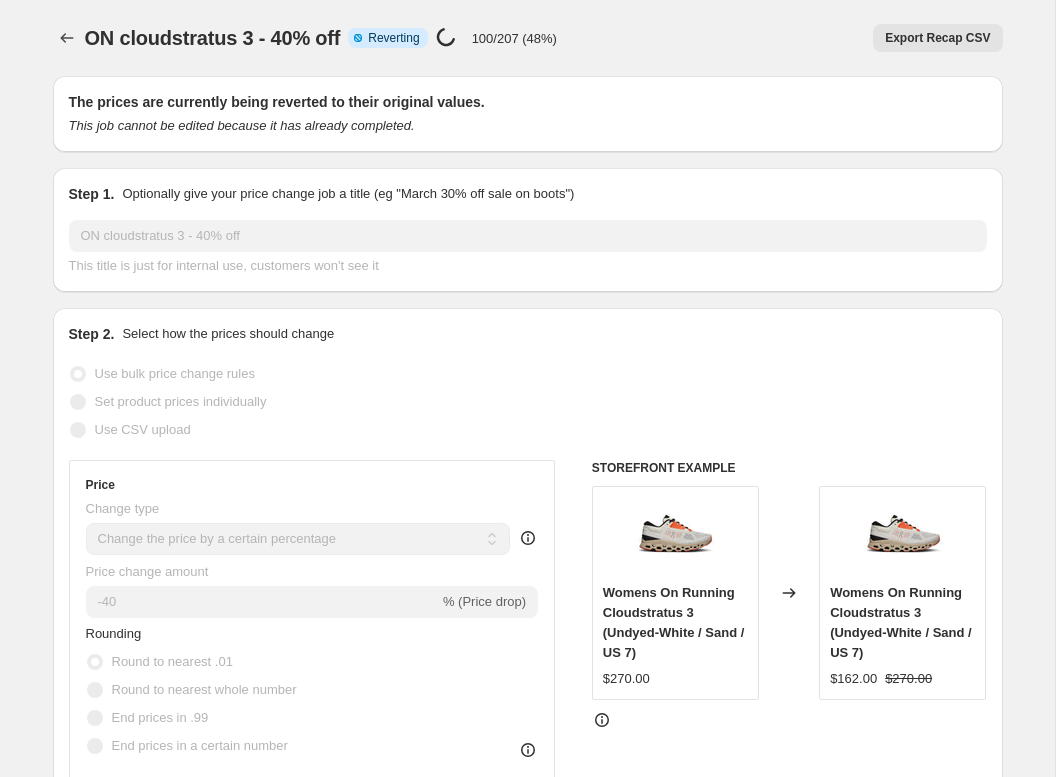 click on "ON cloudstratus 3 - 40% off. This page is ready ON cloudstratus 3 - 40% off Info Partially complete Reverting Price change job in progress... 100/207 (48%) Export Recap CSV More actions Export Recap CSV" at bounding box center [528, 38] 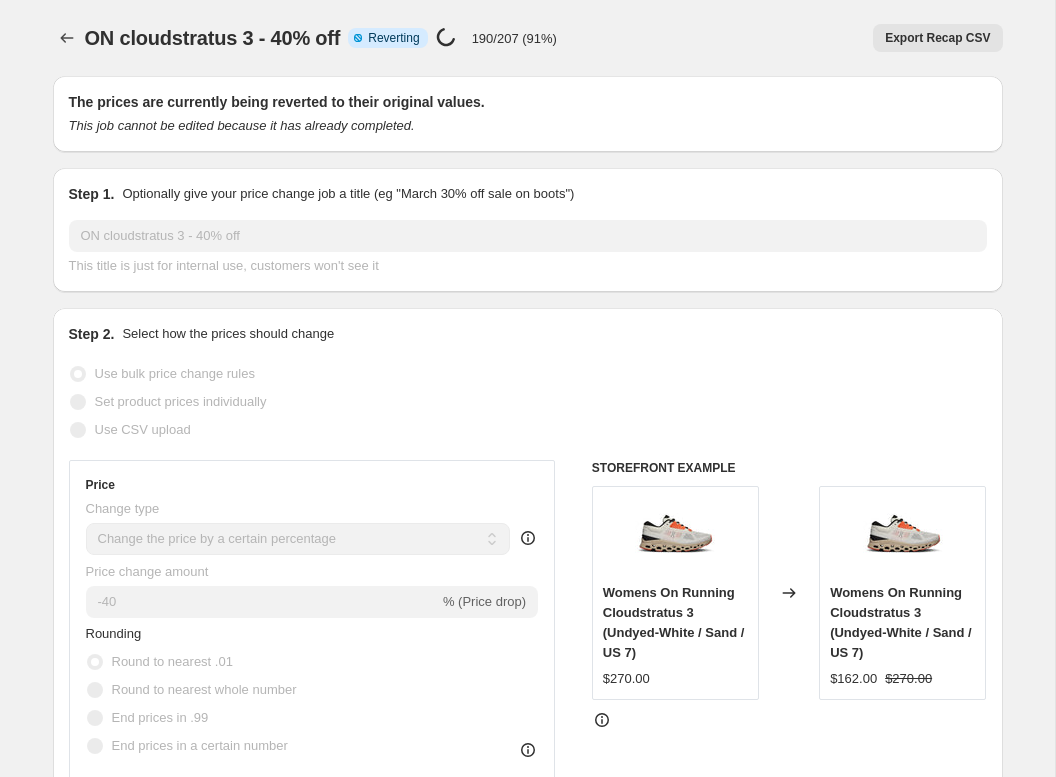 click on "The prices are currently being reverted to their original values. This job cannot be edited because it has already completed." at bounding box center [528, 114] 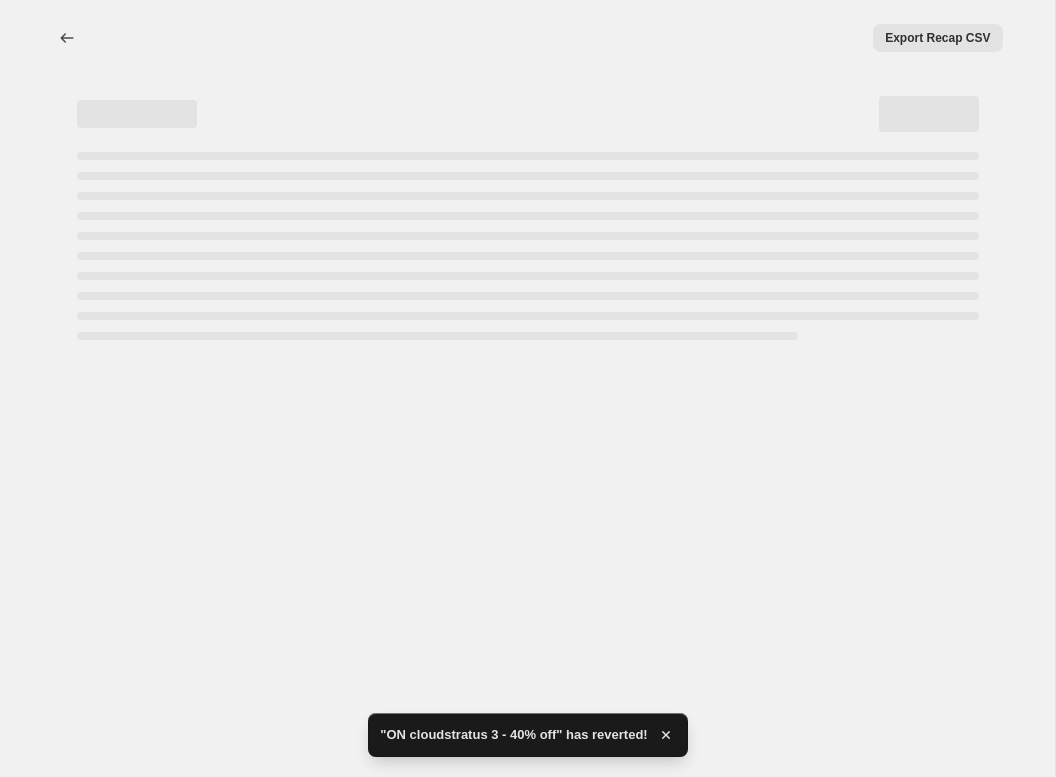 select on "percentage" 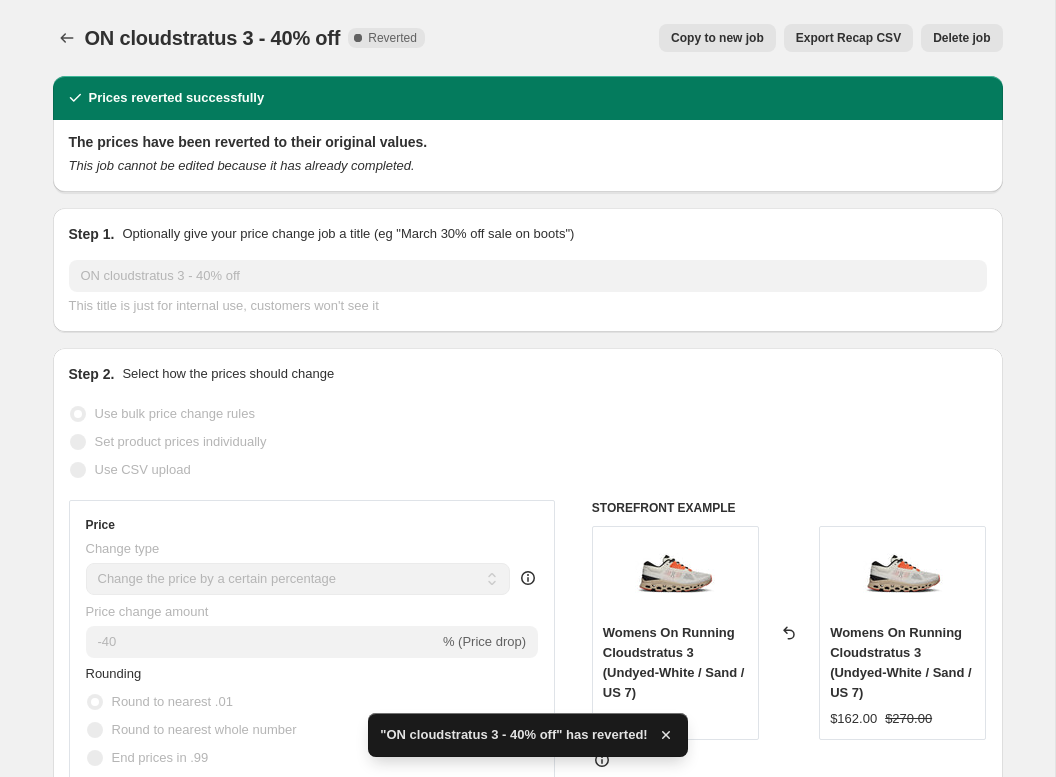 click on "Copy to new job" at bounding box center [717, 38] 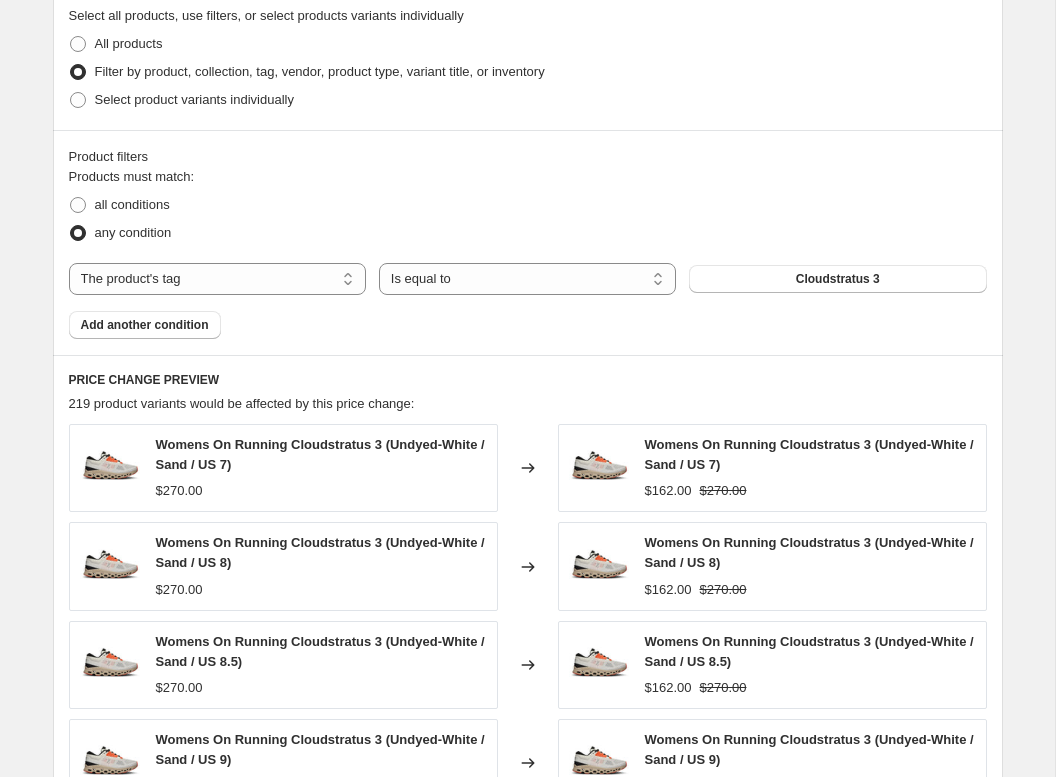 scroll, scrollTop: 1591, scrollLeft: 0, axis: vertical 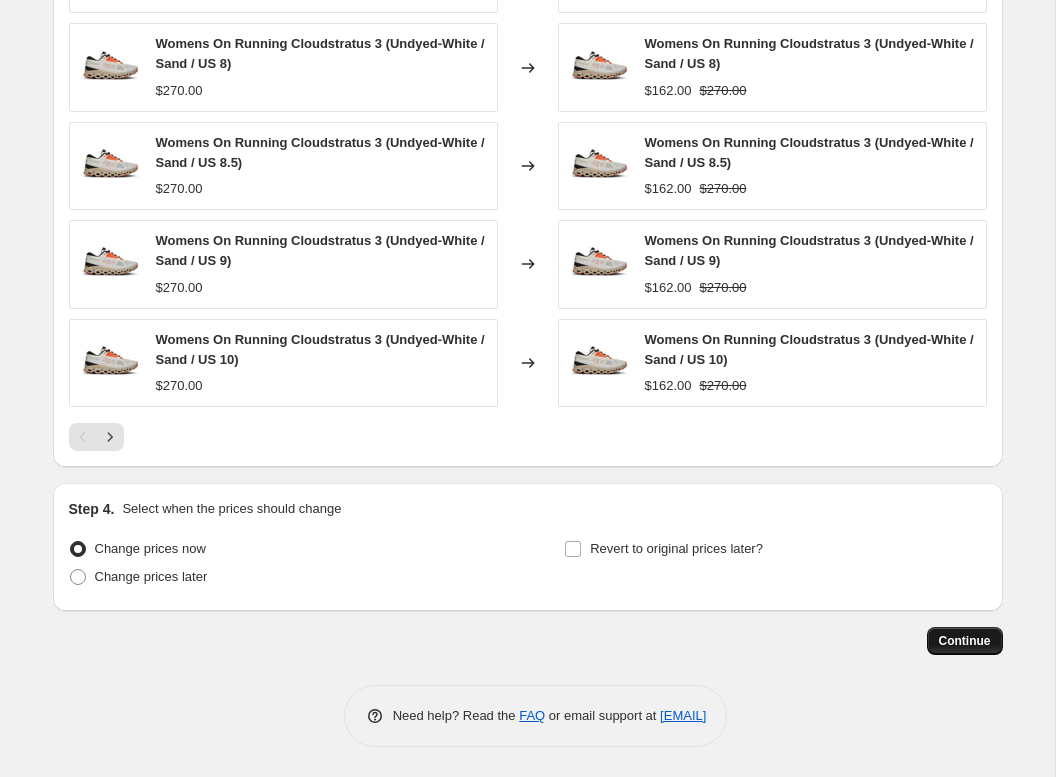 click on "Continue" at bounding box center (965, 641) 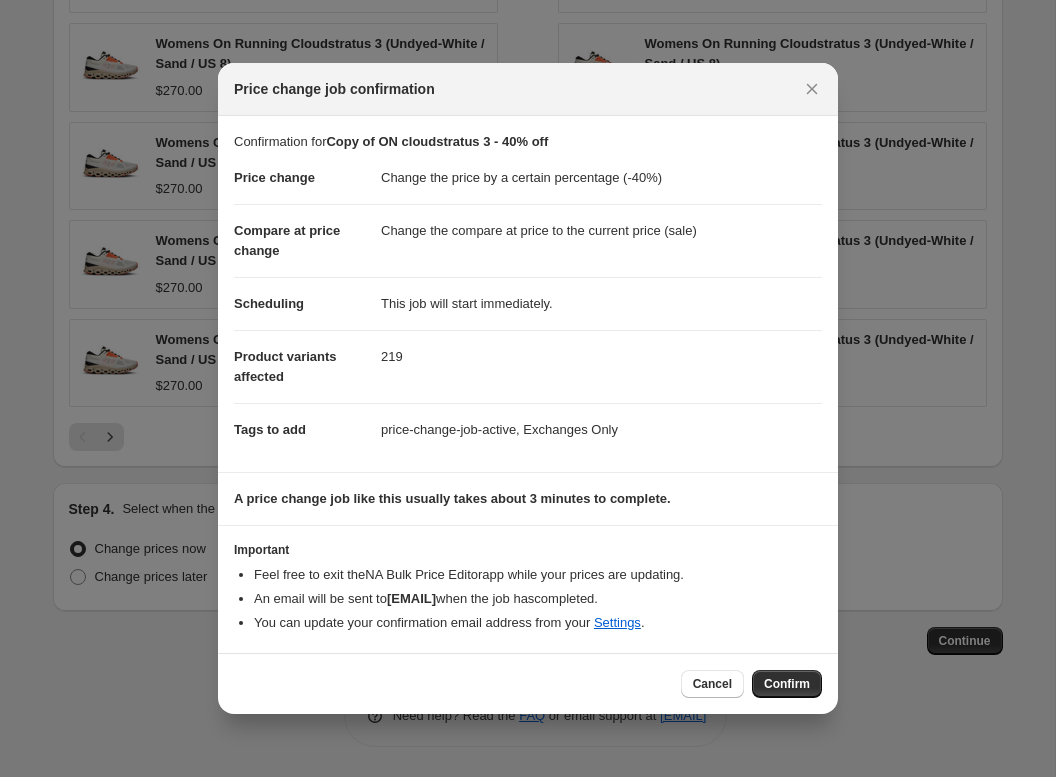 click on "Cancel Confirm" at bounding box center [528, 683] 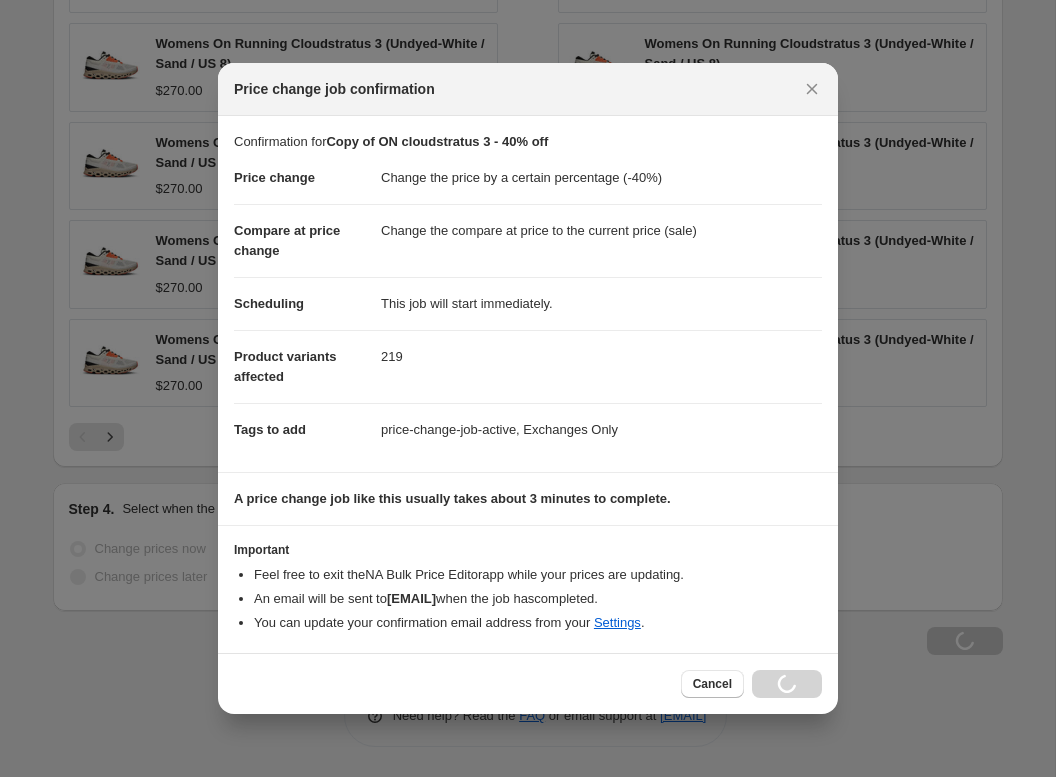 scroll, scrollTop: 1659, scrollLeft: 0, axis: vertical 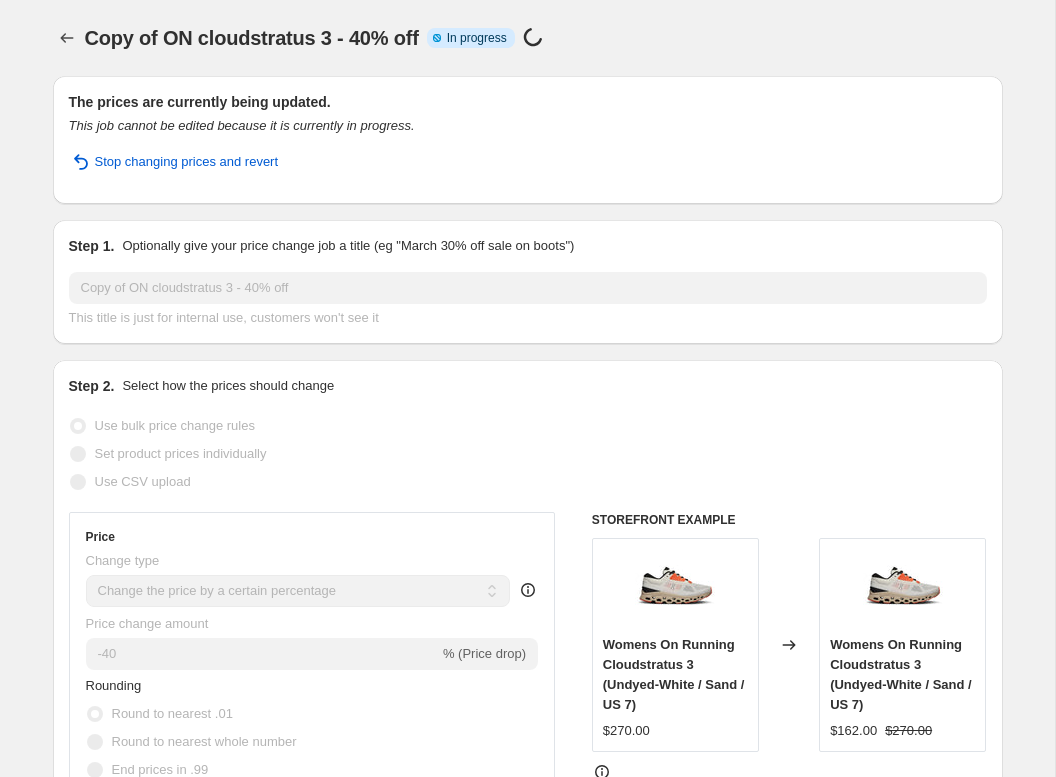 click on "Copy of ON cloudstratus 3 - 40% off Info Partially complete In progress Price change job in progress..." at bounding box center [427, 38] 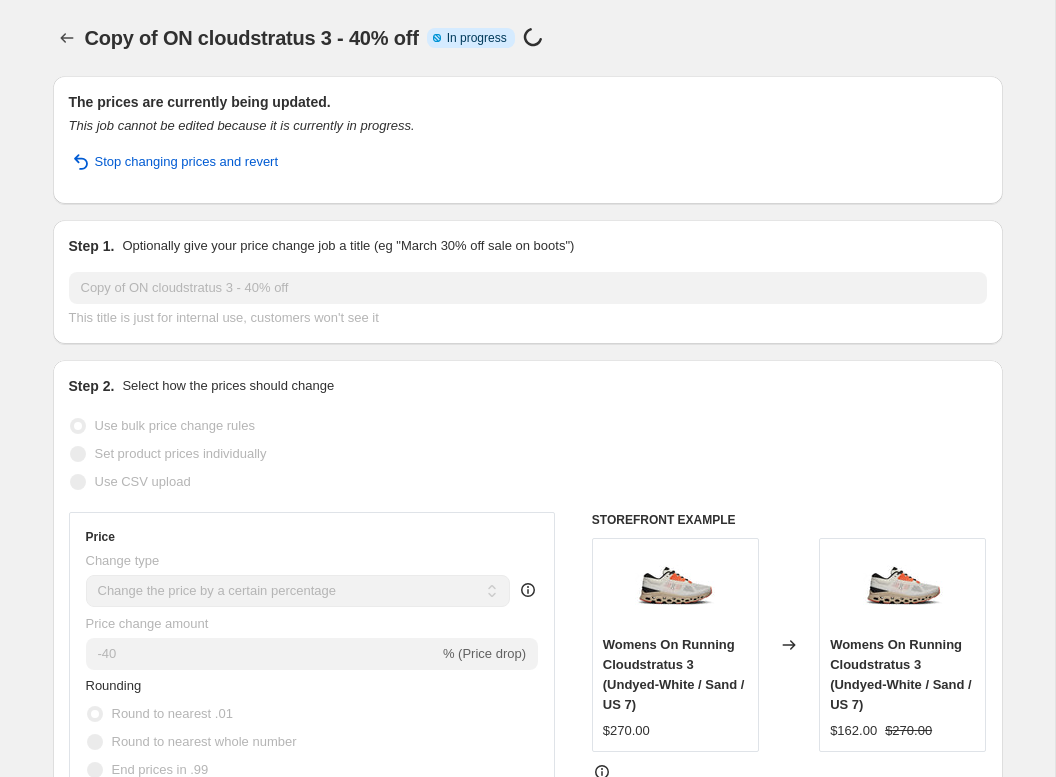 click on "Copy of ON cloudstratus 3 - 40% off Info Partially complete In progress Price change job in progress..." at bounding box center [427, 38] 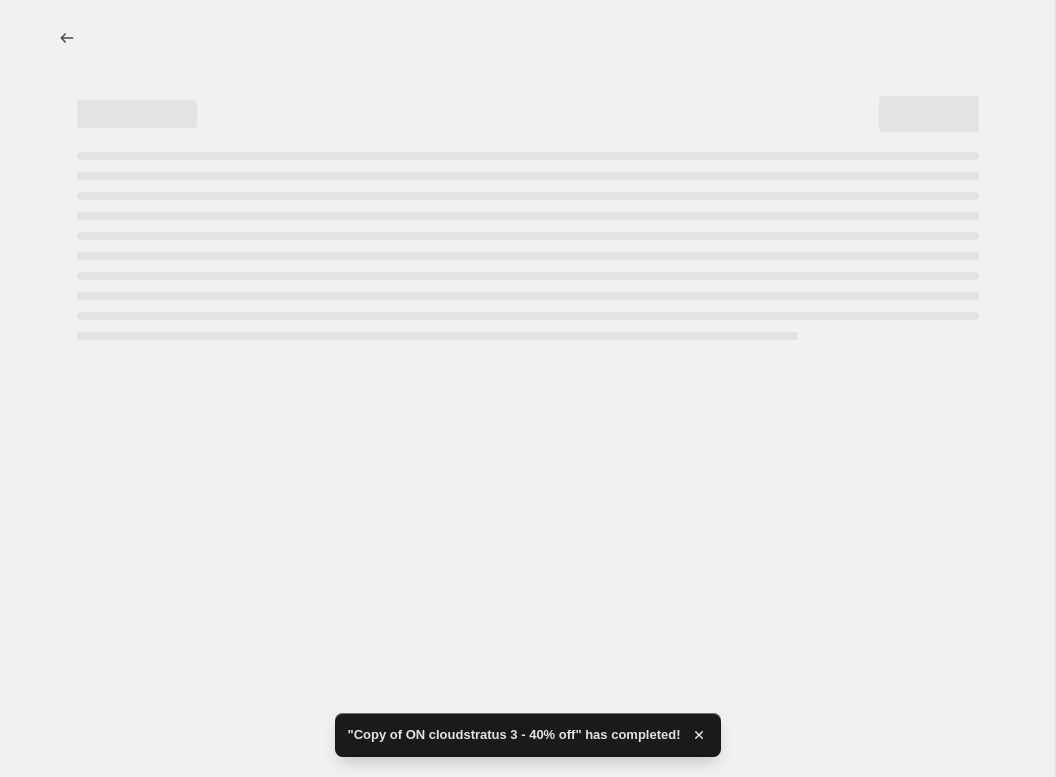 select on "percentage" 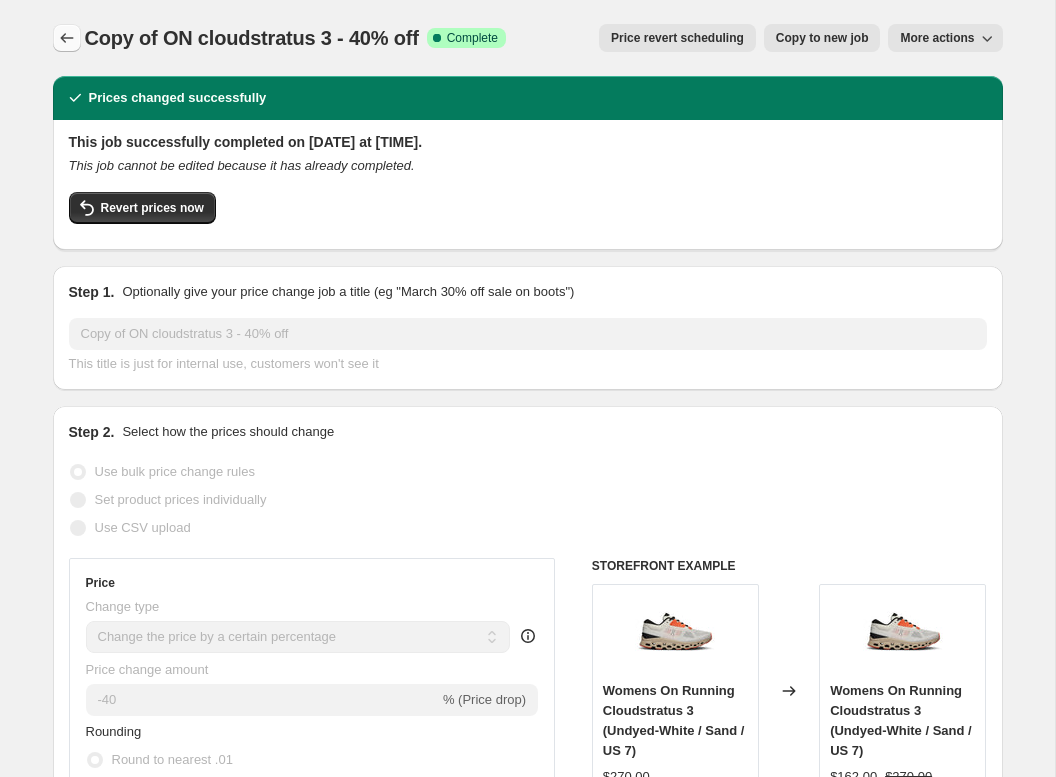 click at bounding box center [67, 38] 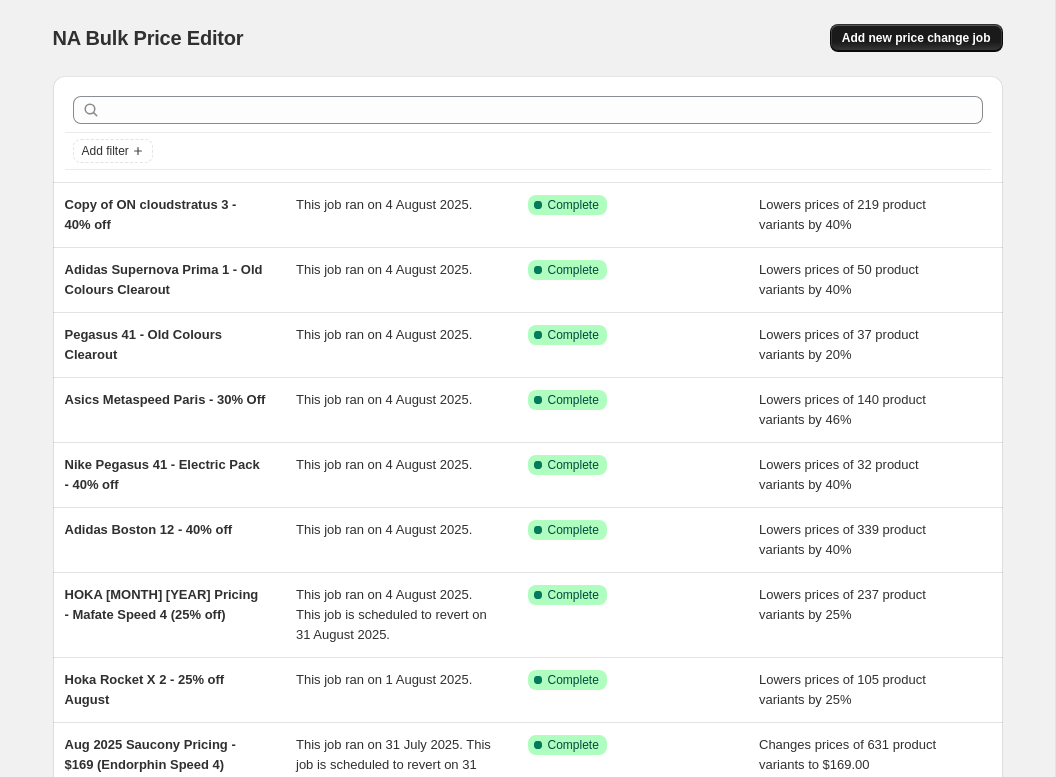 click on "Add new price change job" at bounding box center (916, 38) 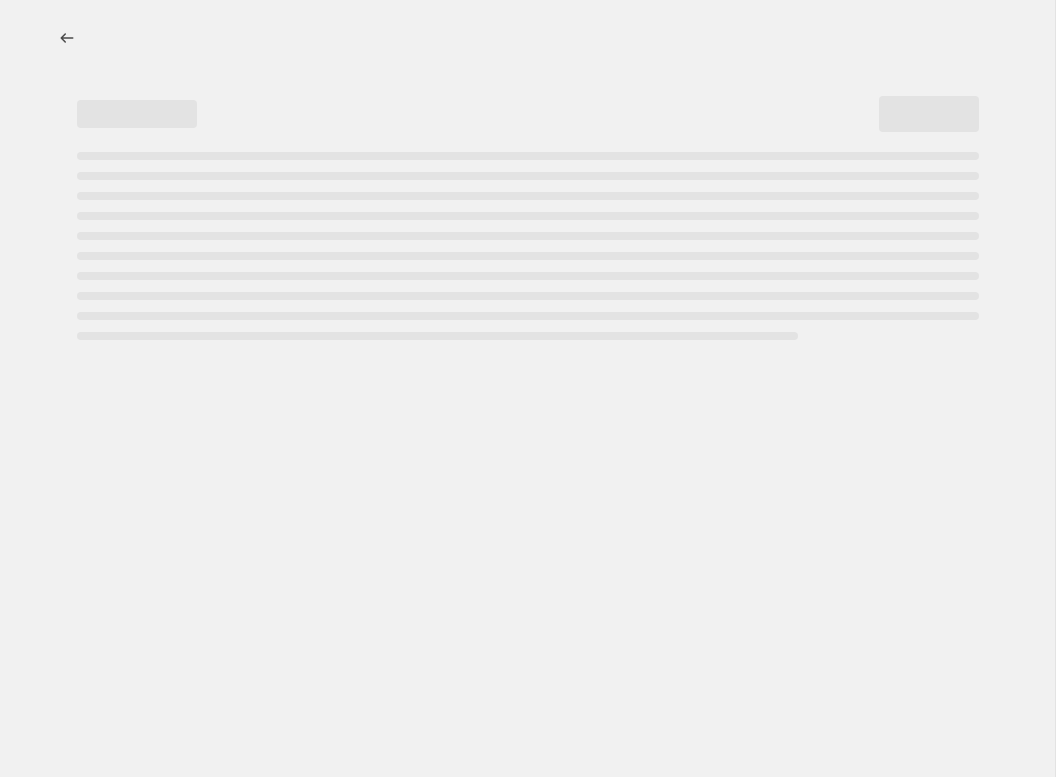 select on "percentage" 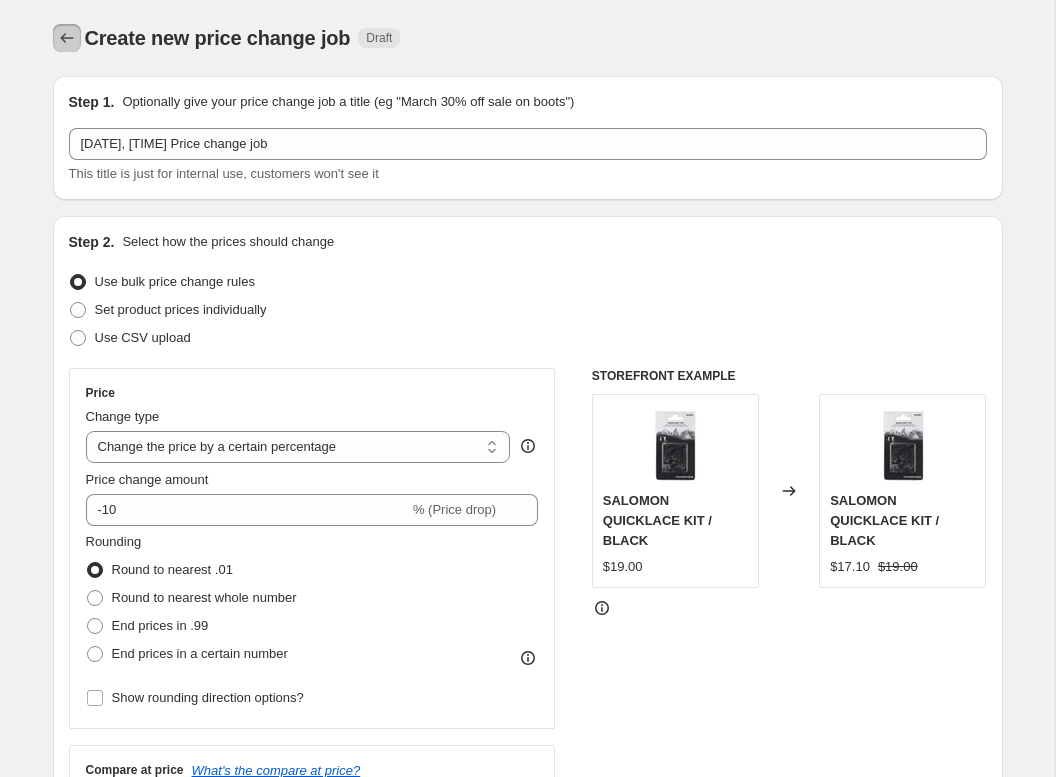 click 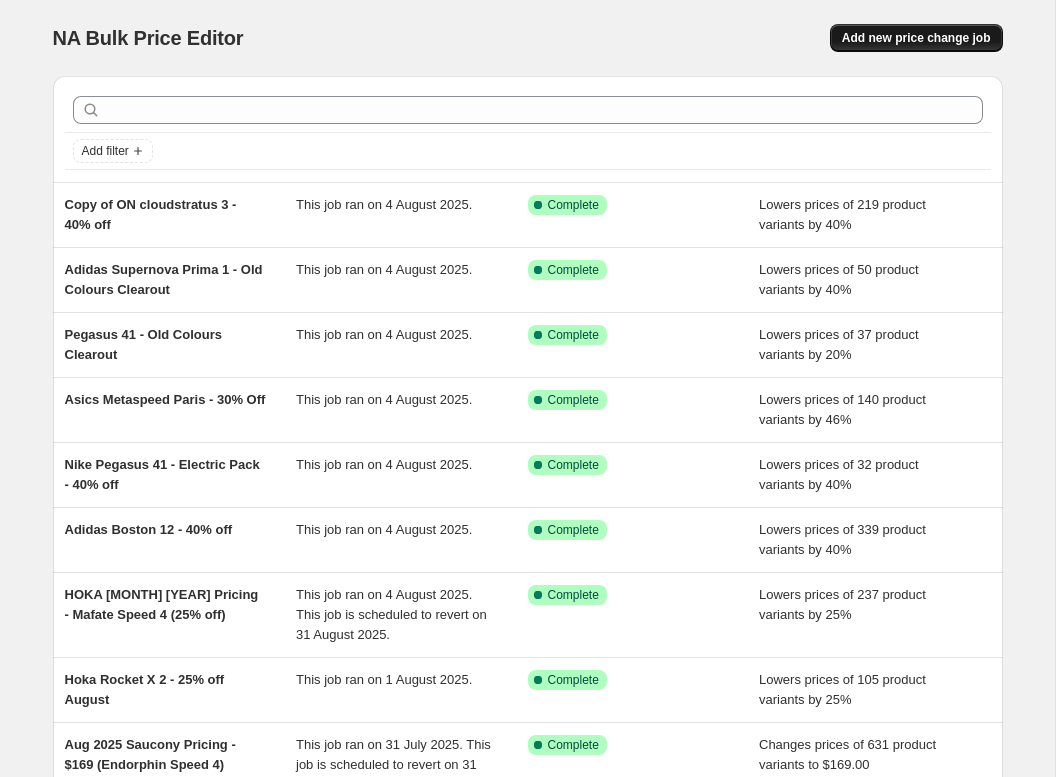 click on "Add new price change job" at bounding box center [916, 38] 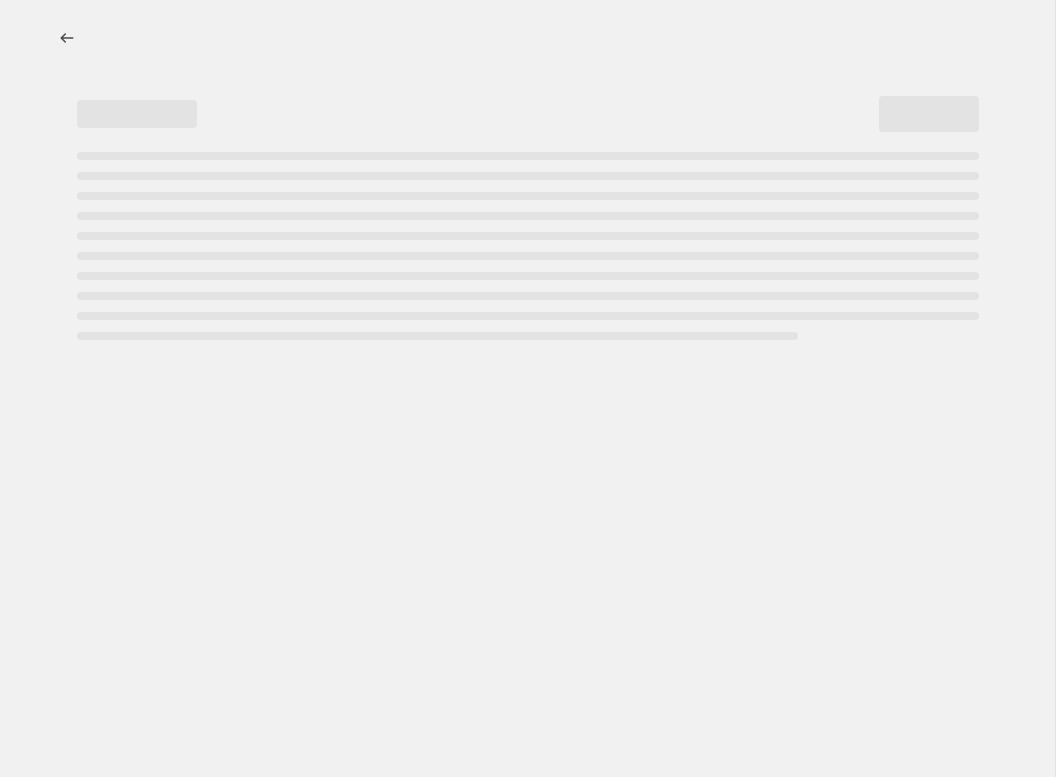 select on "percentage" 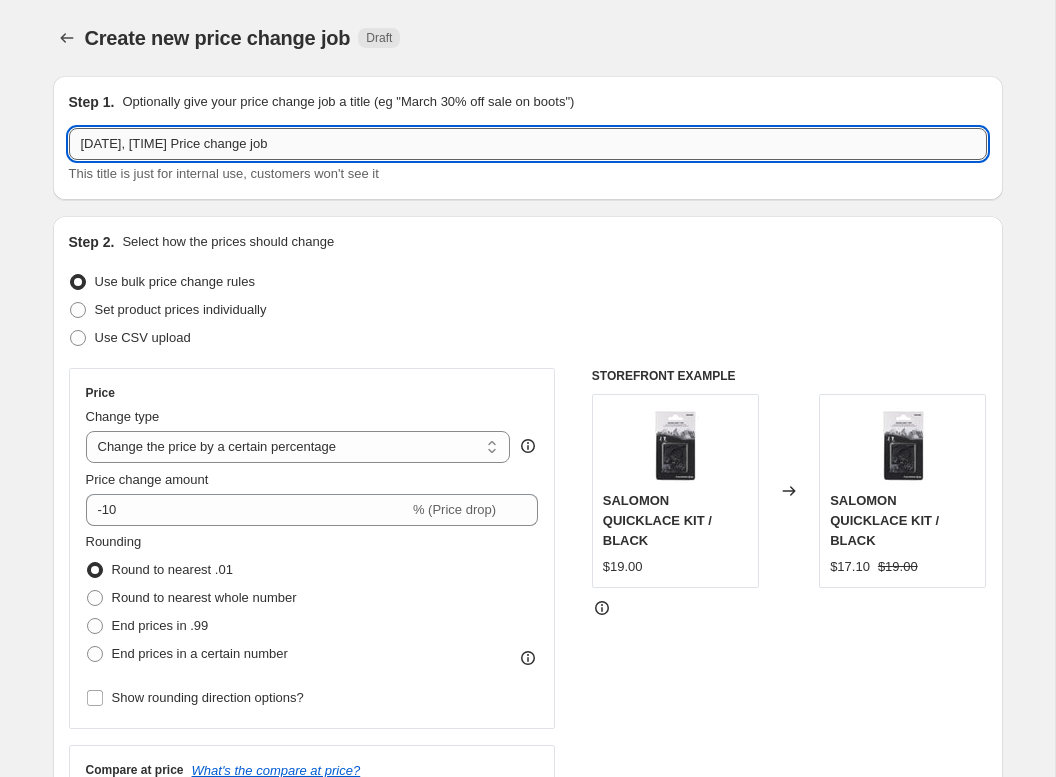 click on "4 Aug 2025, 14:48:50 Price change job" at bounding box center [528, 144] 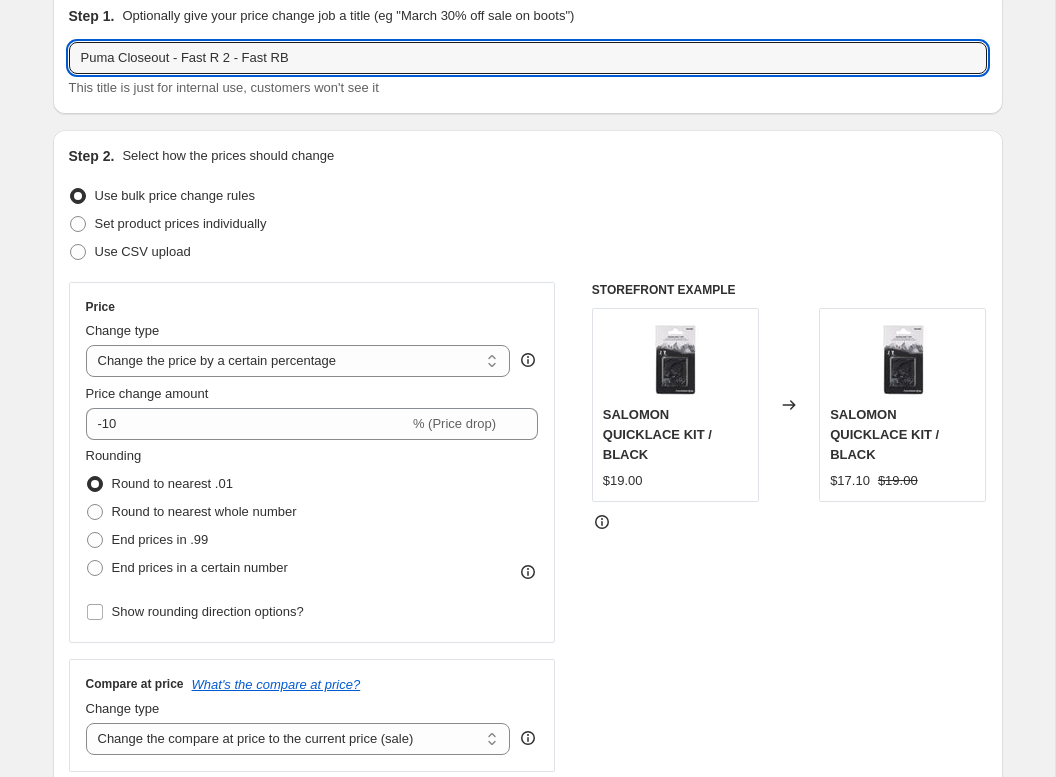 scroll, scrollTop: 116, scrollLeft: 0, axis: vertical 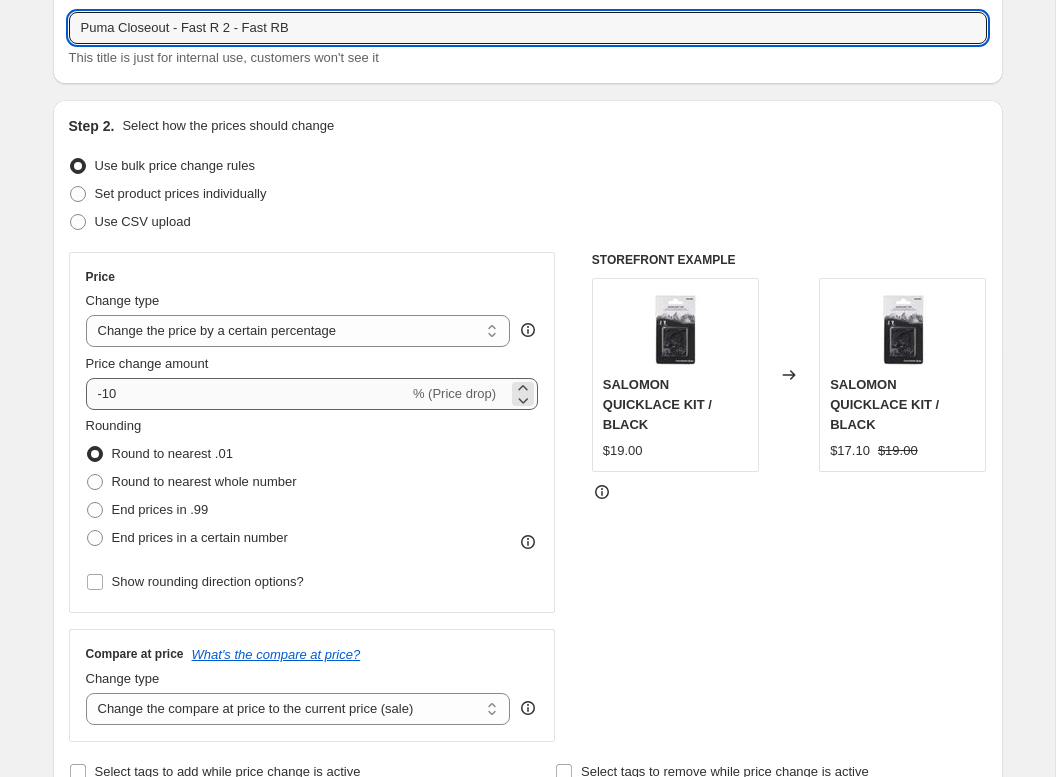 type on "Puma Closeout - Fast R 2 - Fast RB" 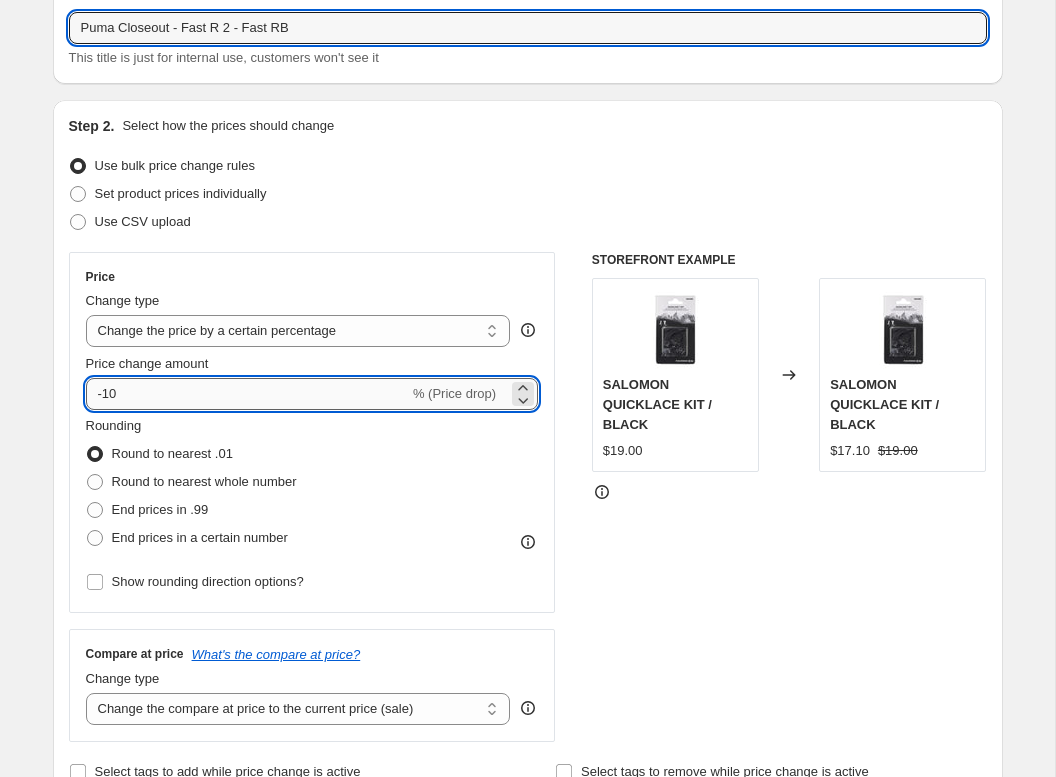 click on "-10" at bounding box center [247, 394] 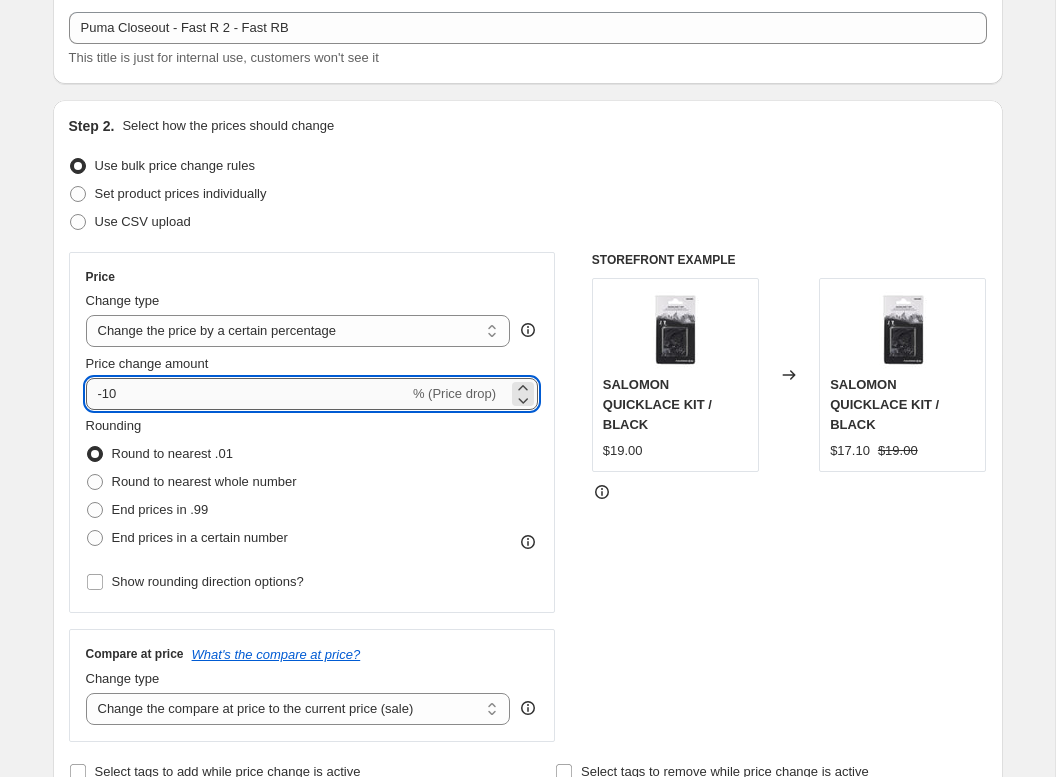 type on "-1" 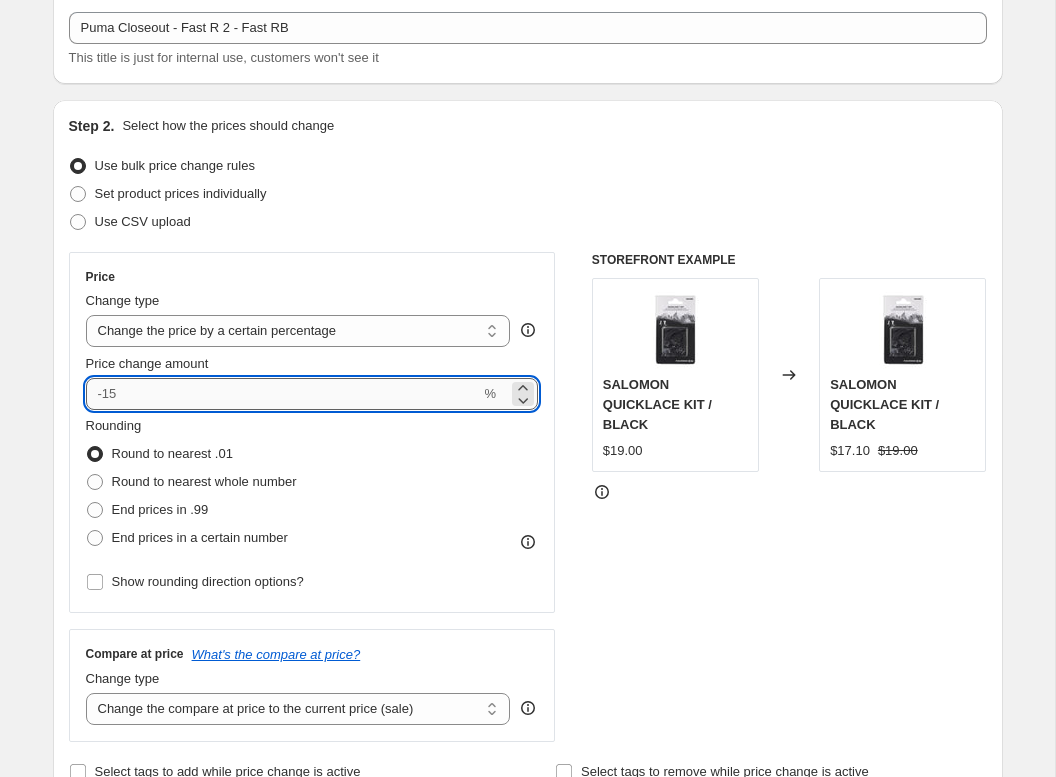 type on "-3" 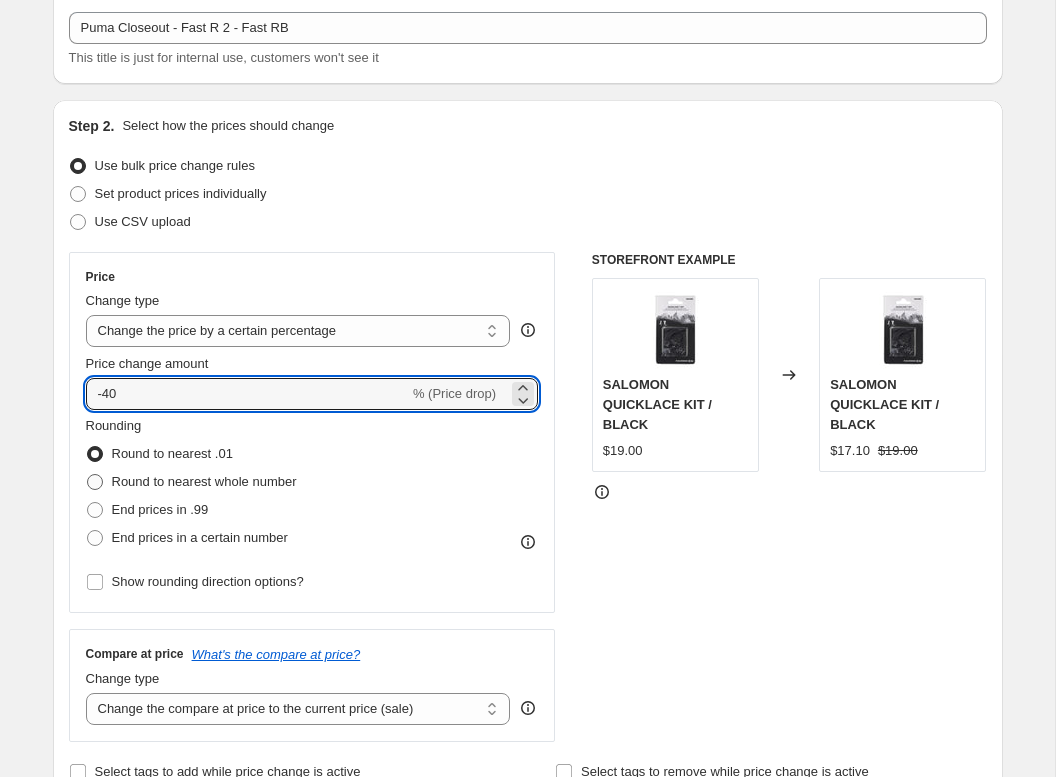 type on "-40" 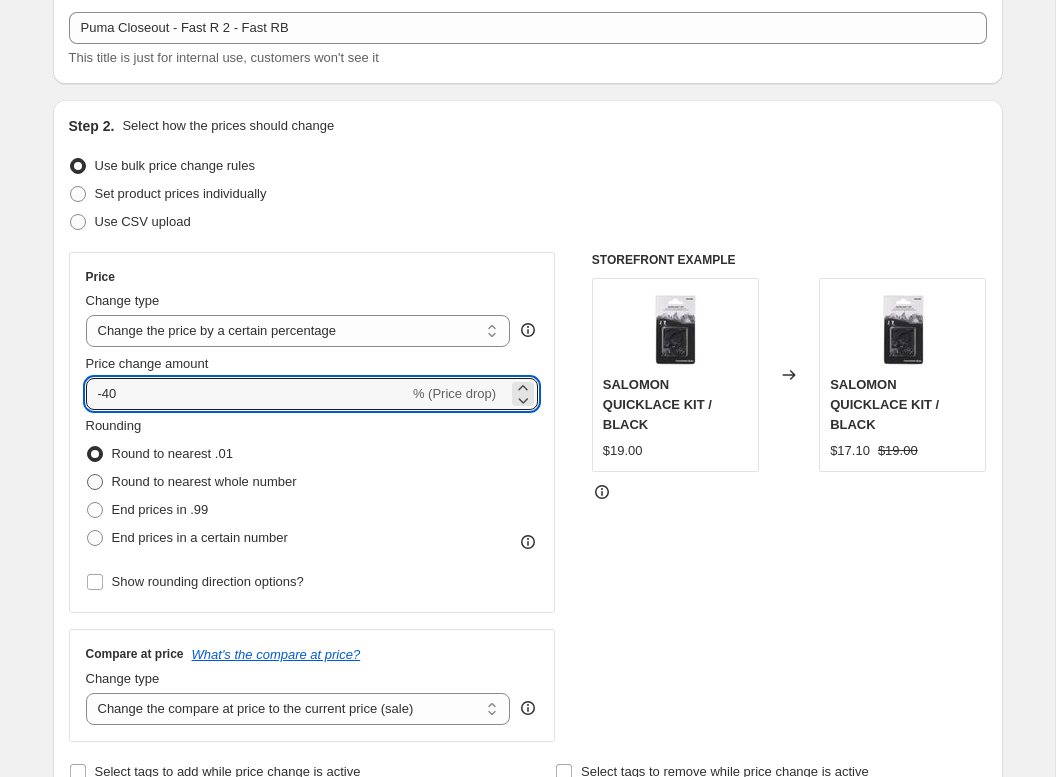 radio on "true" 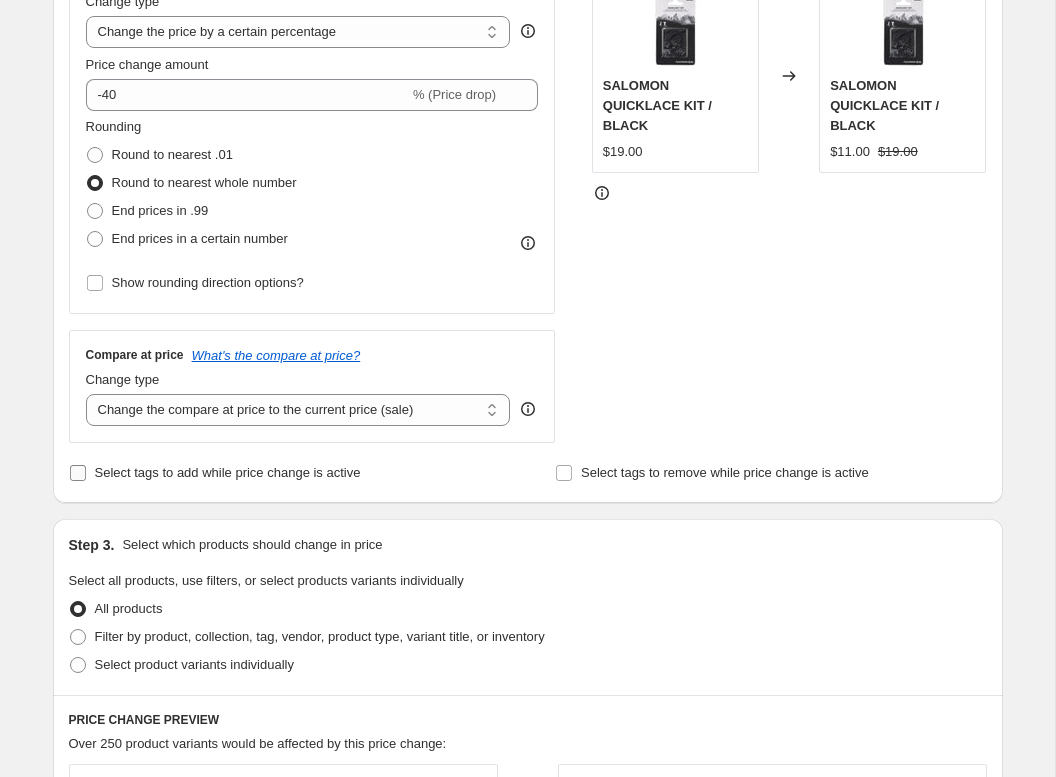click on "Select tags to add while price change is active" at bounding box center (228, 472) 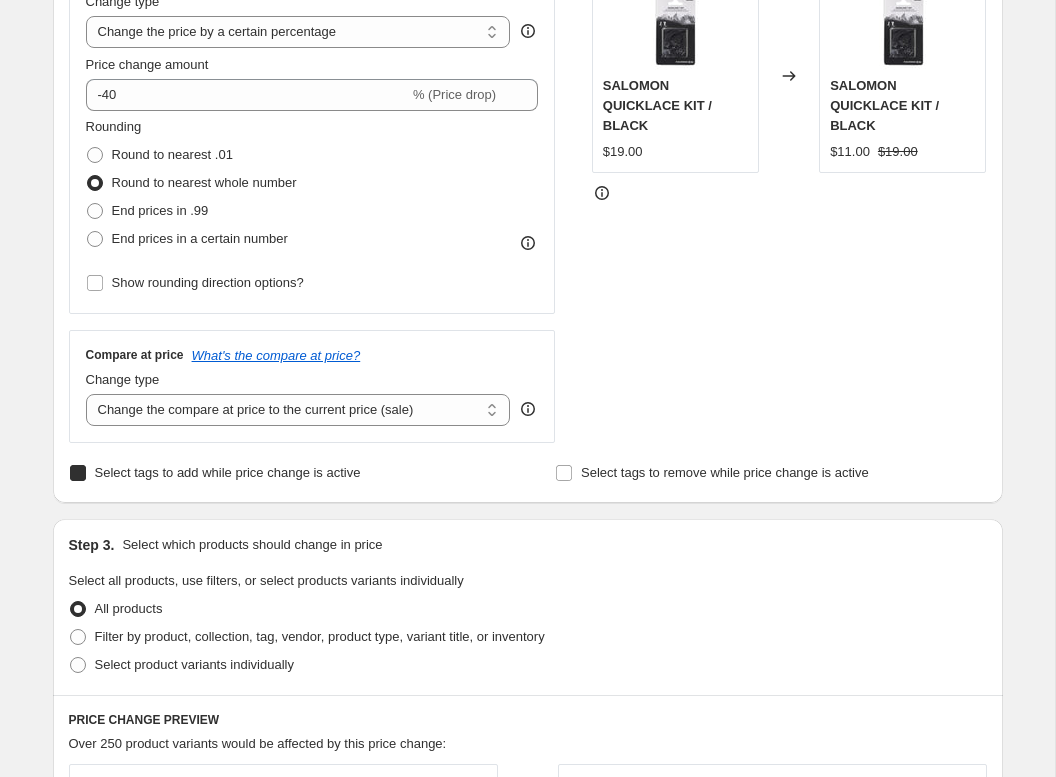 checkbox on "true" 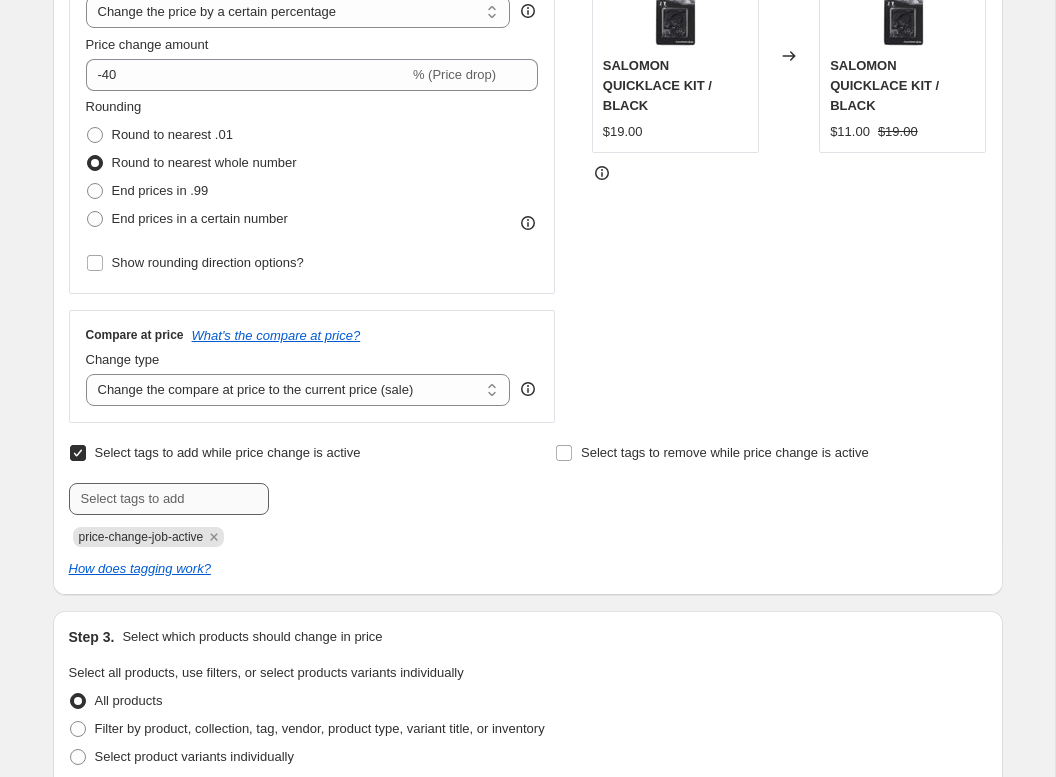 scroll, scrollTop: 437, scrollLeft: 0, axis: vertical 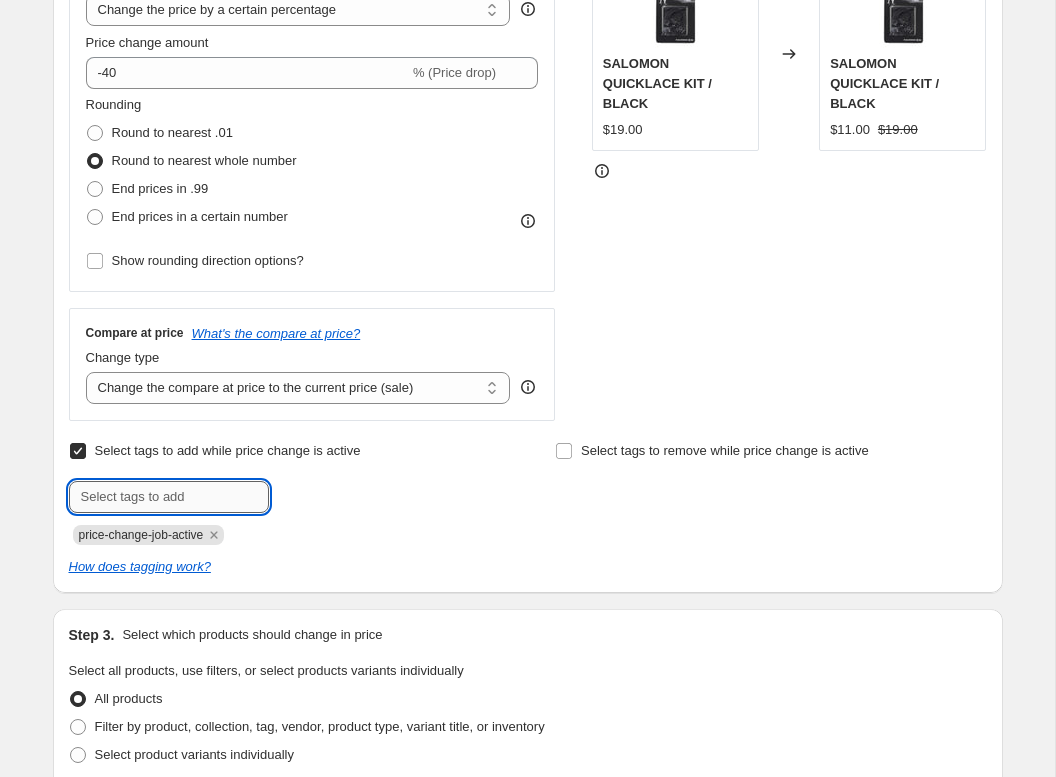 click at bounding box center [169, 497] 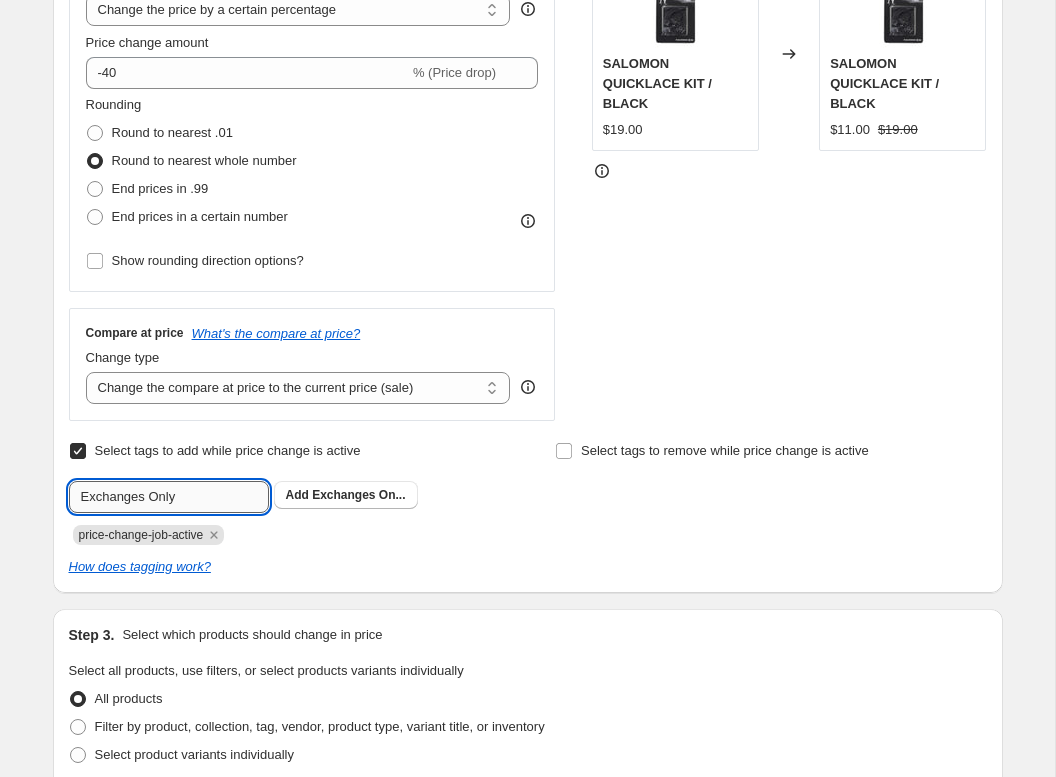 type on "Exchanges Only" 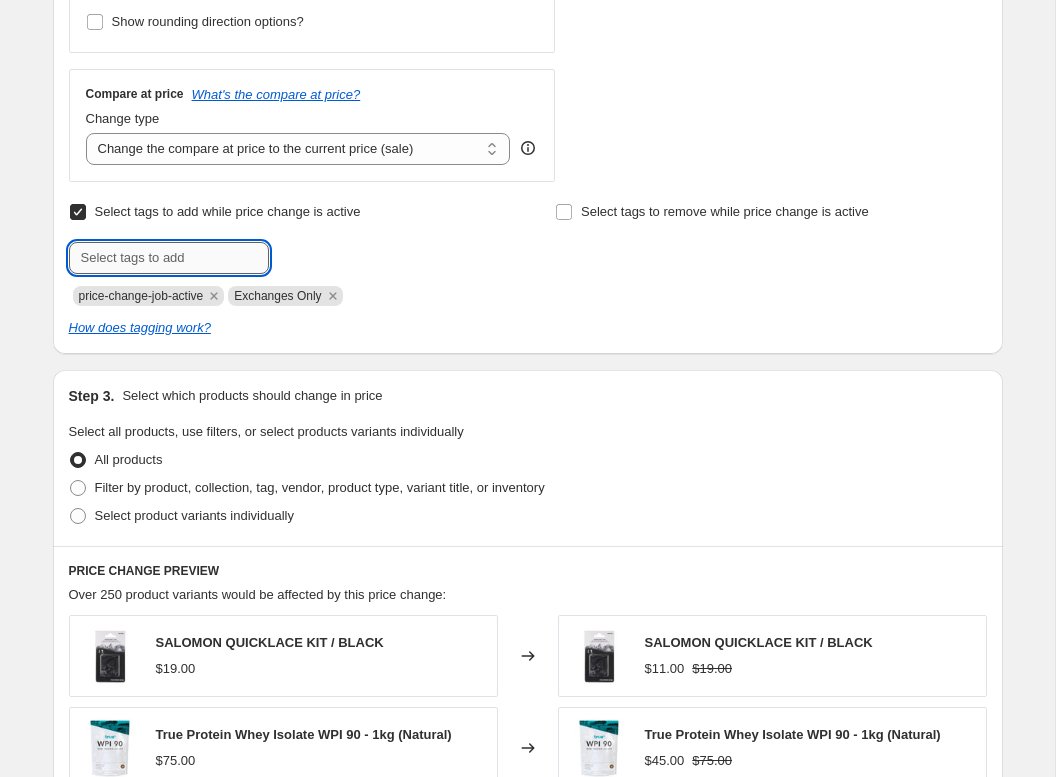 scroll, scrollTop: 679, scrollLeft: 0, axis: vertical 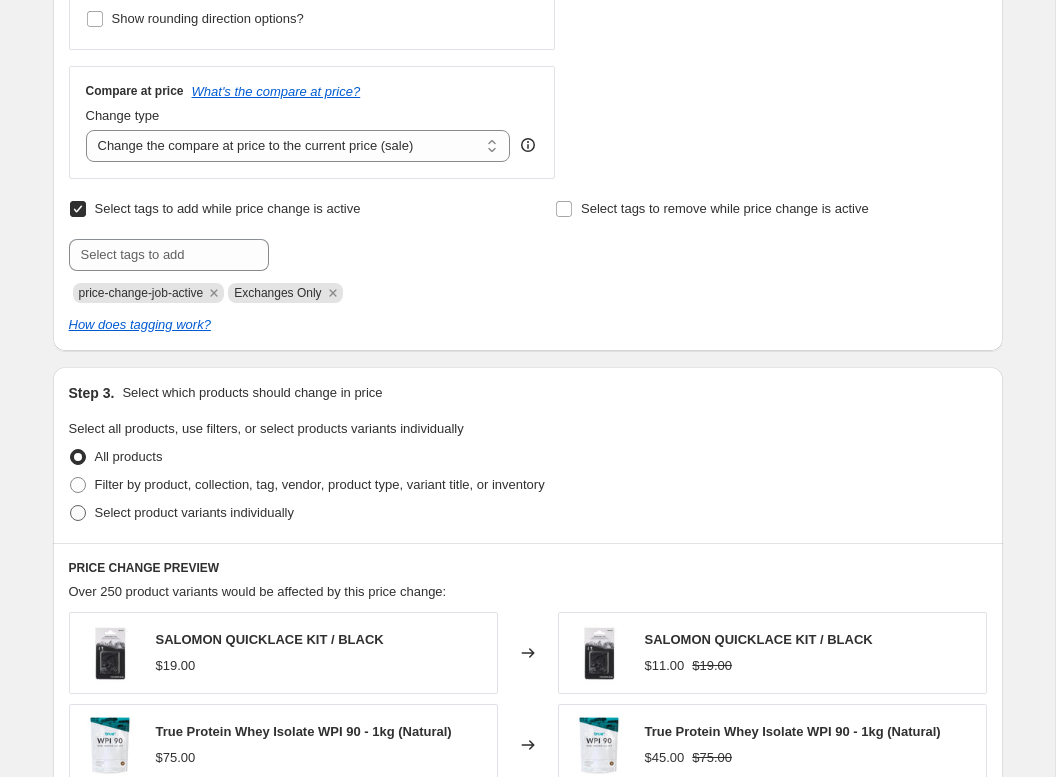 click on "Select product variants individually" at bounding box center [194, 512] 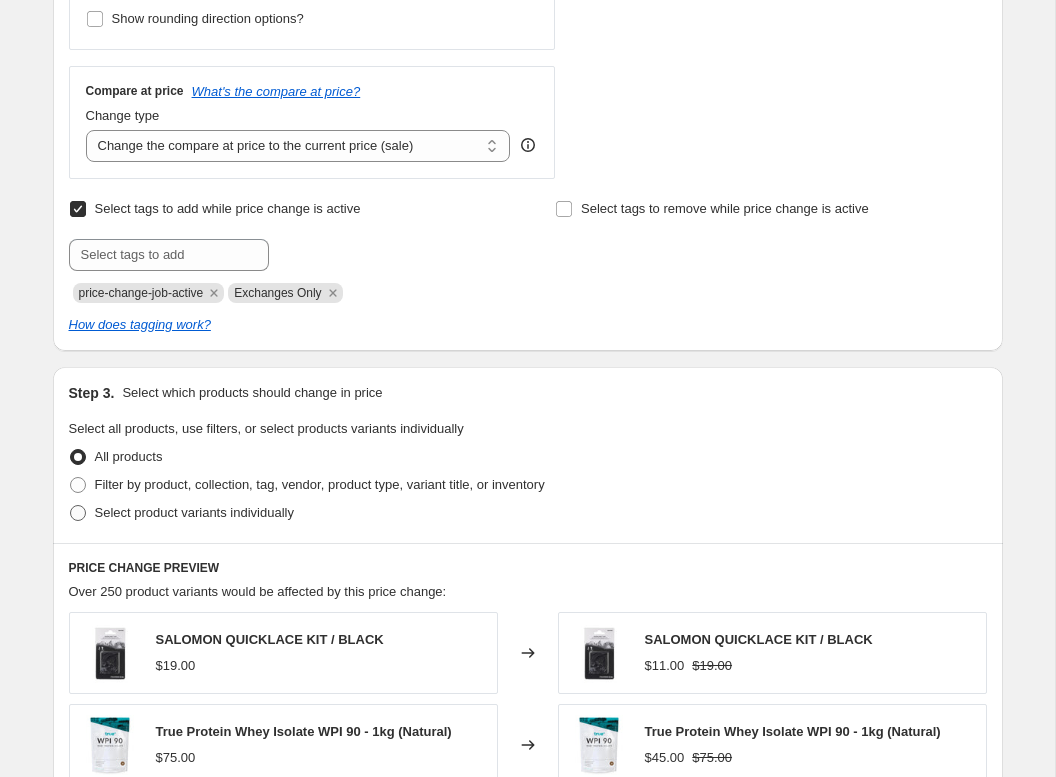 radio on "true" 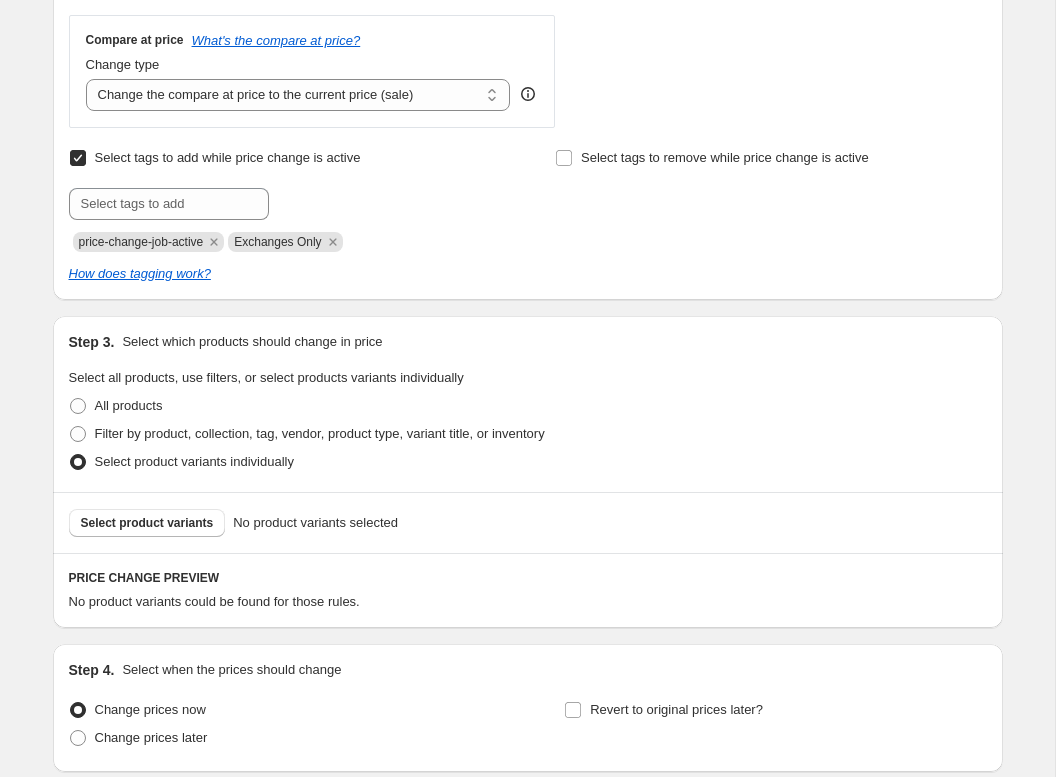 scroll, scrollTop: 741, scrollLeft: 0, axis: vertical 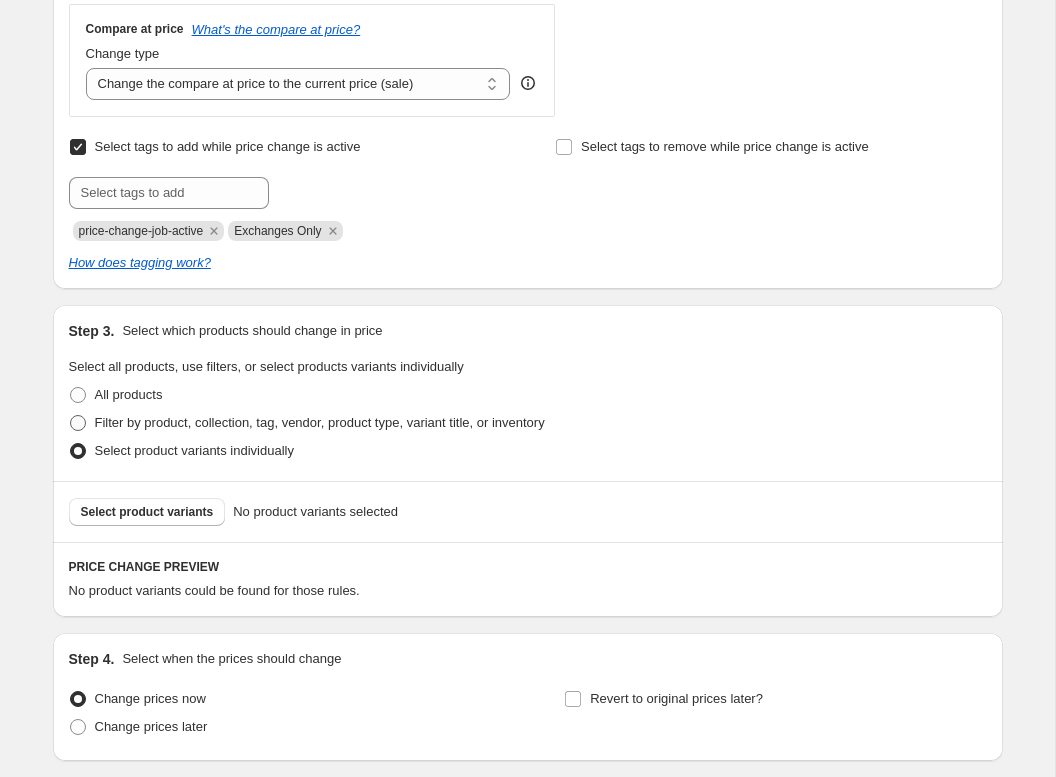 click on "Filter by product, collection, tag, vendor, product type, variant title, or inventory" at bounding box center [320, 422] 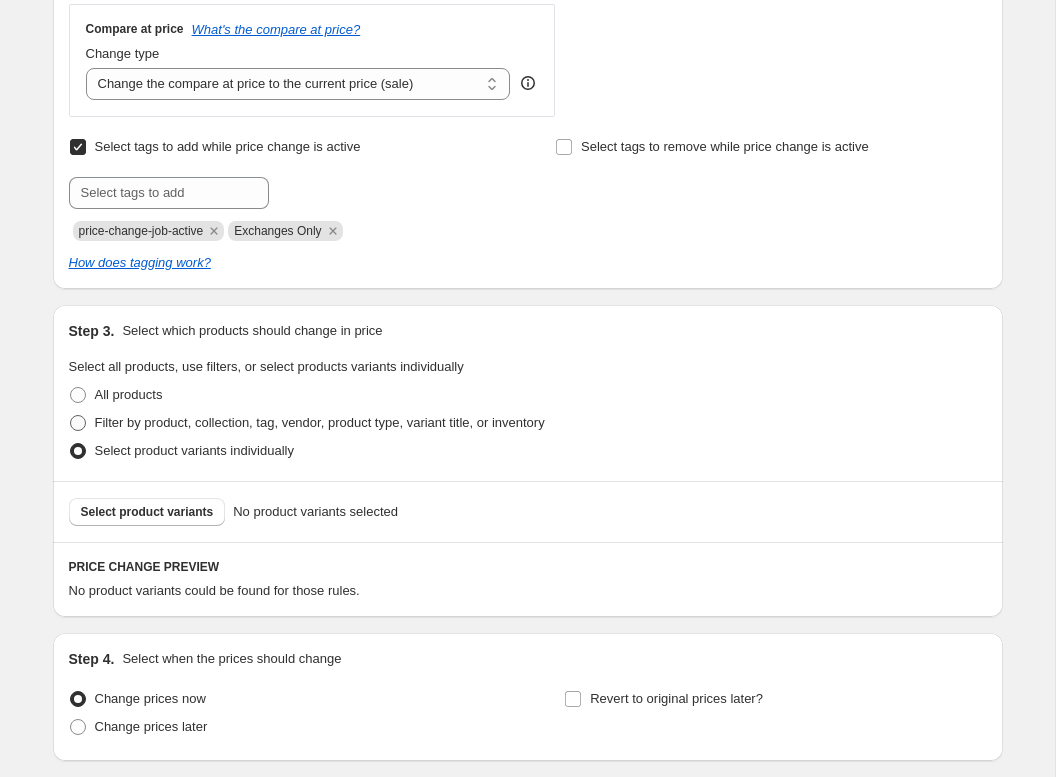 radio on "true" 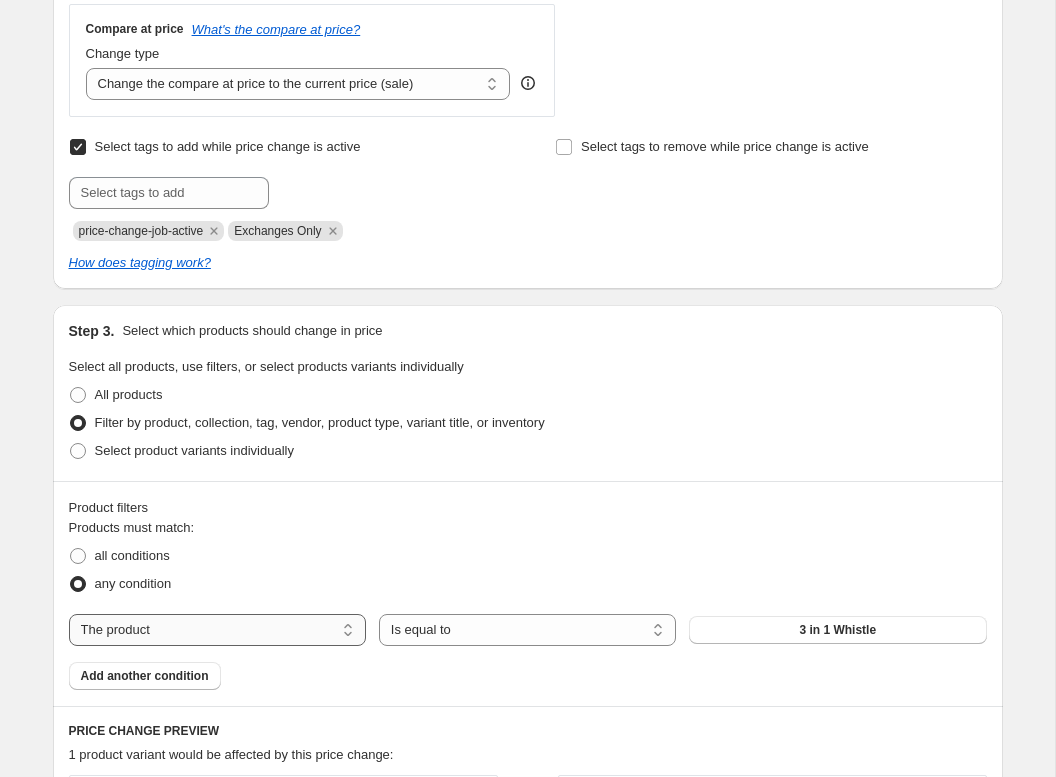 click on "The product The product's collection The product's tag The product's vendor The product's type The product's status The variant's title Inventory quantity" at bounding box center (217, 630) 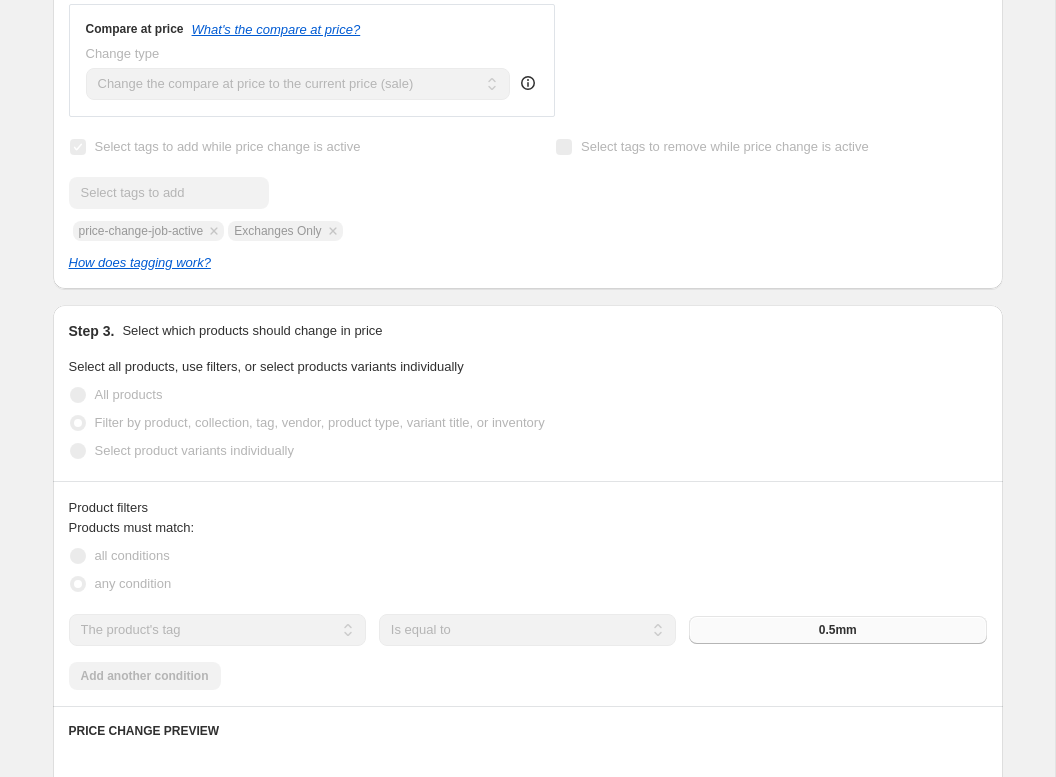 click on "0.5mm" at bounding box center (837, 630) 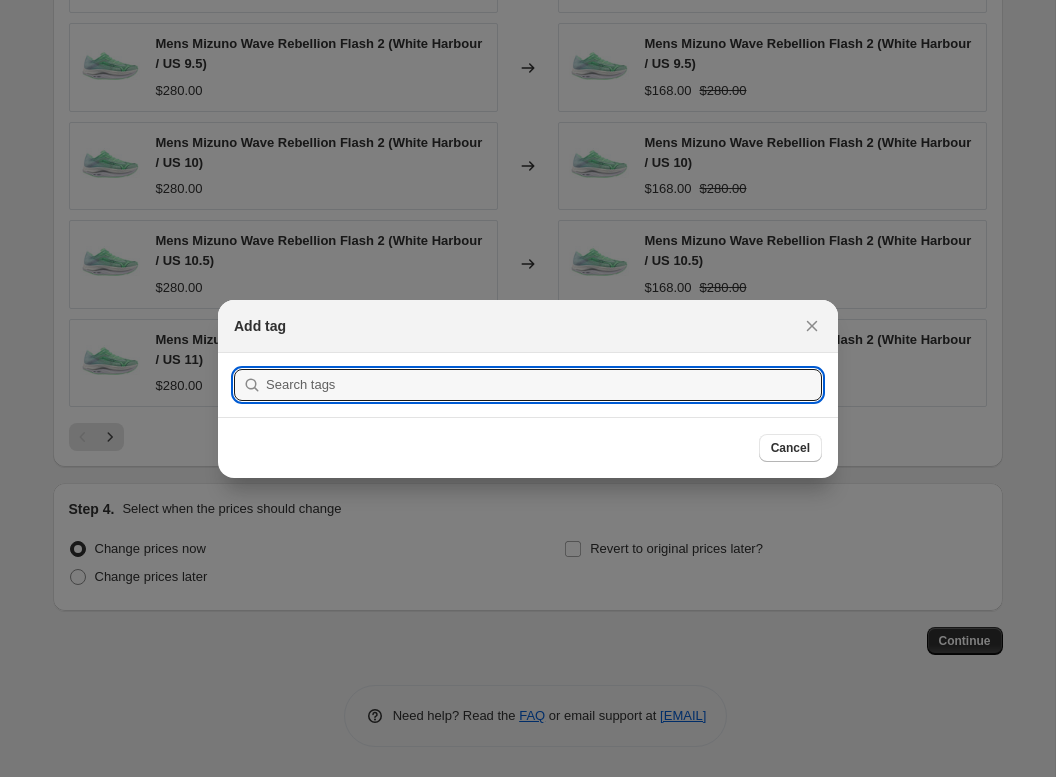 scroll, scrollTop: 741, scrollLeft: 0, axis: vertical 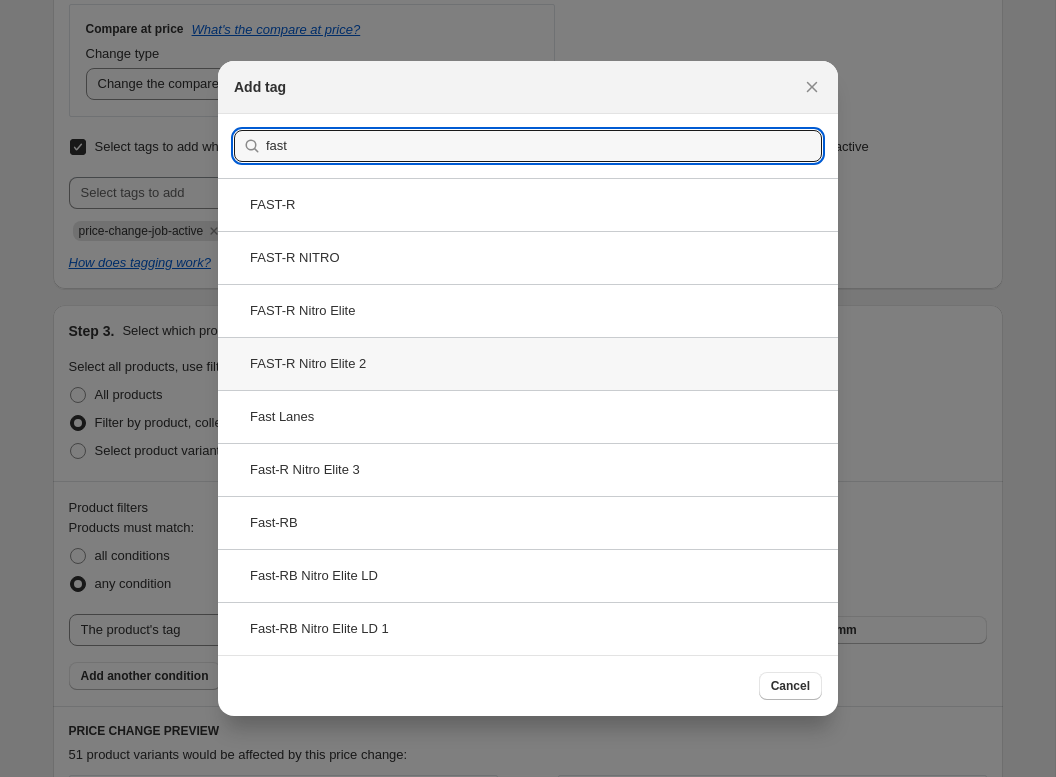 type on "fast" 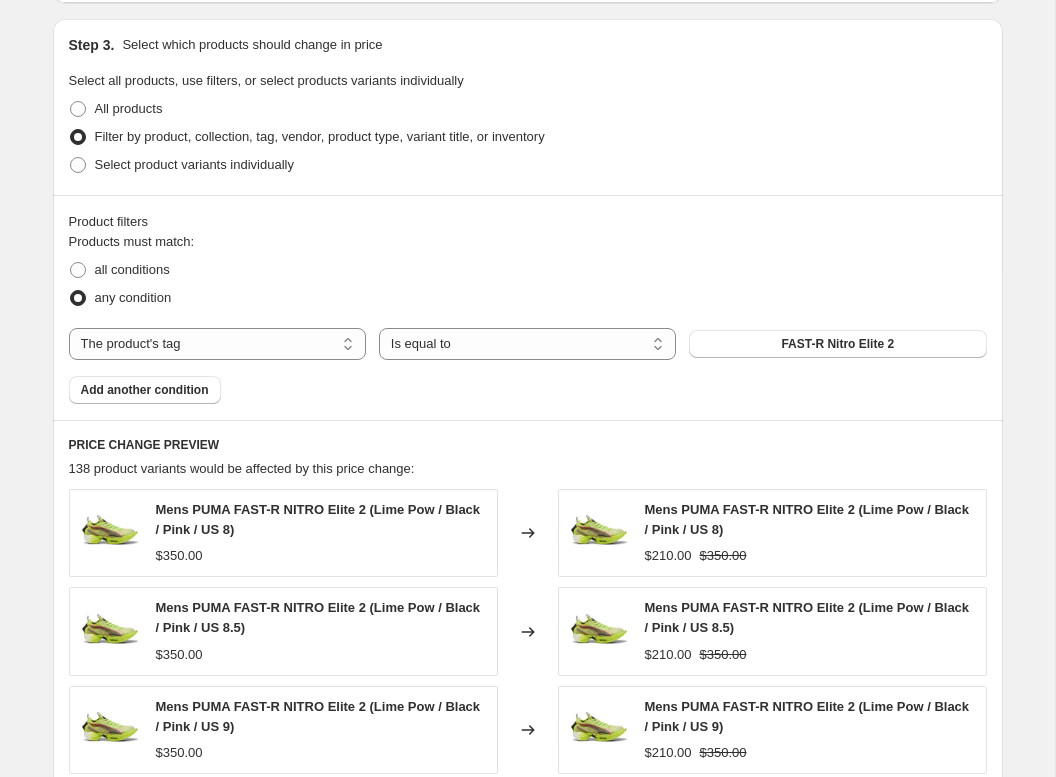 scroll, scrollTop: 1042, scrollLeft: 0, axis: vertical 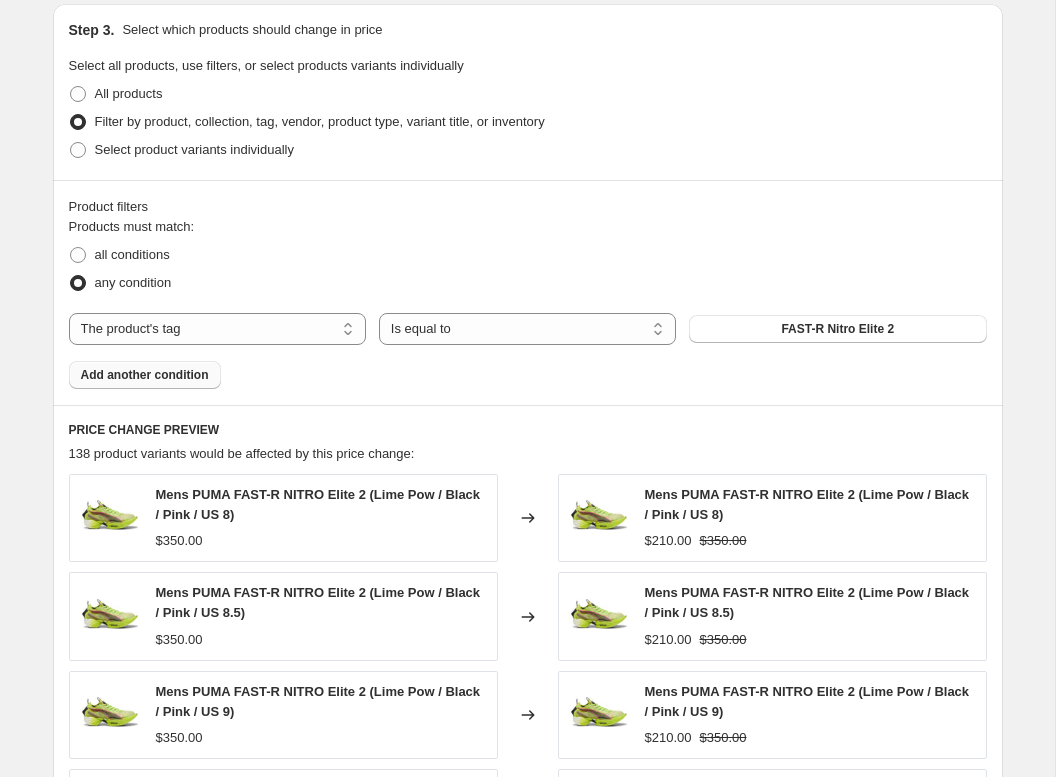 click on "Add another condition" at bounding box center [145, 375] 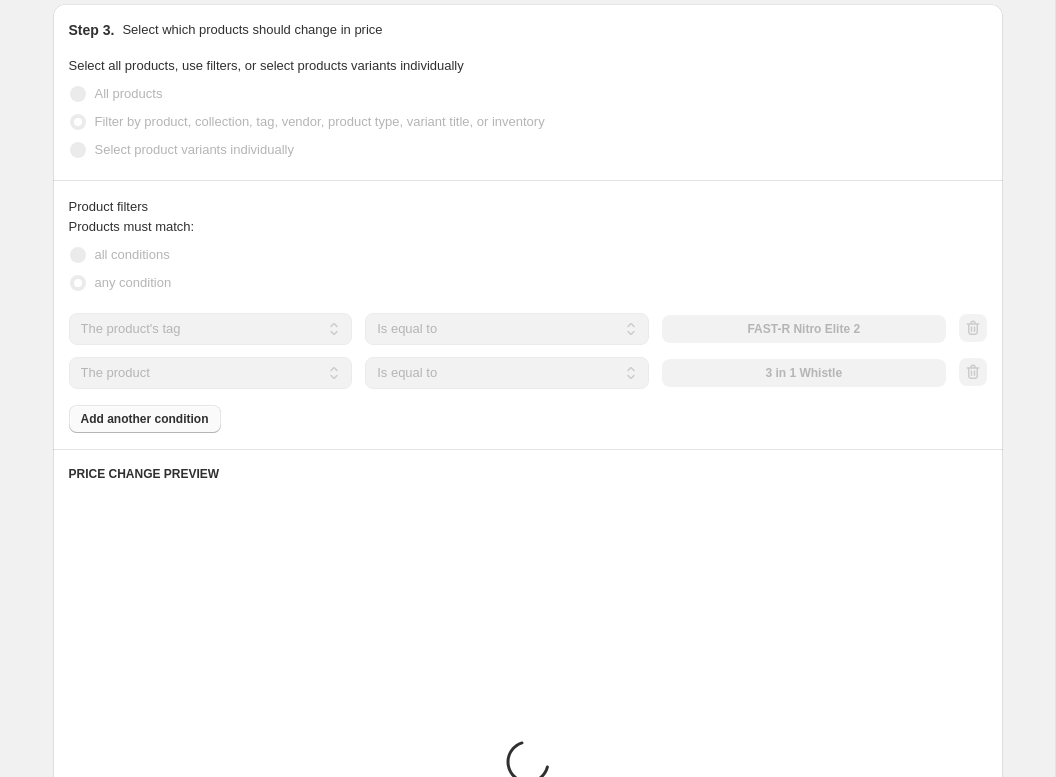 click on "The product The product's collection The product's tag The product's vendor The product's type The product's status The variant's title Inventory quantity" at bounding box center (211, 373) 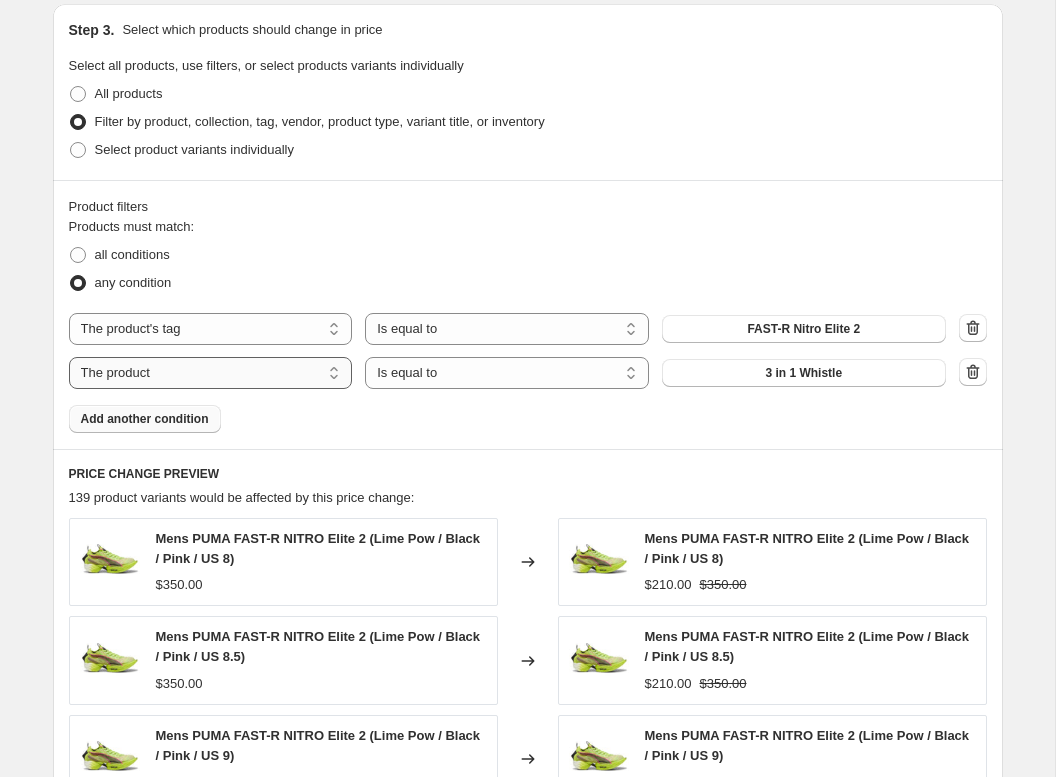 select on "tag" 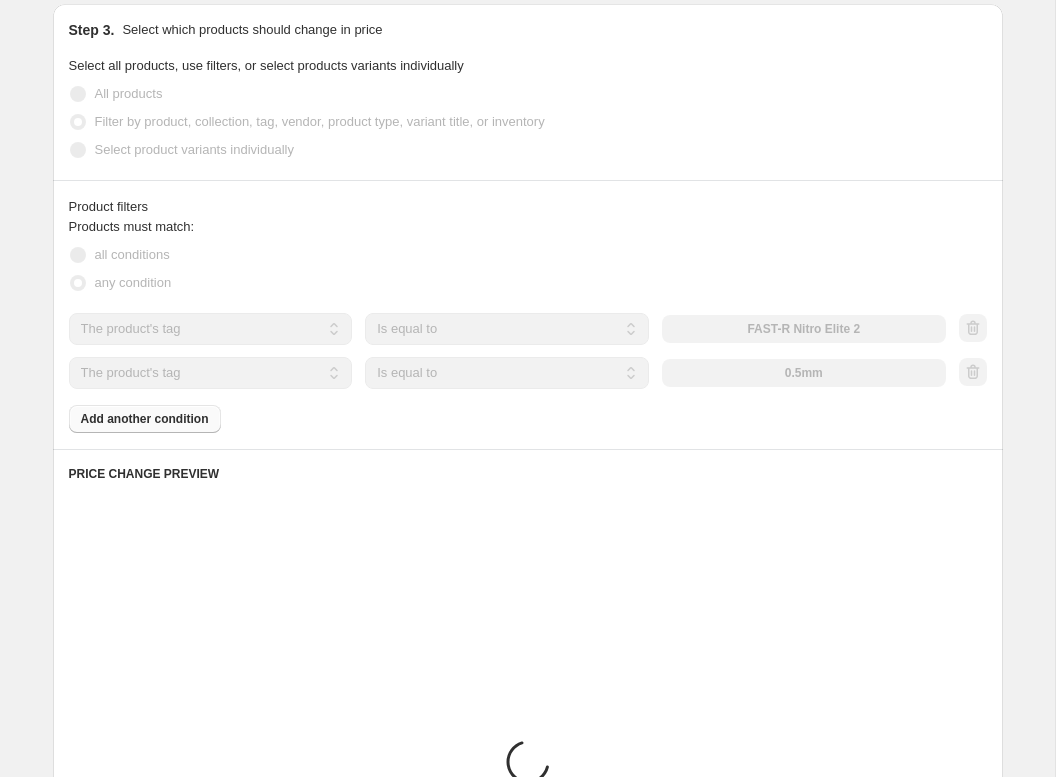 click on "Products must match: all conditions any condition The product The product's collection The product's tag The product's vendor The product's type The product's status The variant's title Inventory quantity The product's tag Is equal to Is not equal to Is equal to FAST-R Nitro Elite 2 The product The product's collection The product's tag The product's vendor The product's type The product's status The variant's title Inventory quantity The product's tag Is equal to Is not equal to Is equal to 0.5mm Add another condition" at bounding box center [528, 325] 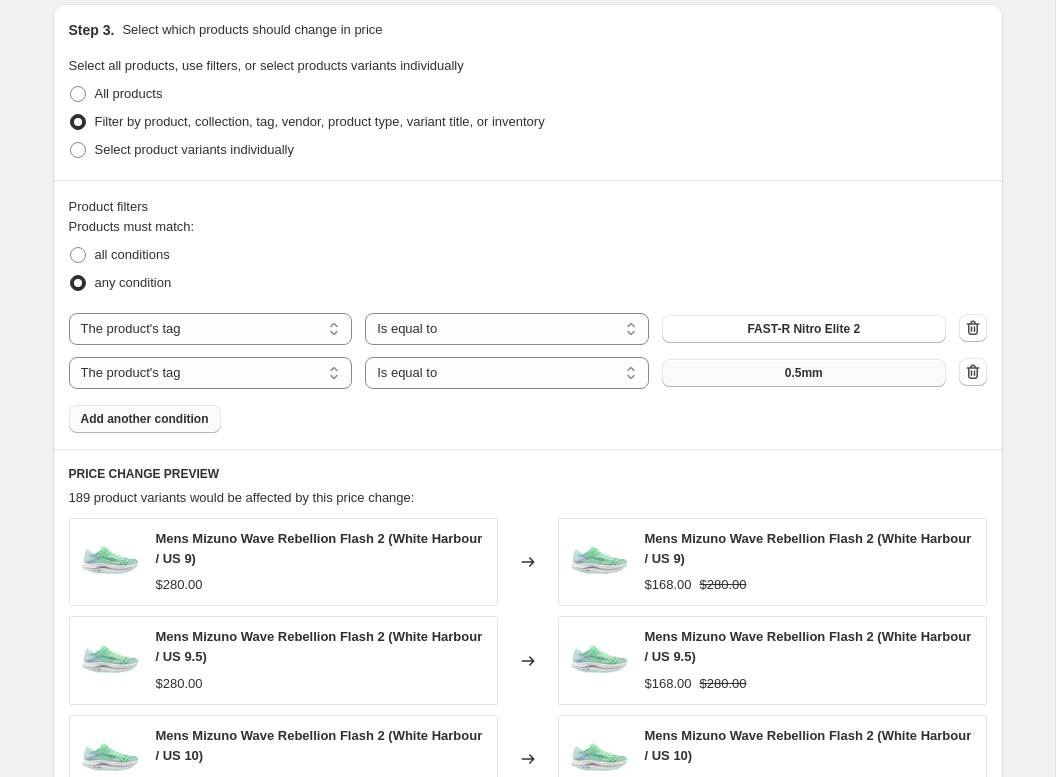 click on "0.5mm" at bounding box center (804, 373) 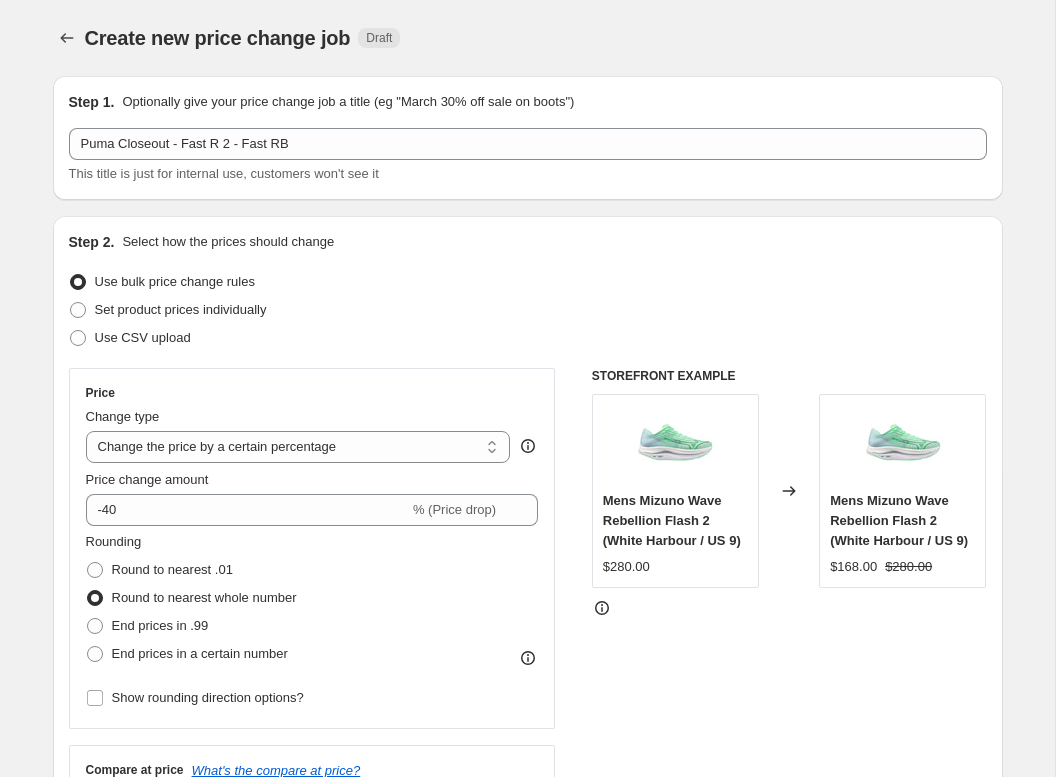 scroll, scrollTop: 1042, scrollLeft: 0, axis: vertical 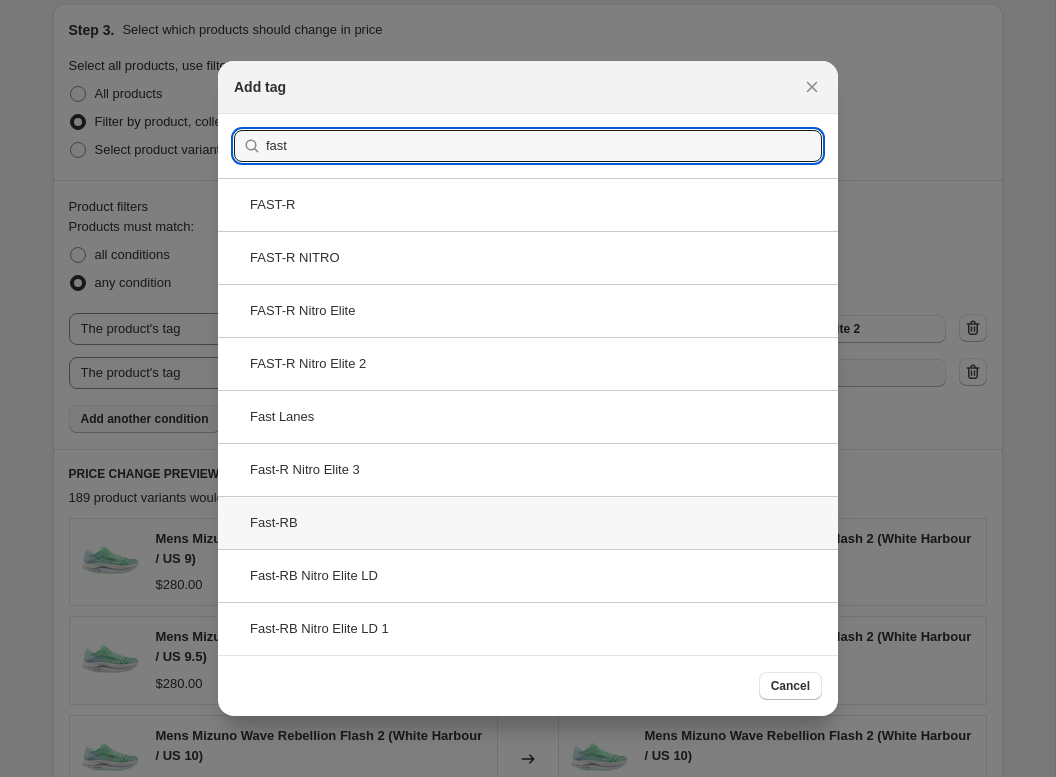 type on "fast" 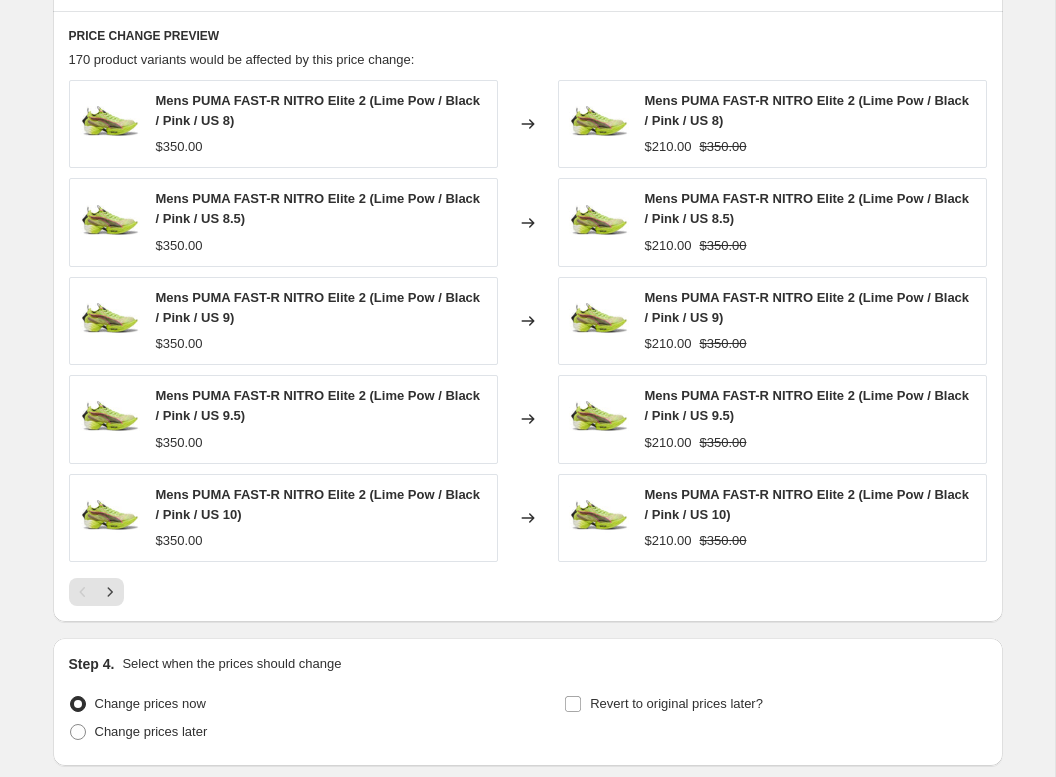 scroll, scrollTop: 1635, scrollLeft: 0, axis: vertical 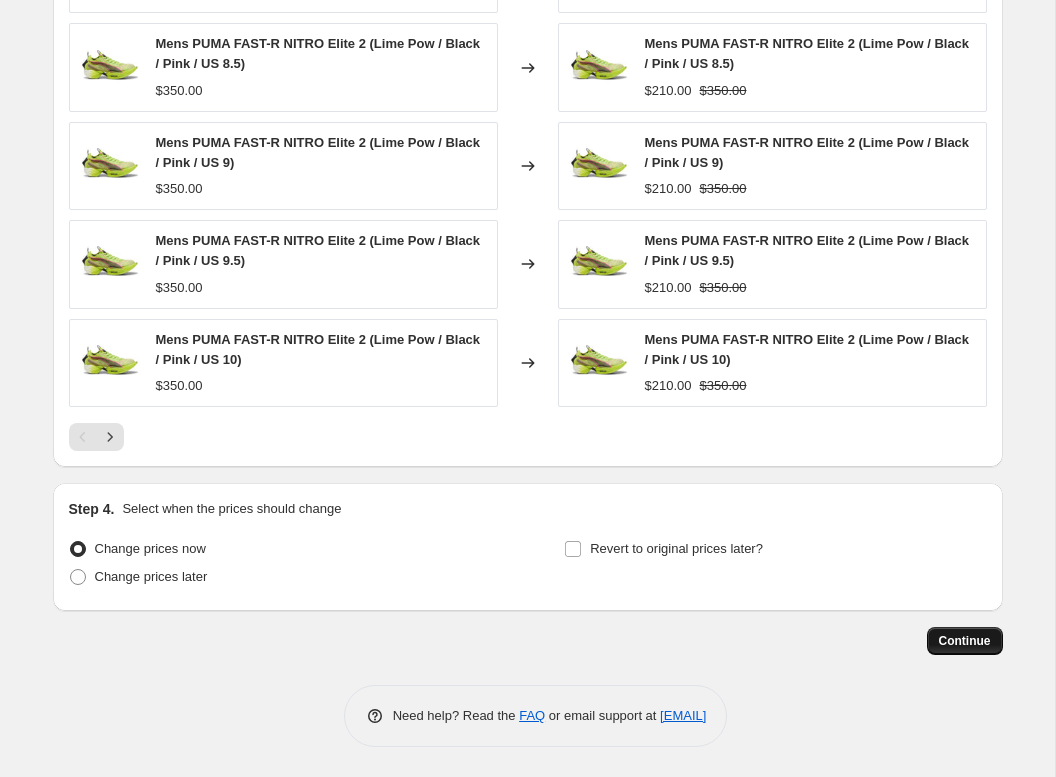 click on "Continue" at bounding box center (965, 641) 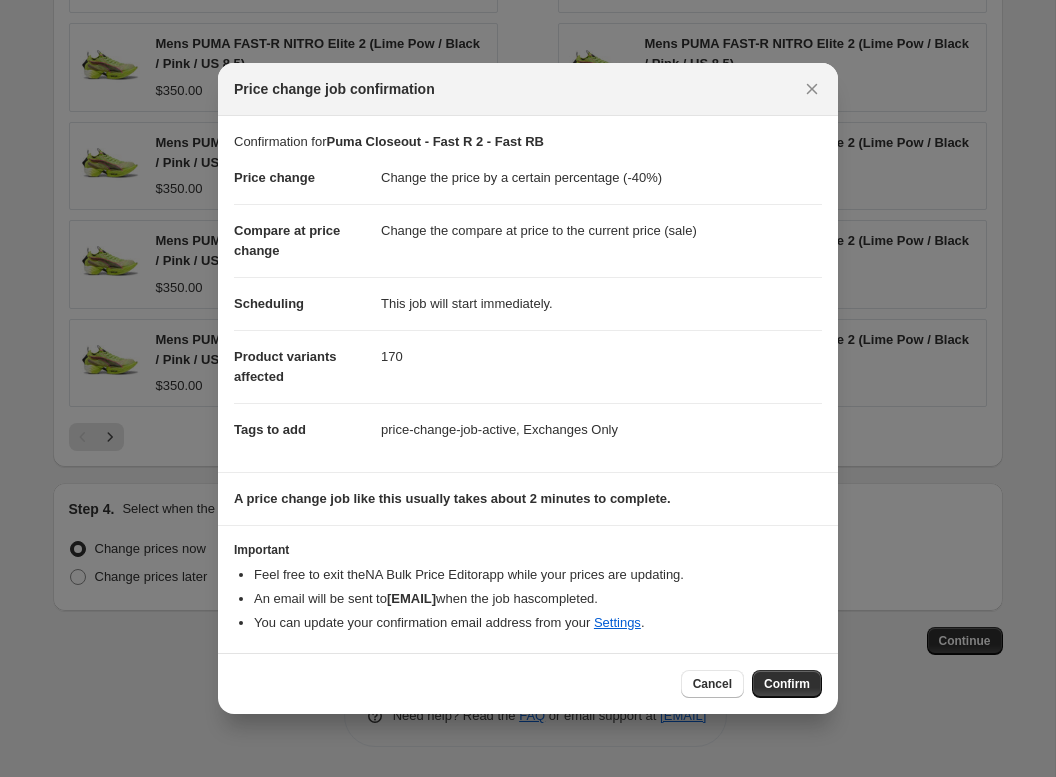 click on "Confirm" at bounding box center [787, 684] 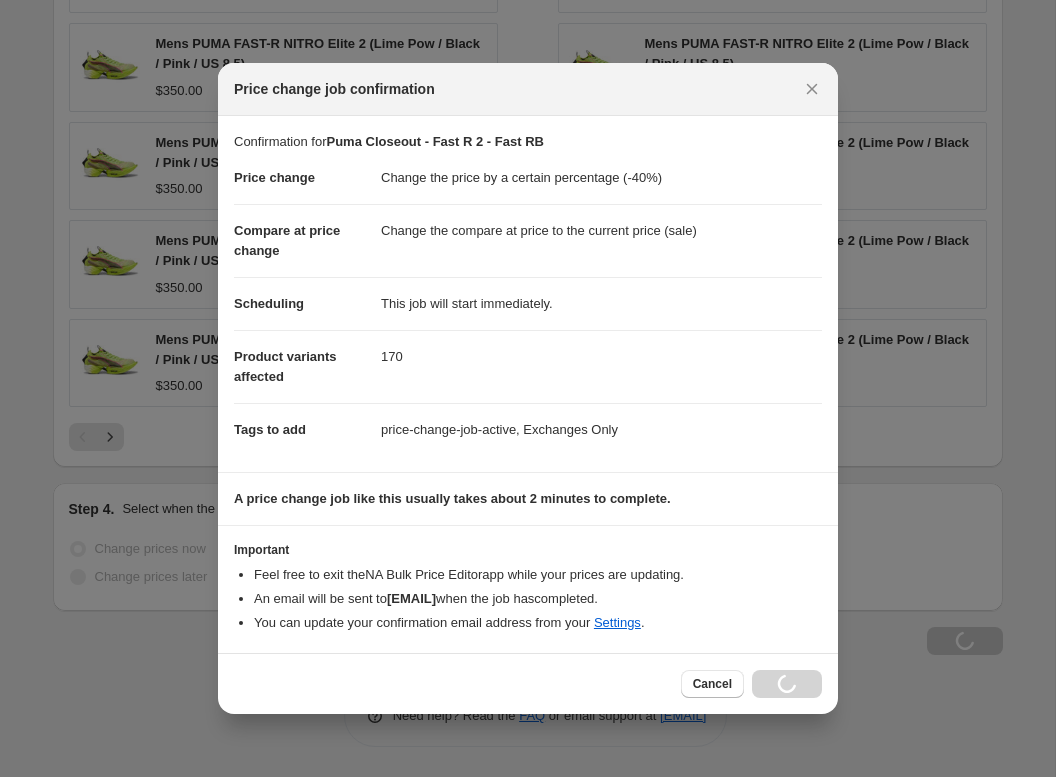 type on "Puma Closeout - Fast R 2 - Fast RB" 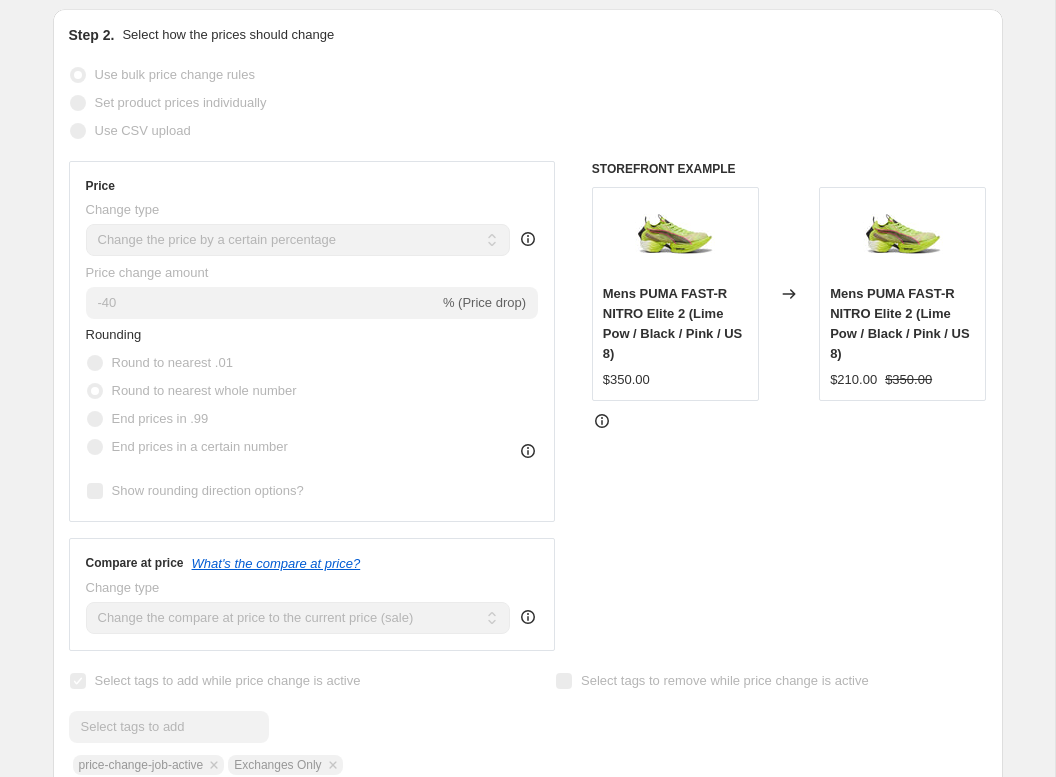scroll, scrollTop: 0, scrollLeft: 0, axis: both 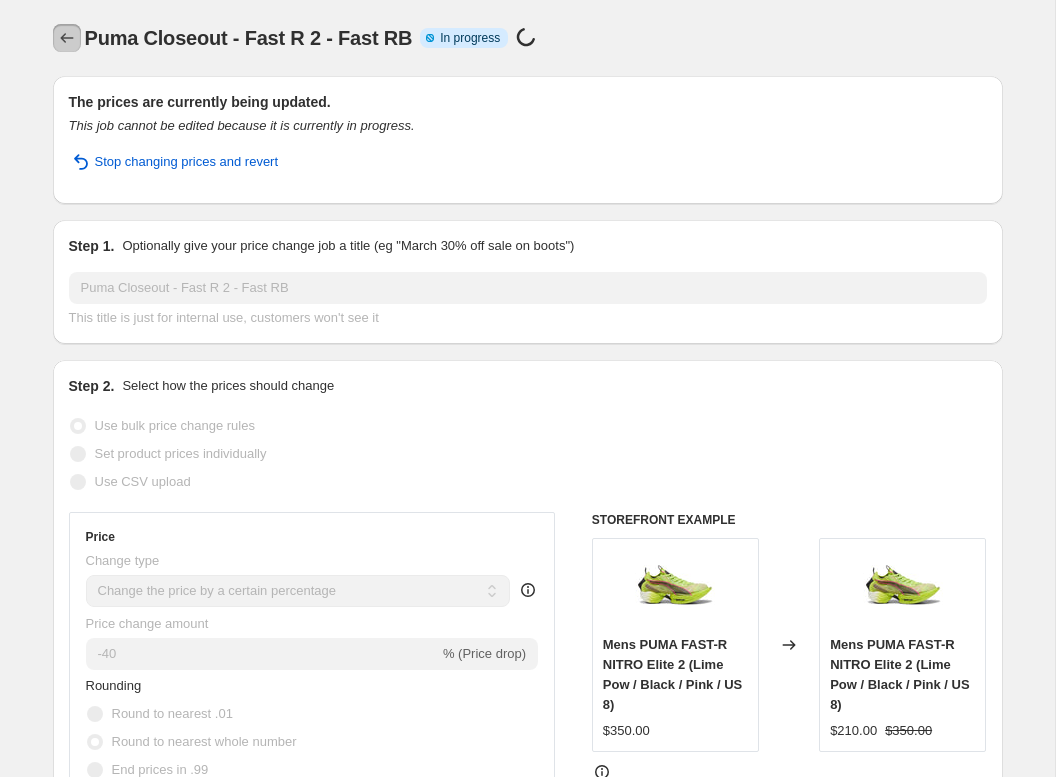 click 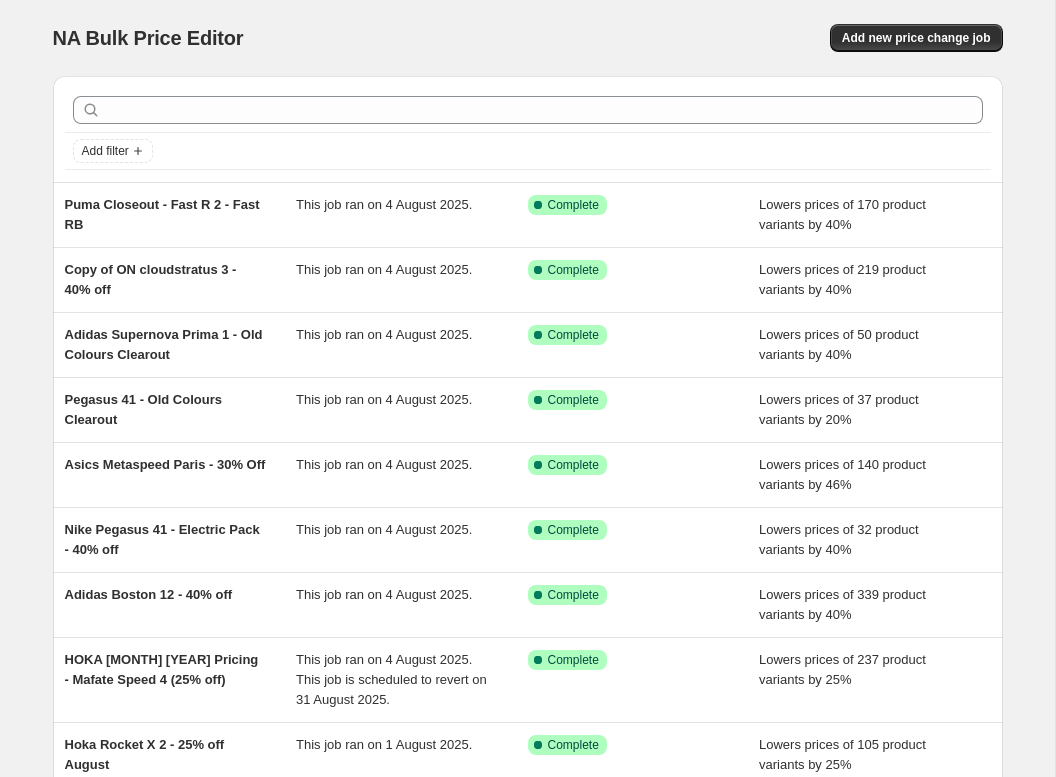 click on "NA Bulk Price Editor" at bounding box center [291, 38] 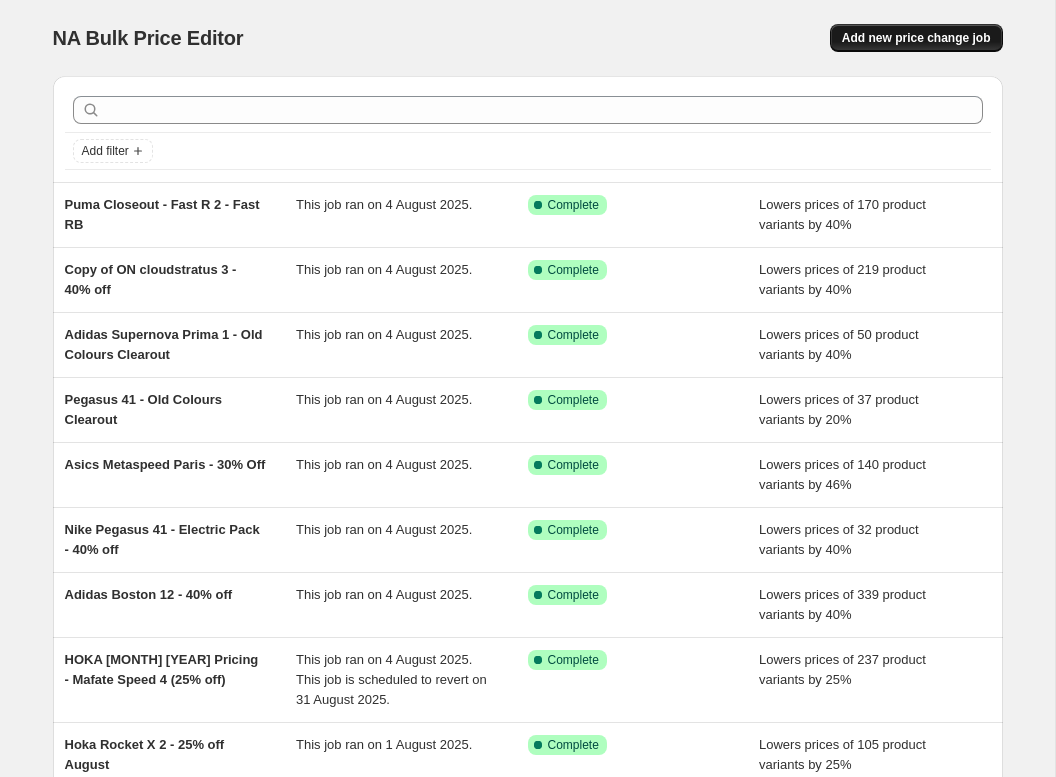 click on "Add new price change job" at bounding box center [916, 38] 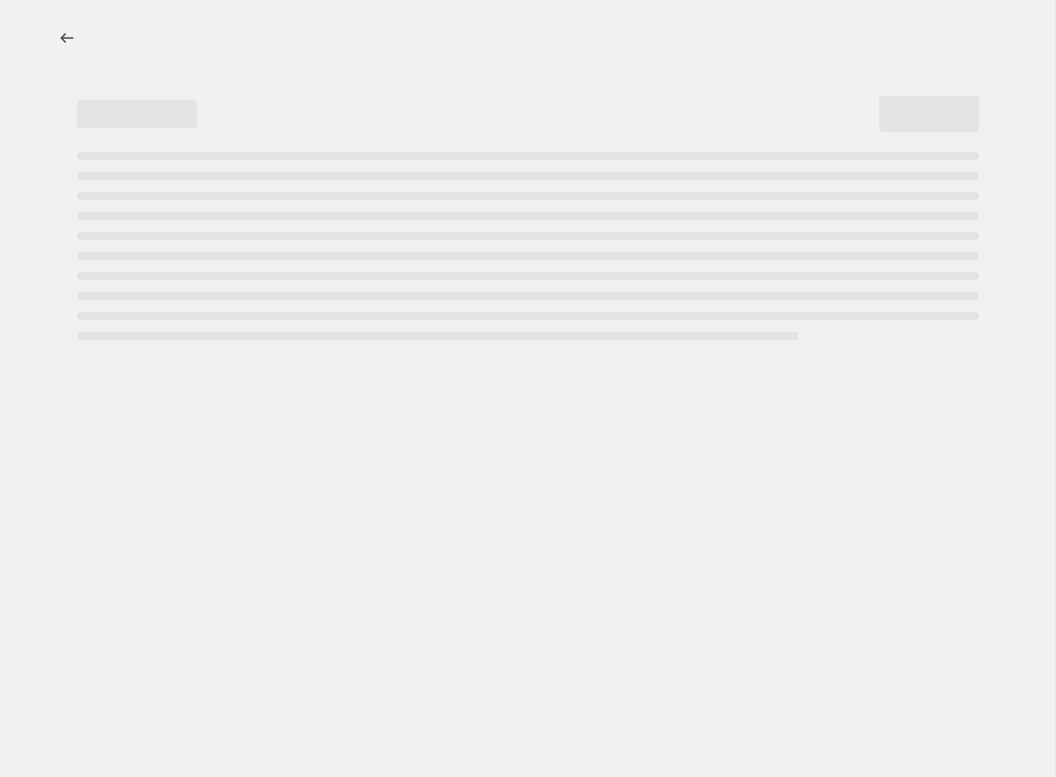 select on "percentage" 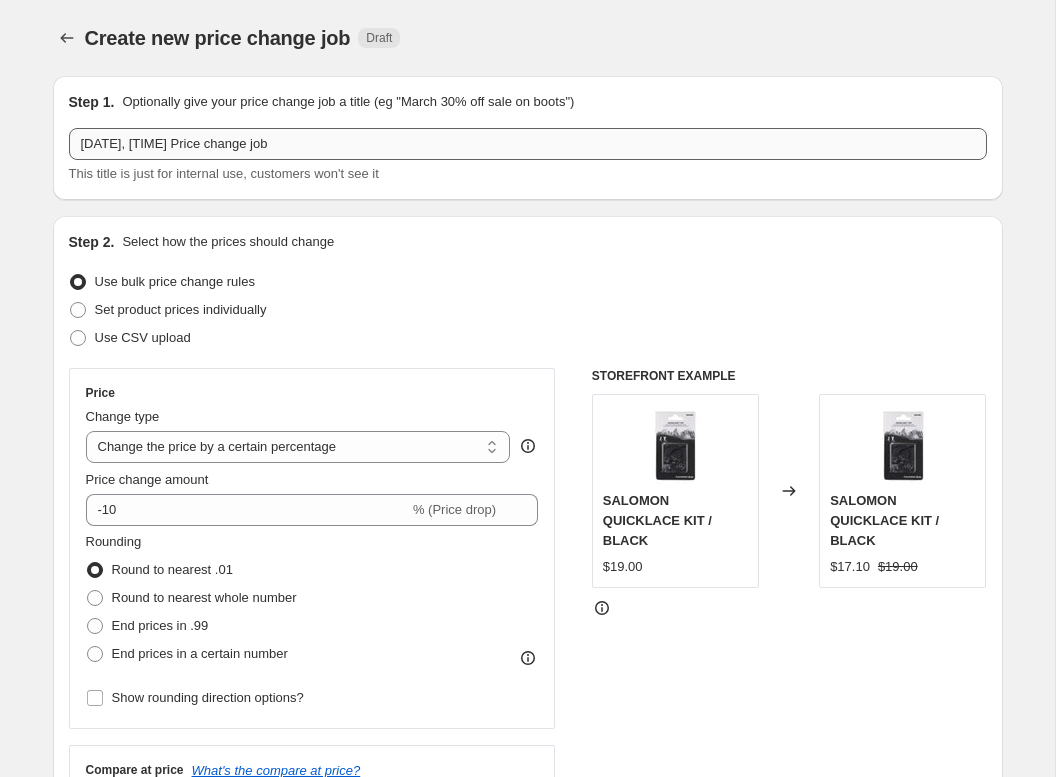 click on "4 Aug 2025, 14:48:50 Price change job This title is just for internal use, customers won't see it" at bounding box center (528, 156) 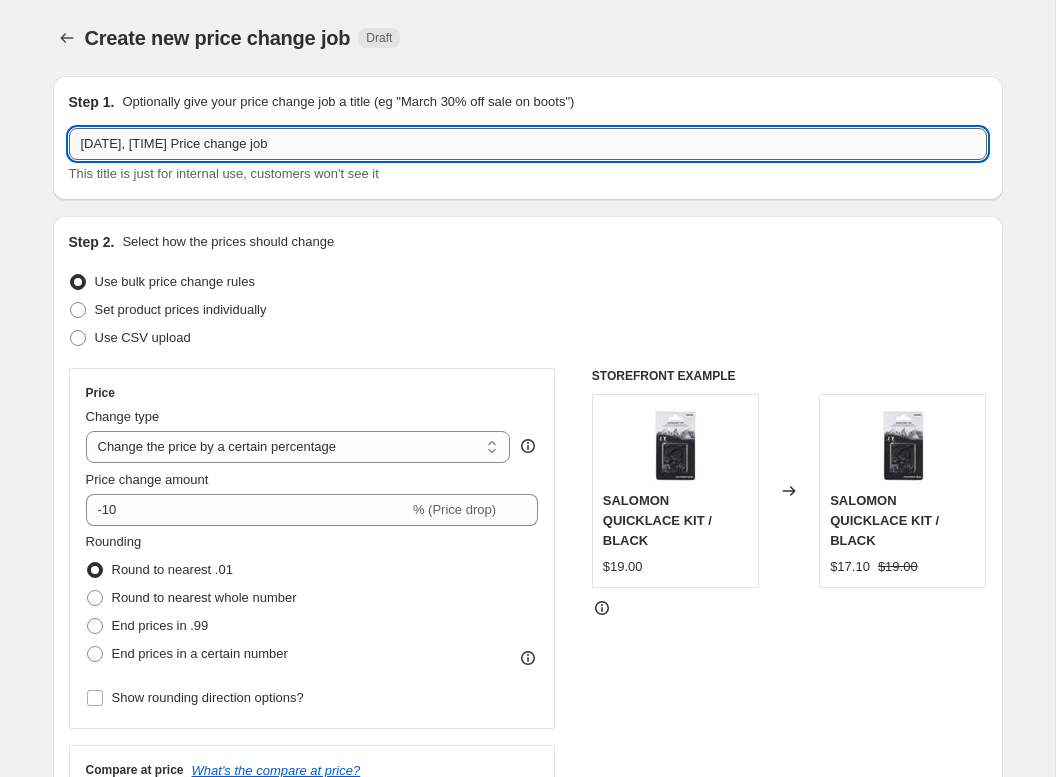 click on "4 Aug 2025, 14:48:50 Price change job" at bounding box center (528, 144) 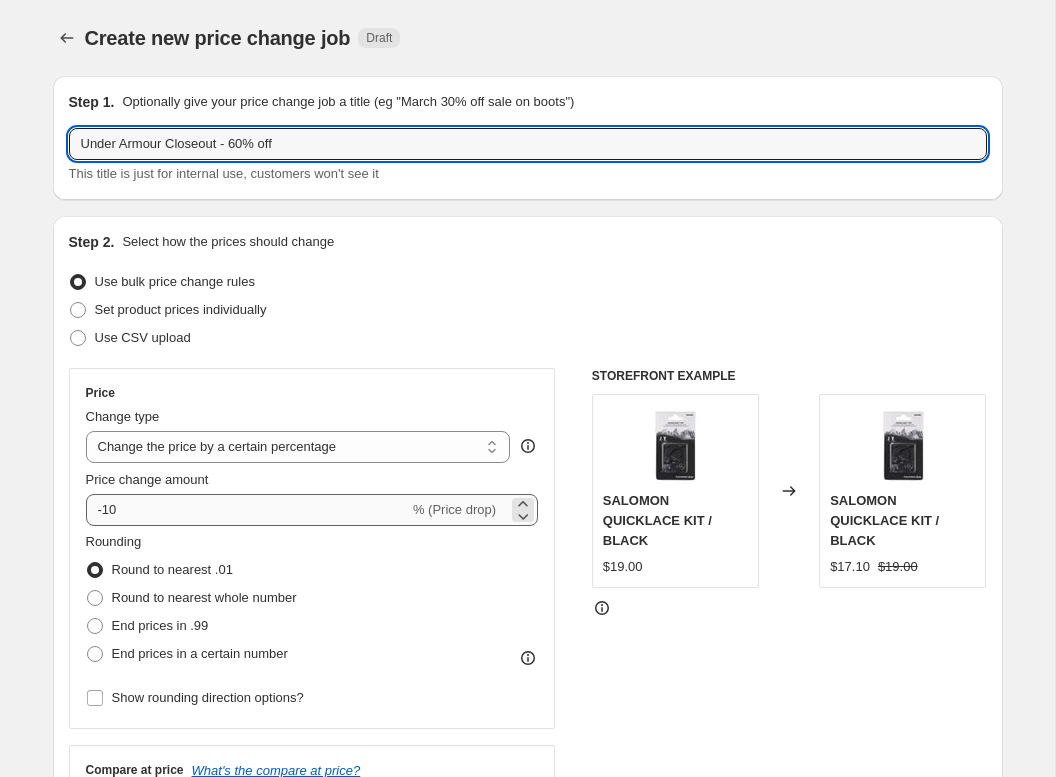 type on "Under Armour Closeout - 60% off" 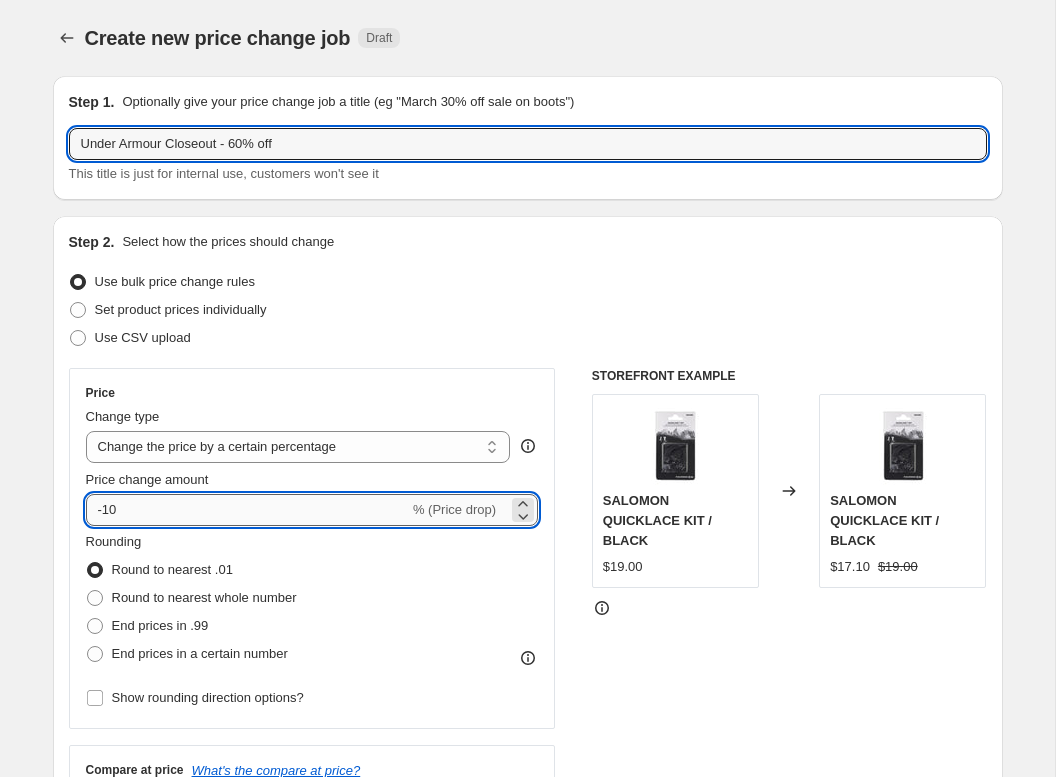 click on "-10" at bounding box center [247, 510] 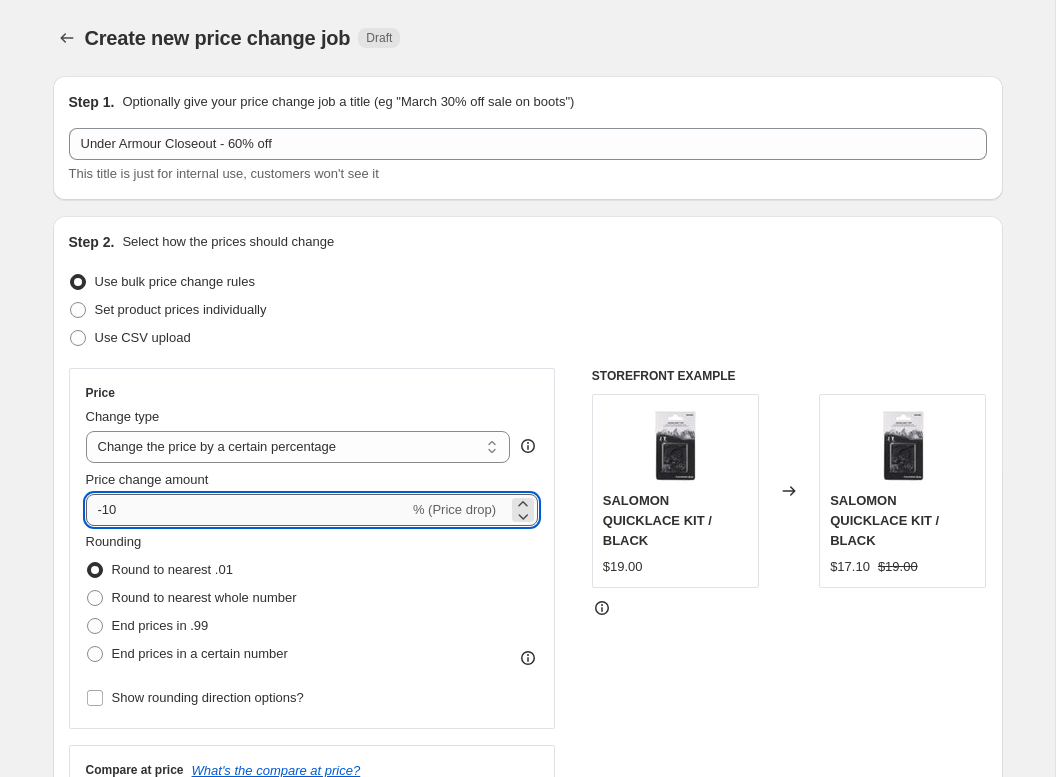 type on "-1" 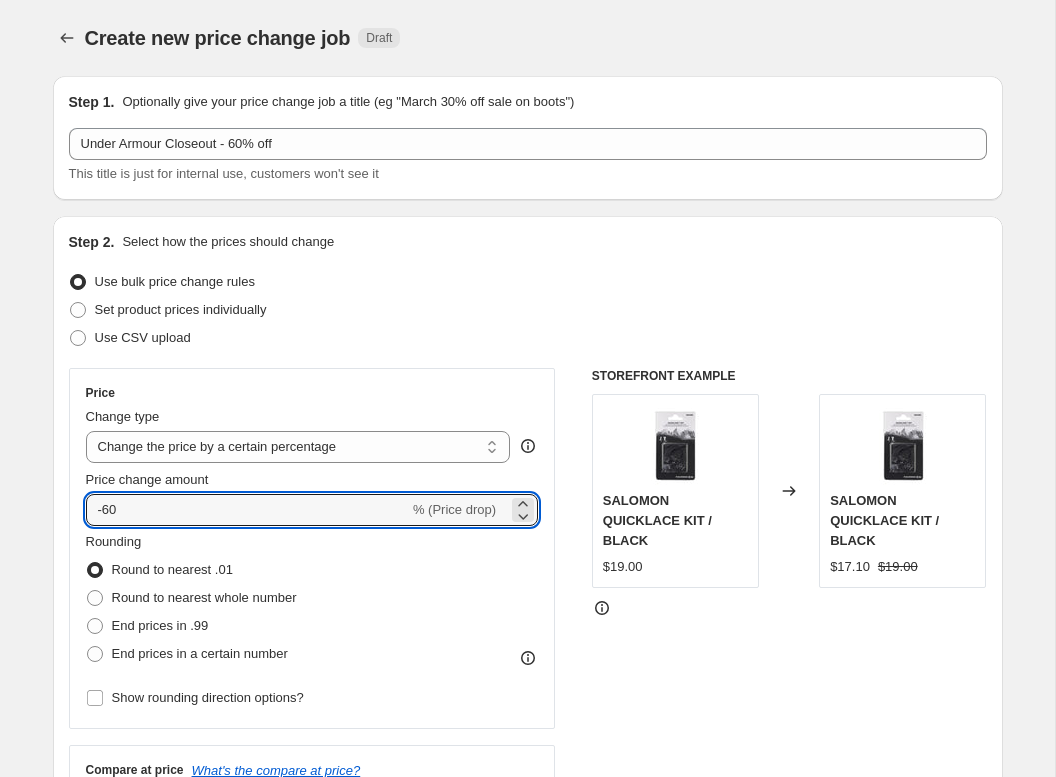 type on "-60" 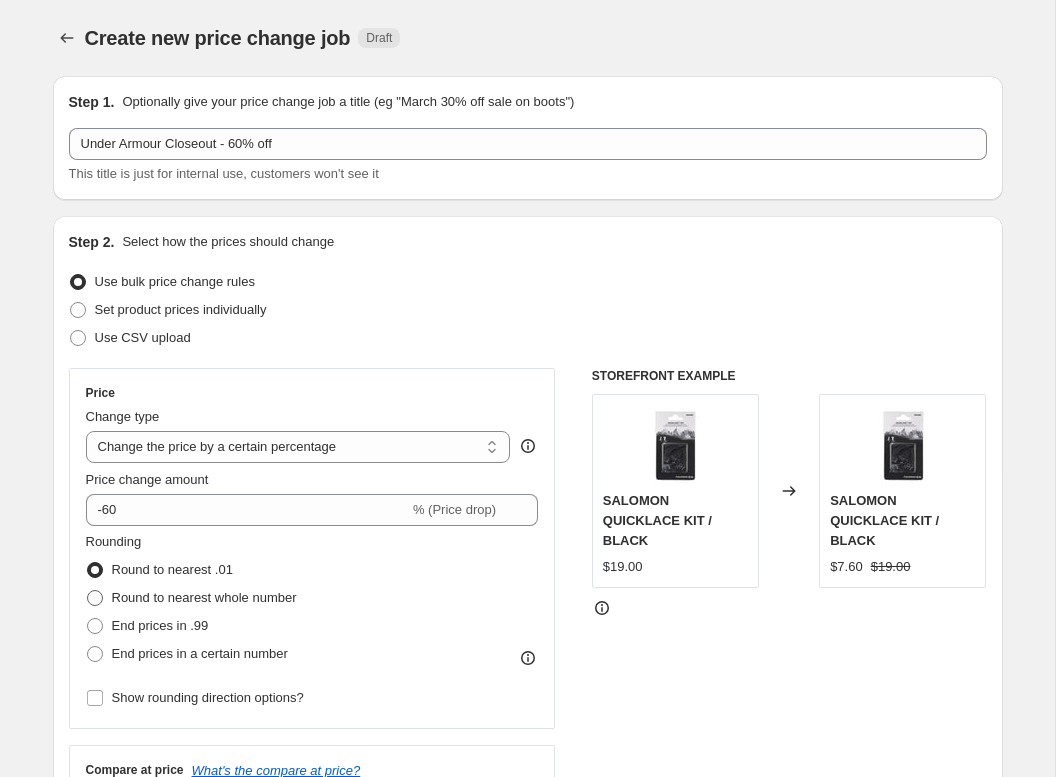 click on "Round to nearest whole number" at bounding box center [191, 598] 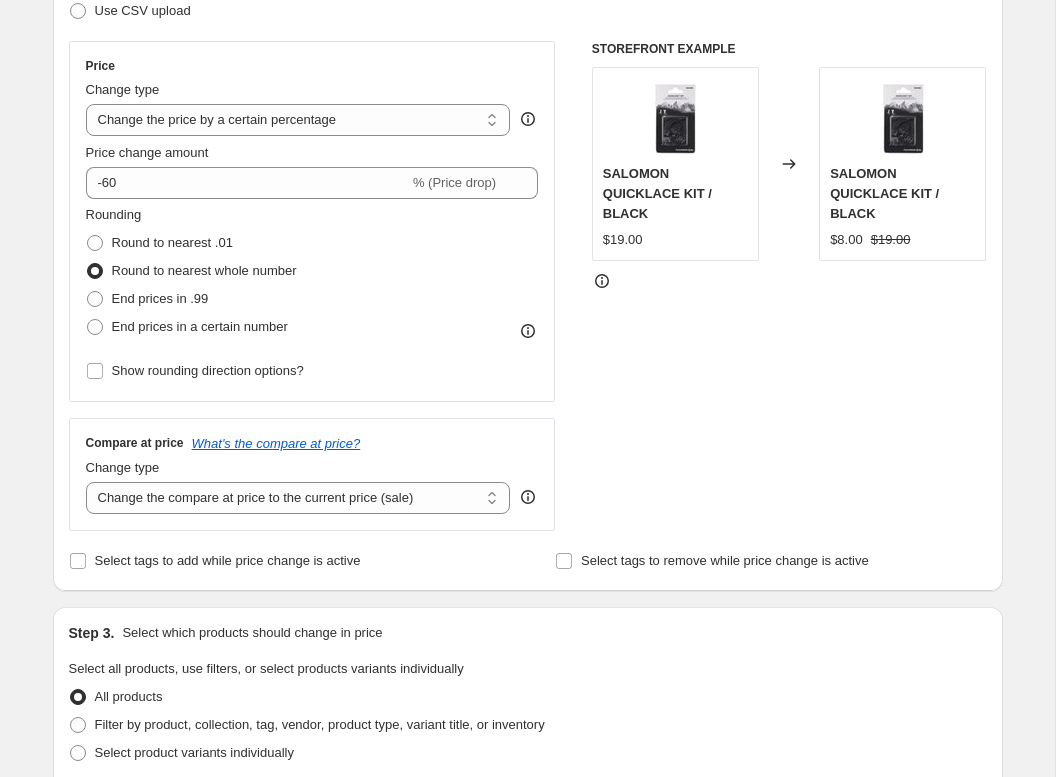 scroll, scrollTop: 349, scrollLeft: 0, axis: vertical 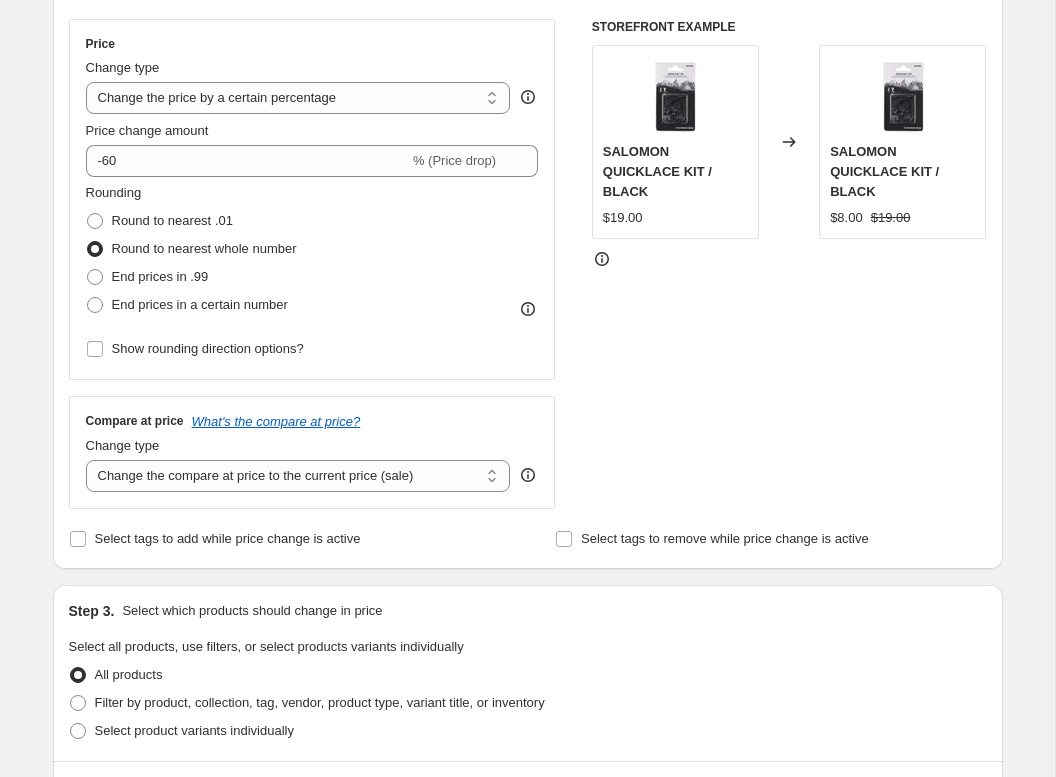 drag, startPoint x: 70, startPoint y: 564, endPoint x: 377, endPoint y: 560, distance: 307.02606 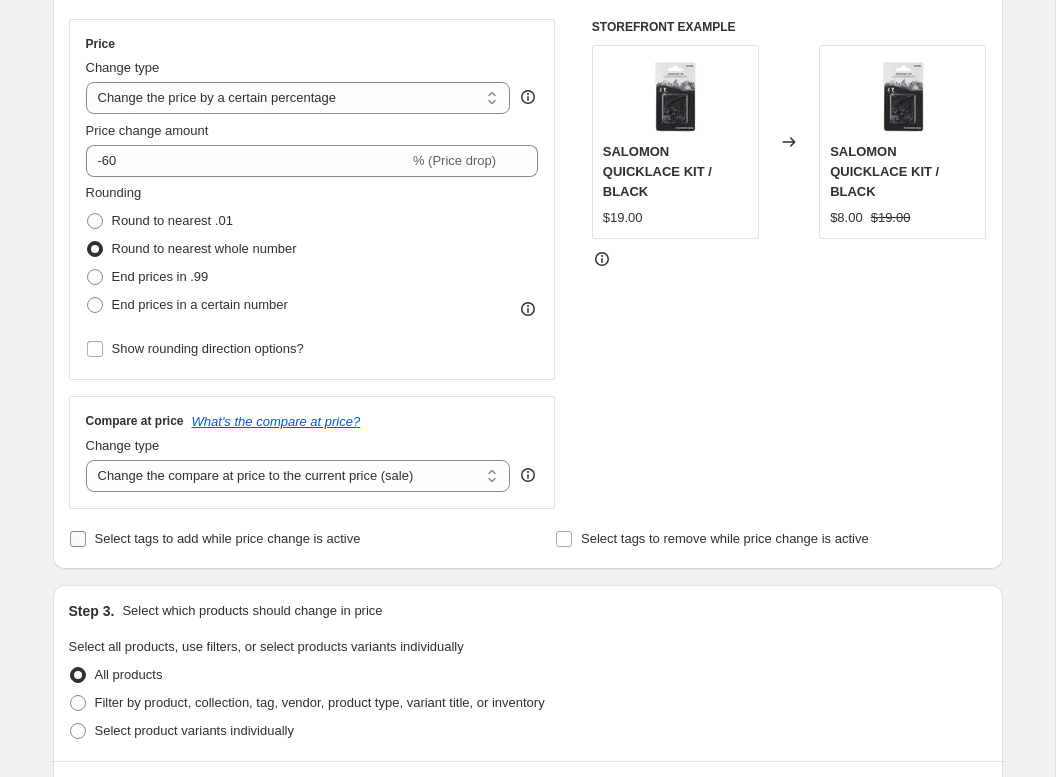 click on "Select tags to add while price change is active" at bounding box center [228, 538] 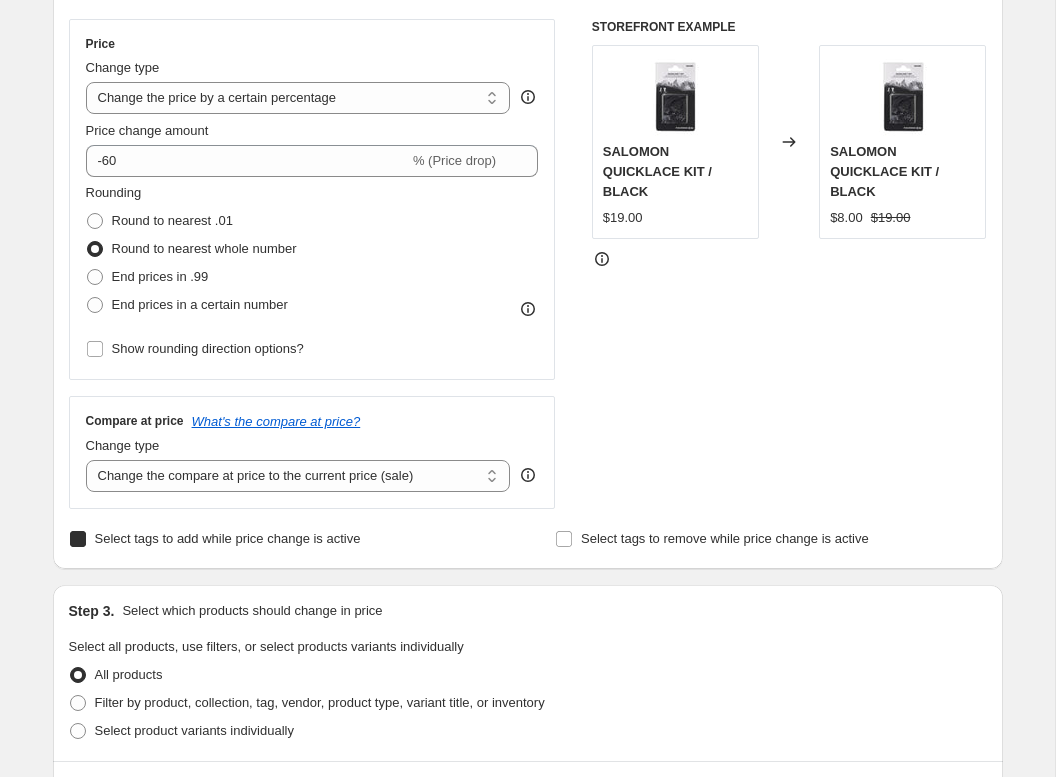 checkbox on "true" 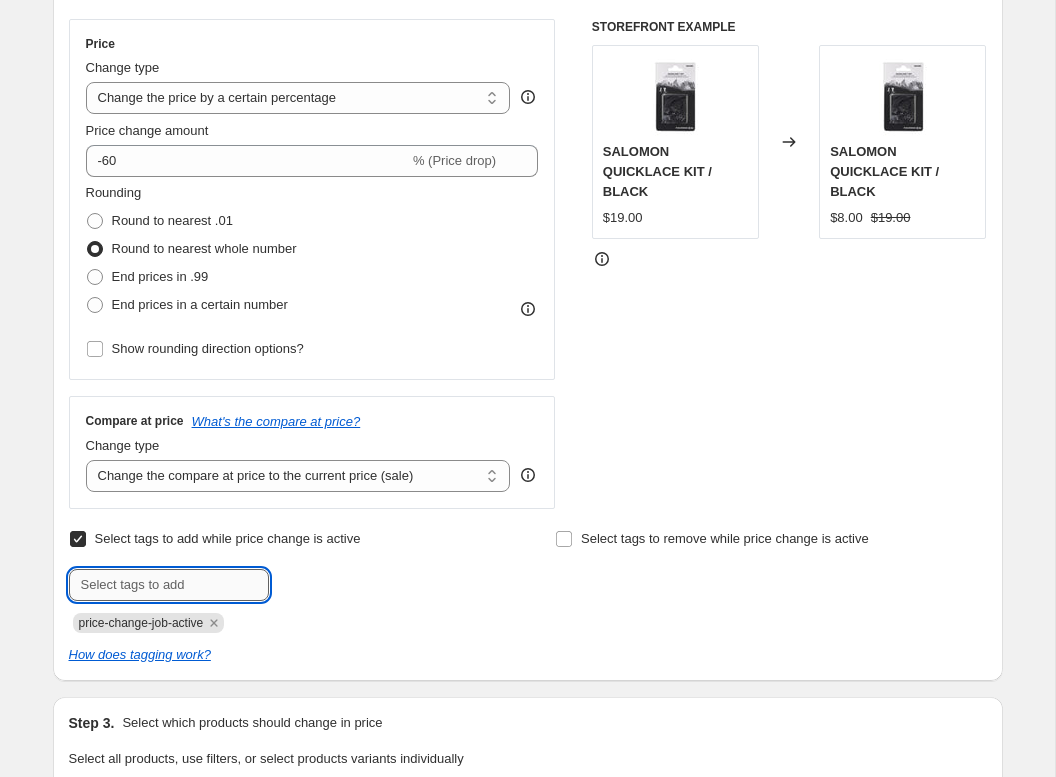 click at bounding box center [169, 585] 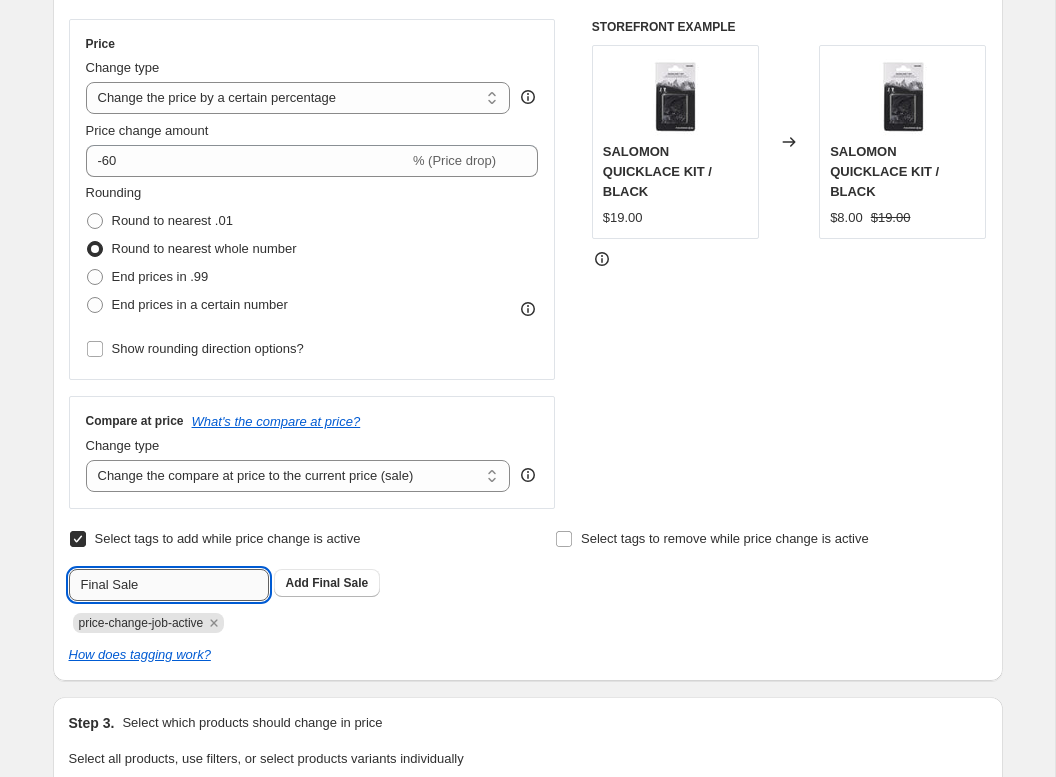 type on "Final Sale" 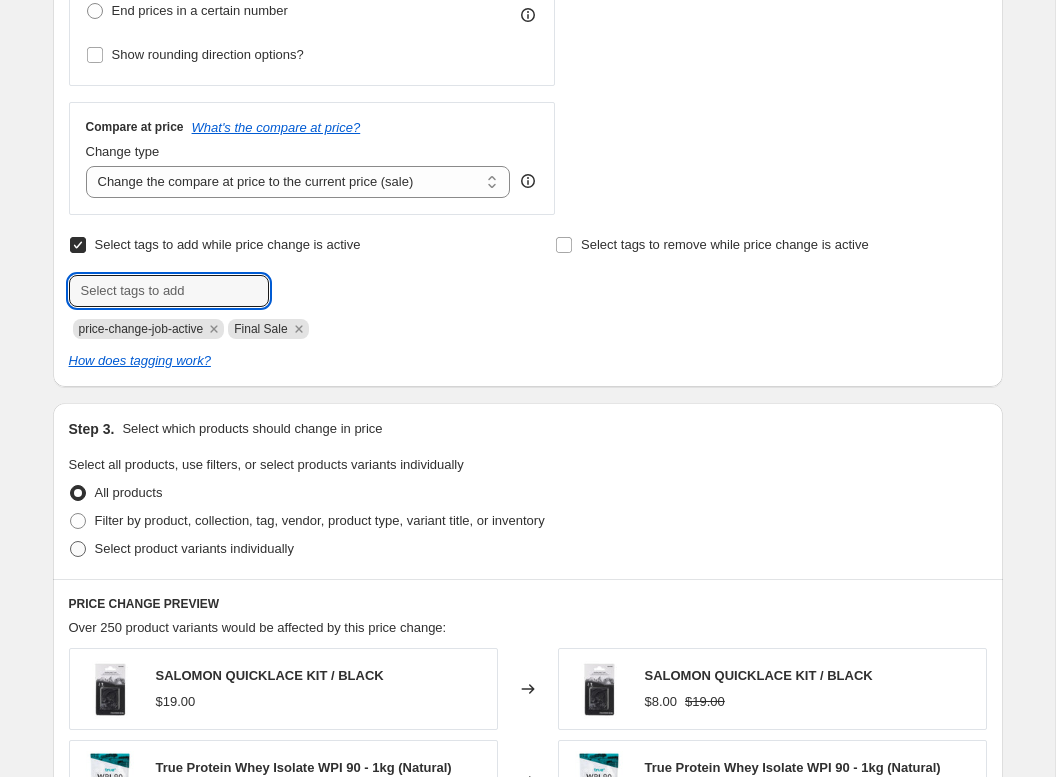 click on "Select product variants individually" at bounding box center (194, 548) 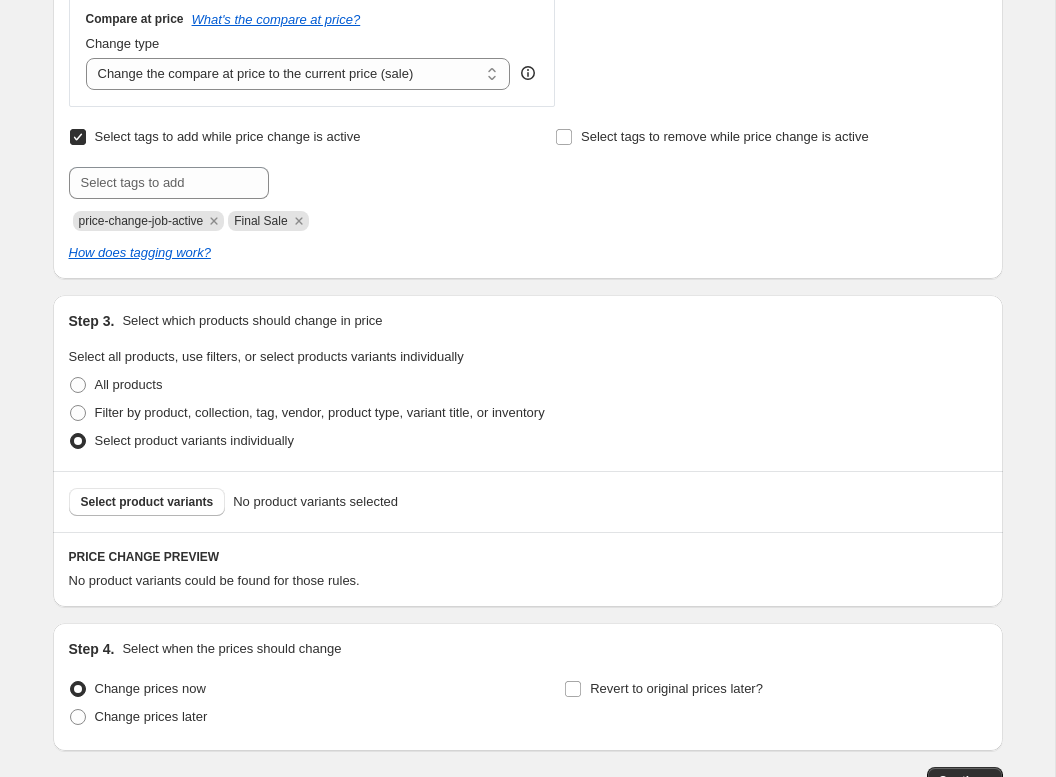 scroll, scrollTop: 842, scrollLeft: 0, axis: vertical 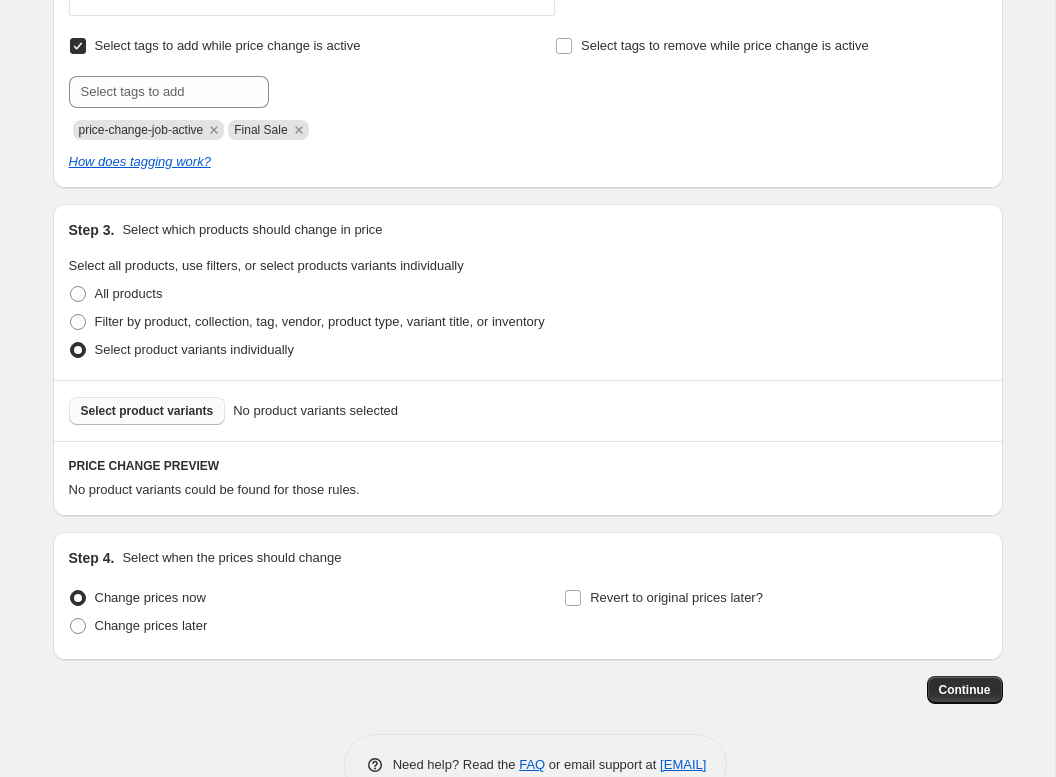 click on "Select product variants" at bounding box center [147, 411] 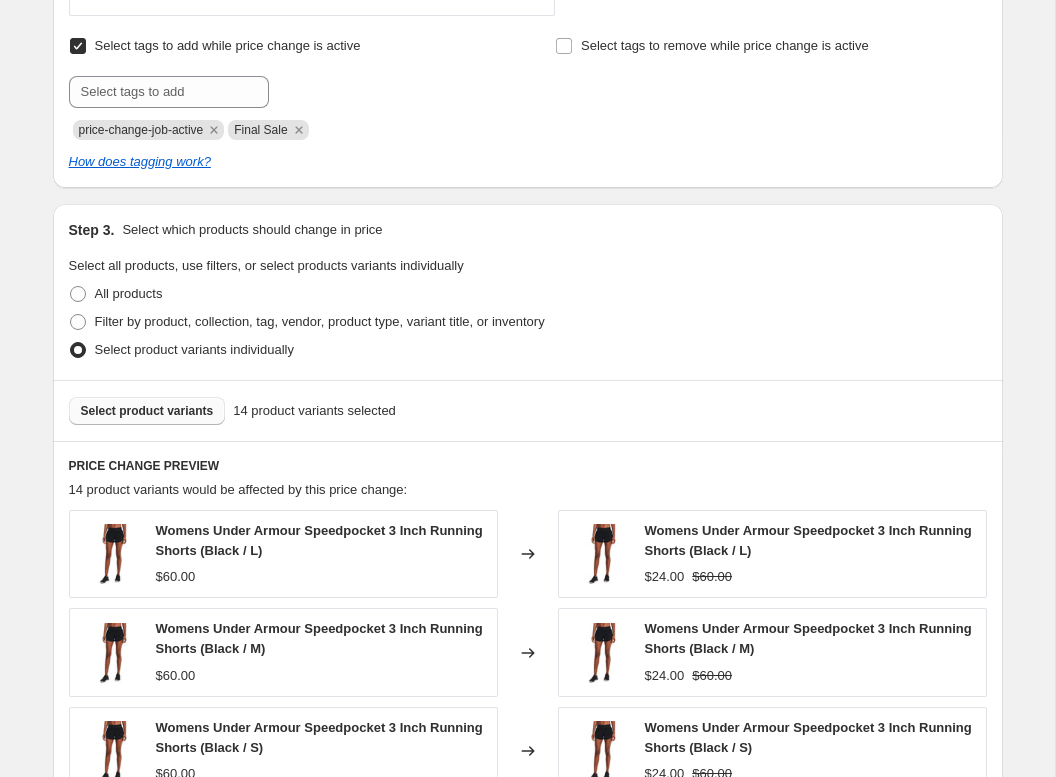 scroll, scrollTop: 1427, scrollLeft: 0, axis: vertical 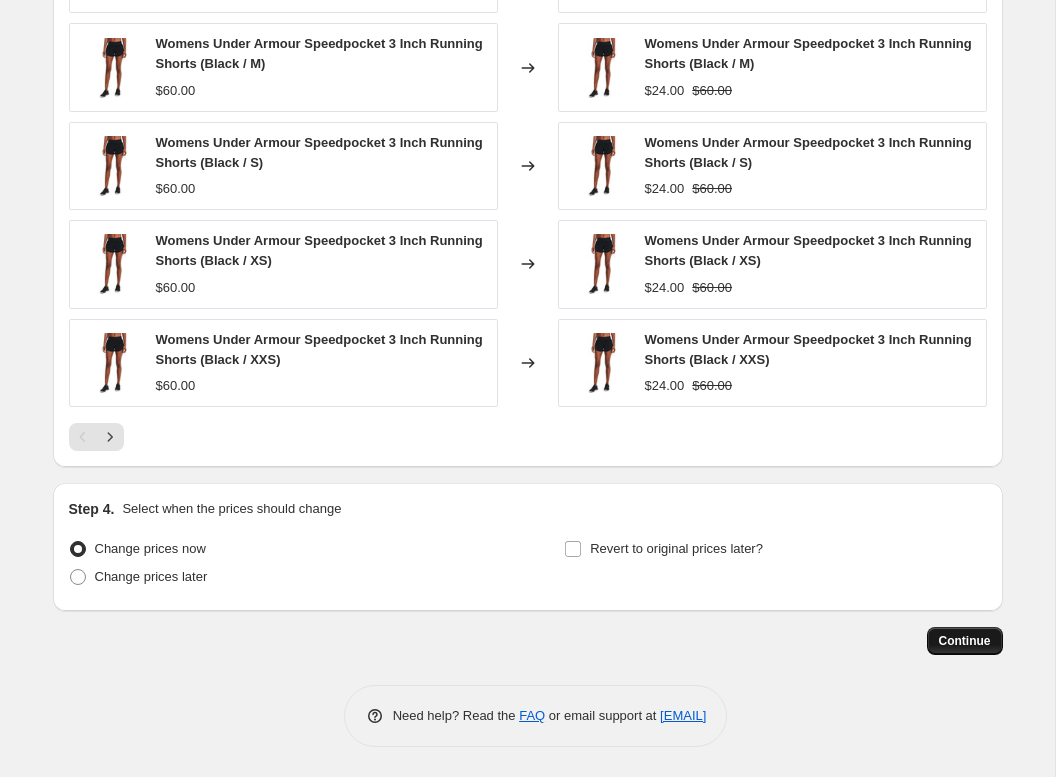 click on "Continue" at bounding box center [965, 641] 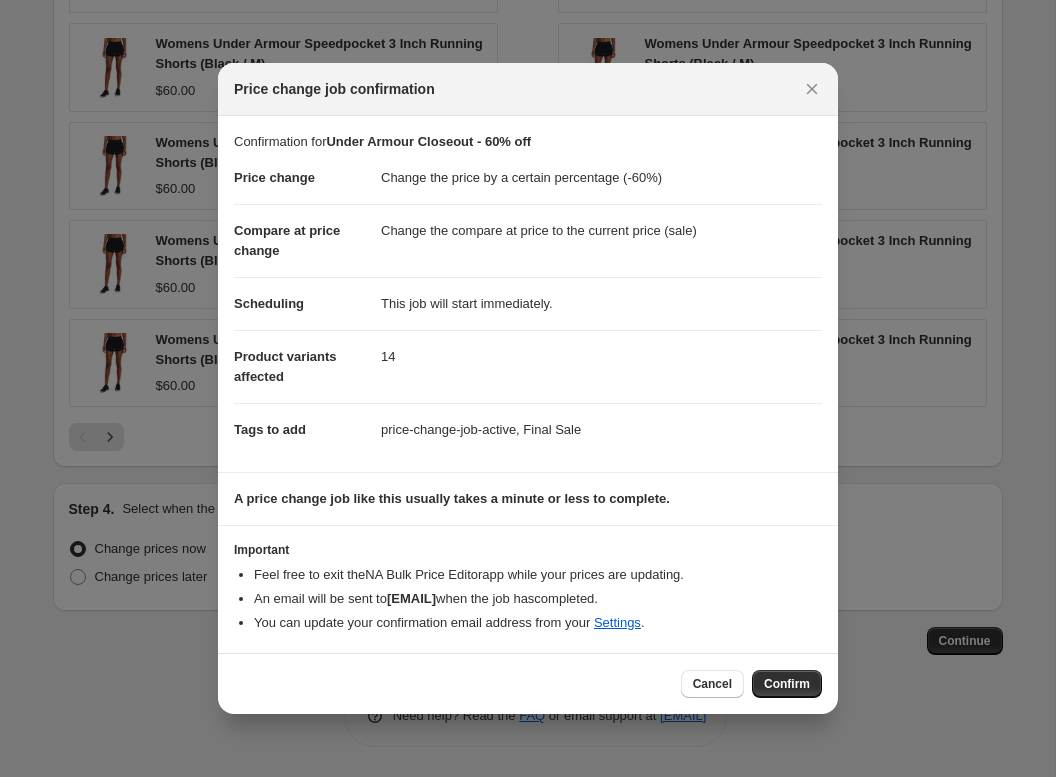 click on "Confirm" at bounding box center (787, 684) 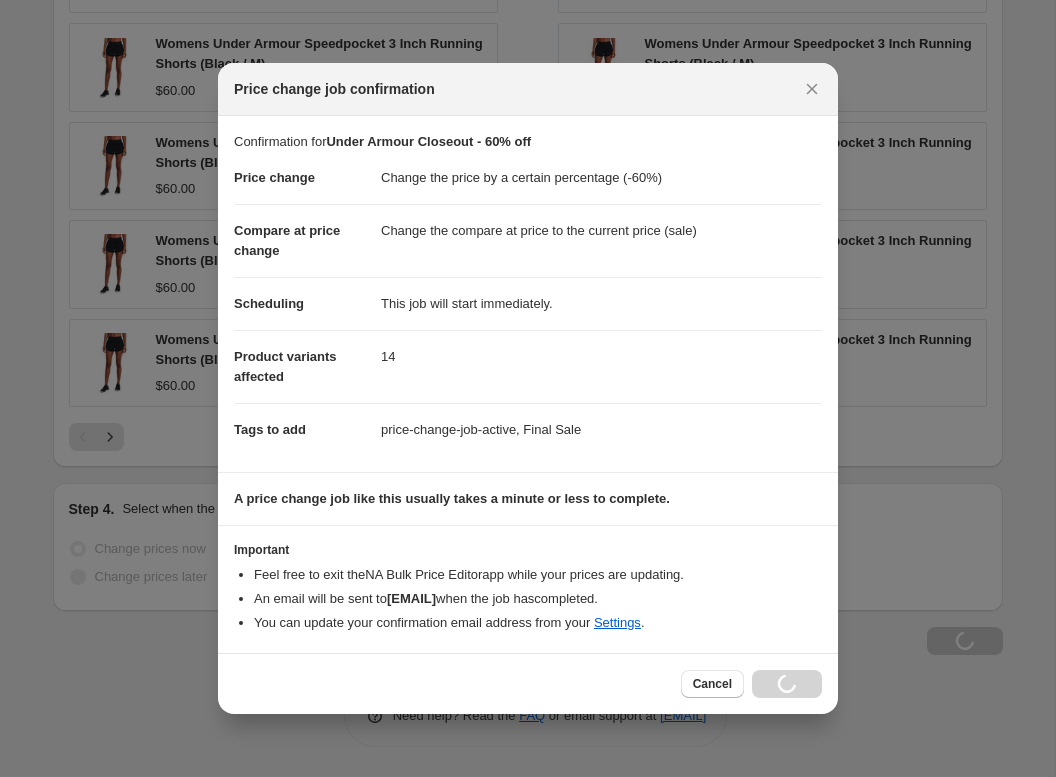 type on "Under Armour Closeout - 60% off" 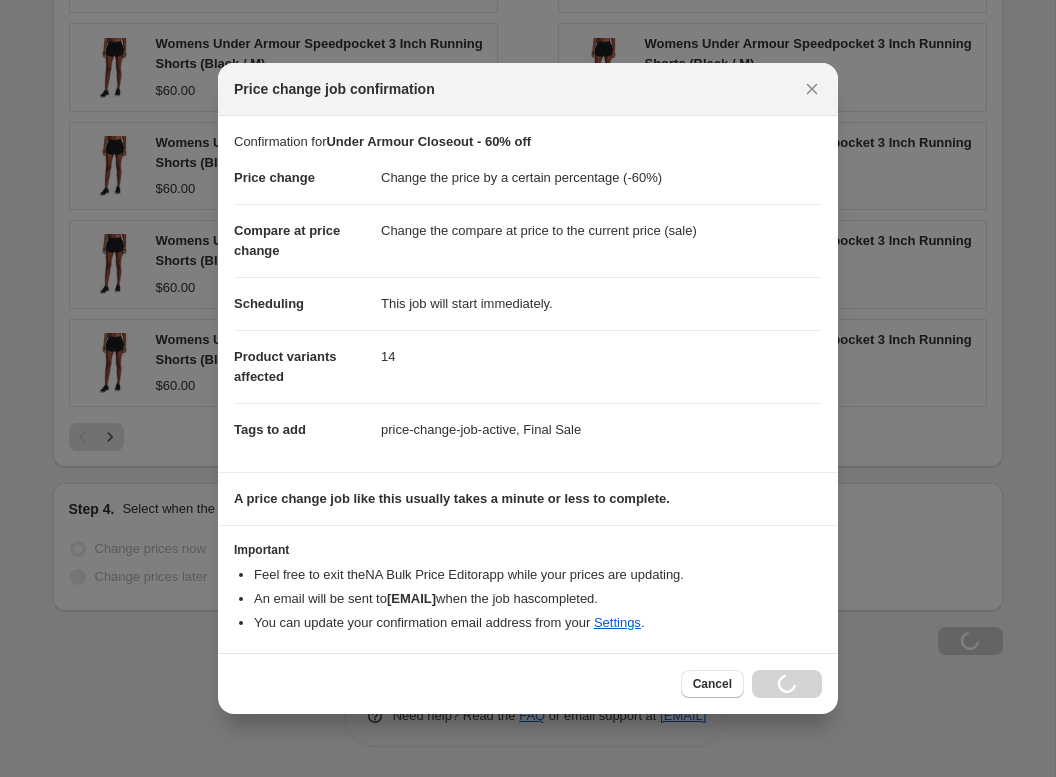scroll, scrollTop: 1427, scrollLeft: 0, axis: vertical 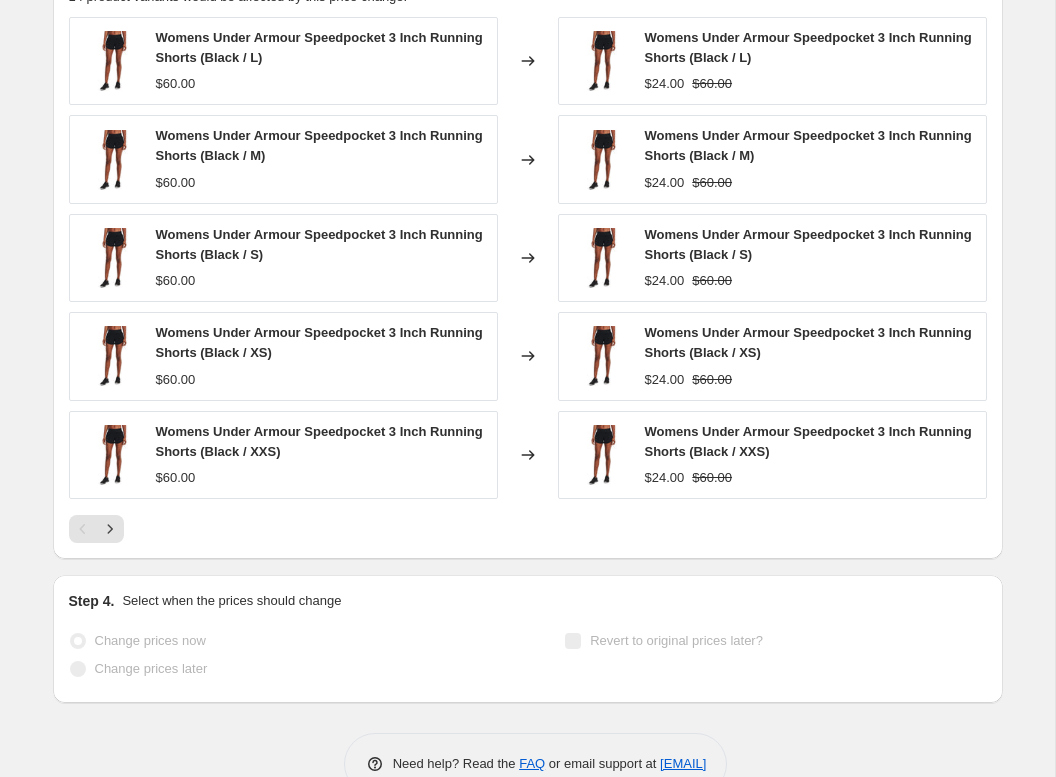 select on "percentage" 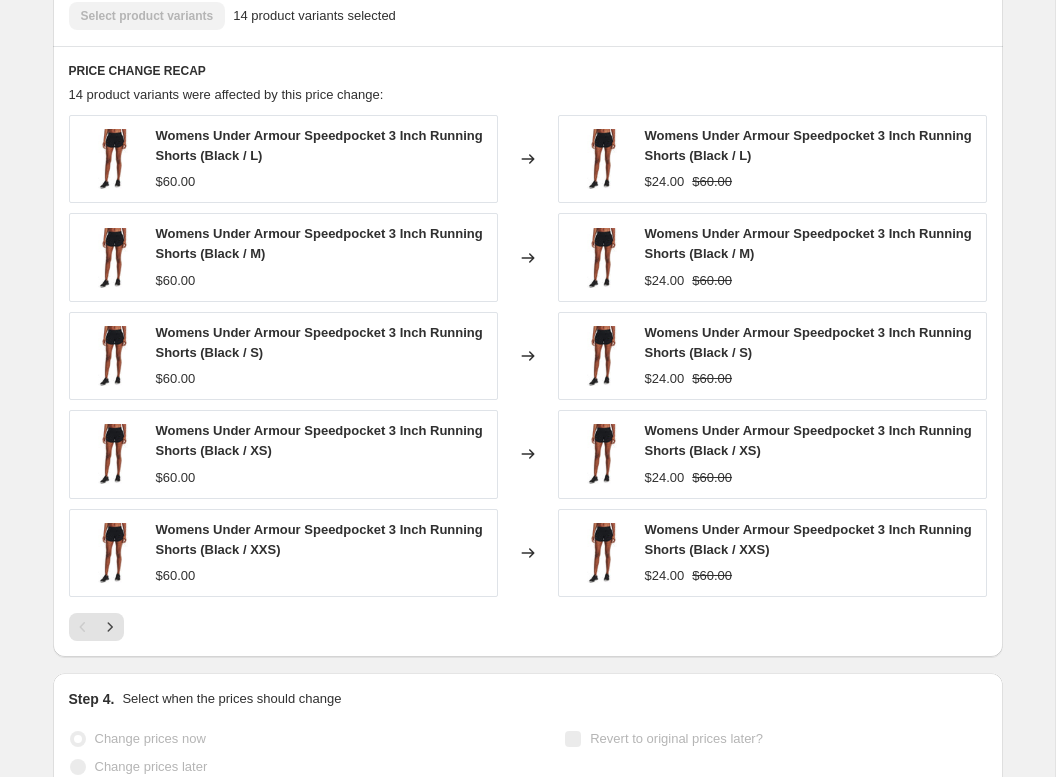scroll, scrollTop: 0, scrollLeft: 0, axis: both 